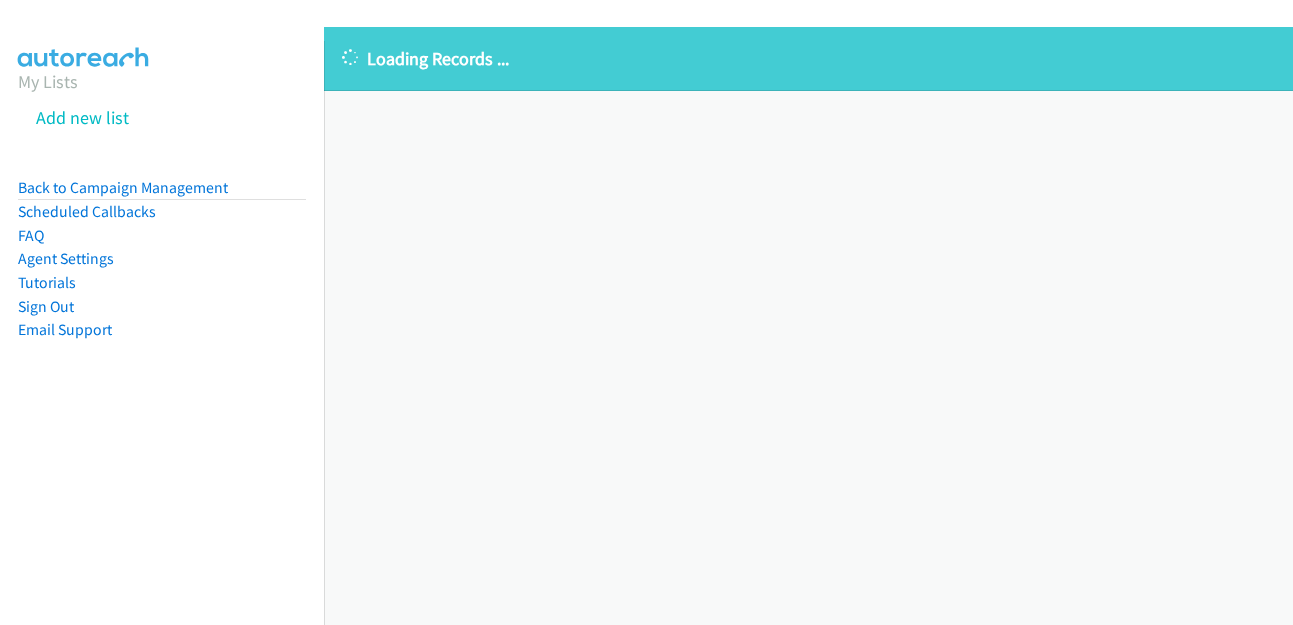 scroll, scrollTop: 0, scrollLeft: 0, axis: both 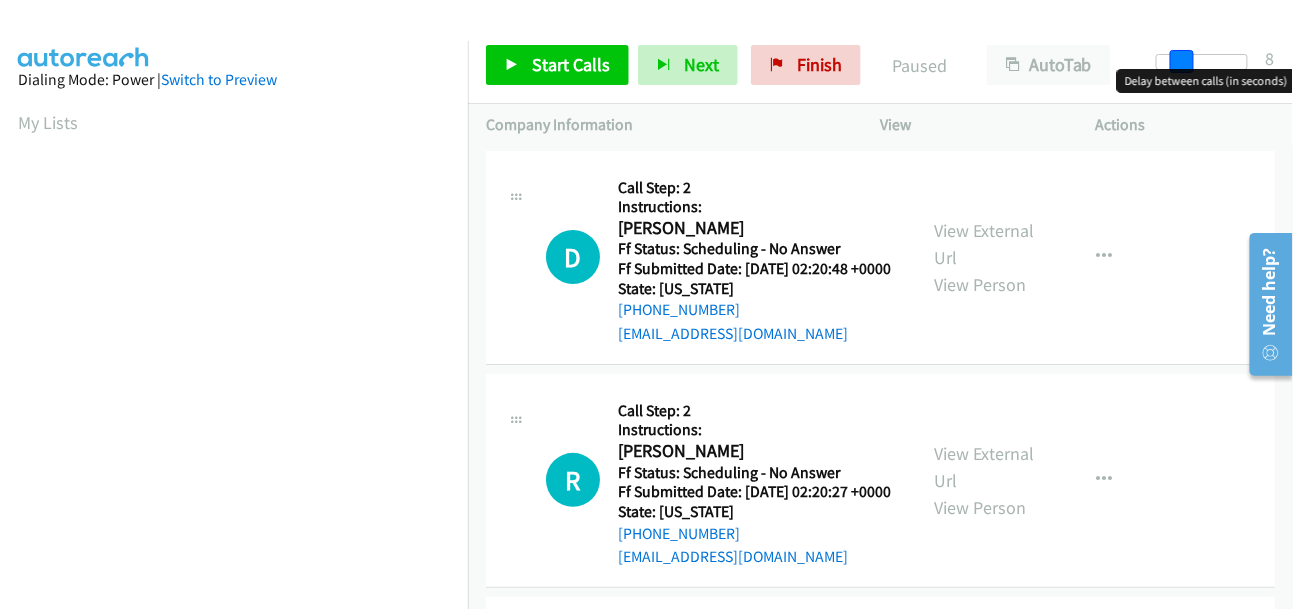drag, startPoint x: 1160, startPoint y: 55, endPoint x: 1184, endPoint y: 52, distance: 24.186773 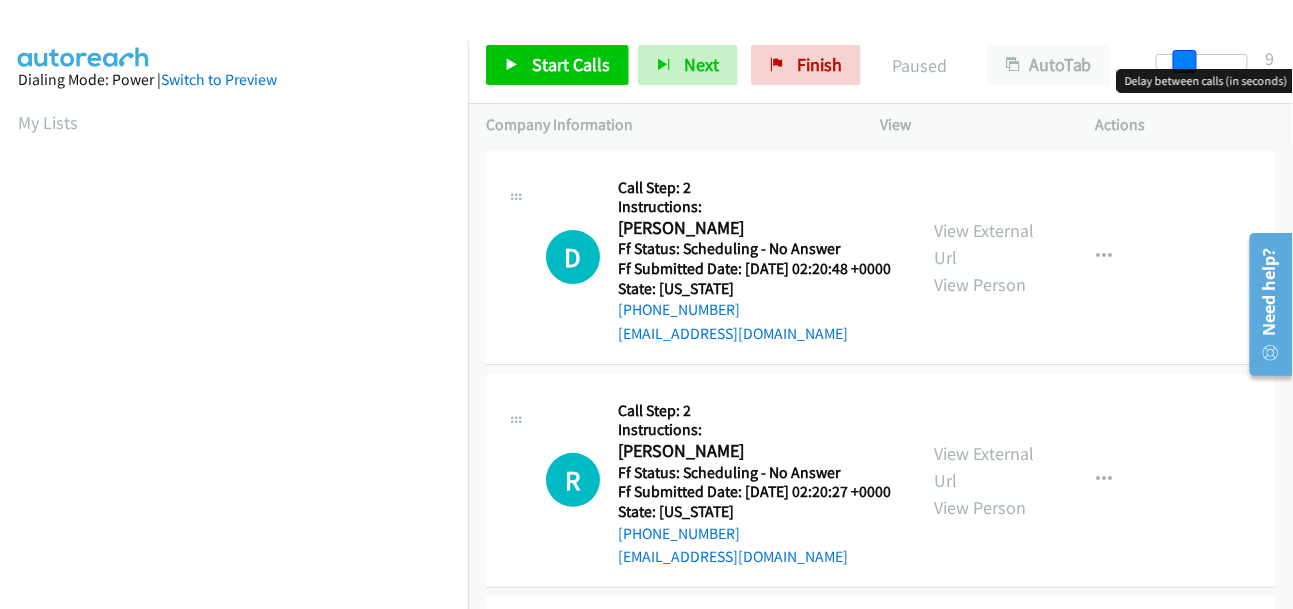 click at bounding box center (1185, 62) 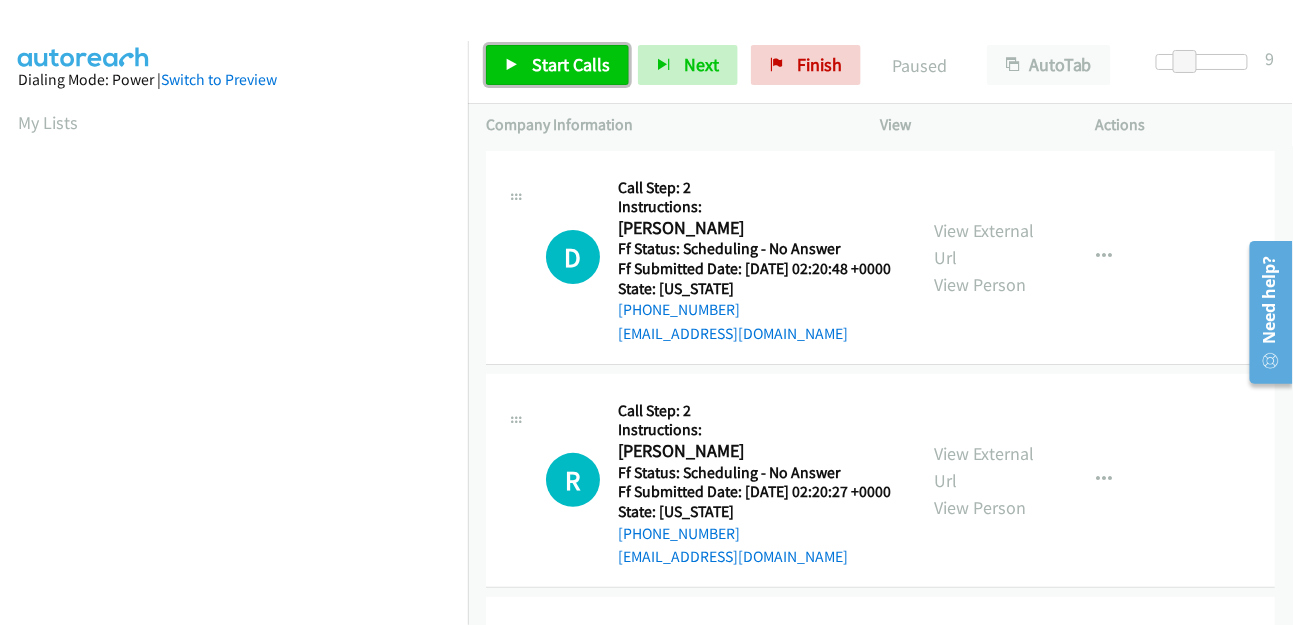click on "Start Calls" at bounding box center [571, 64] 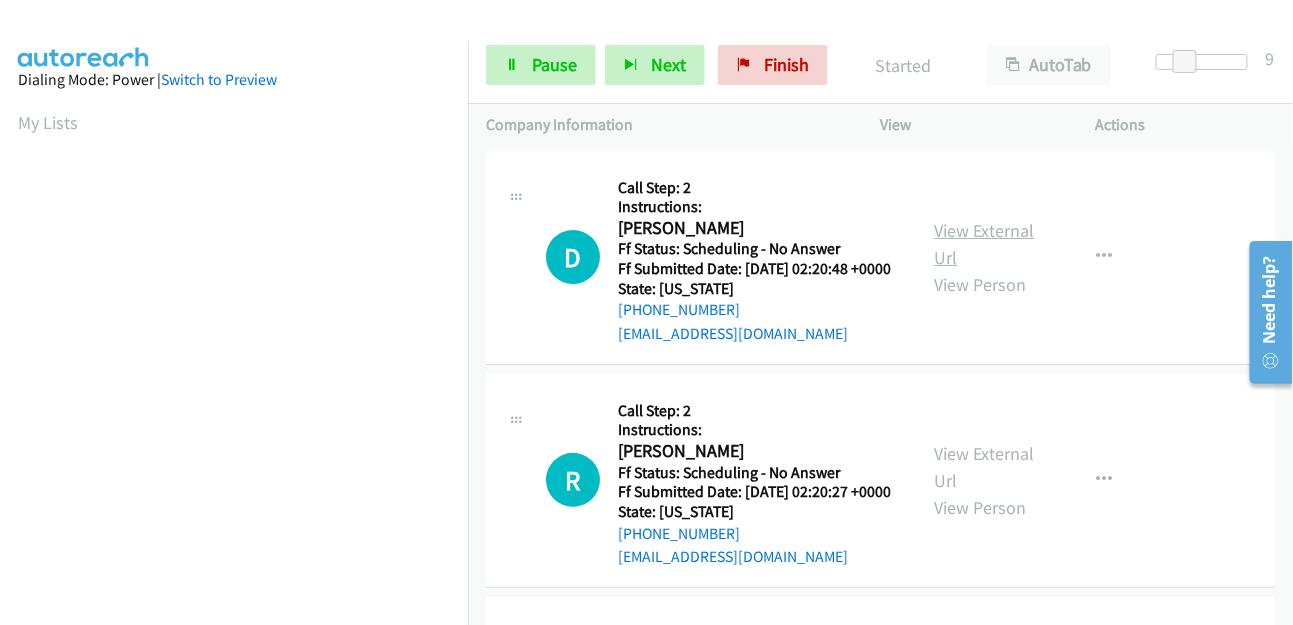 click on "View External Url" at bounding box center [985, 244] 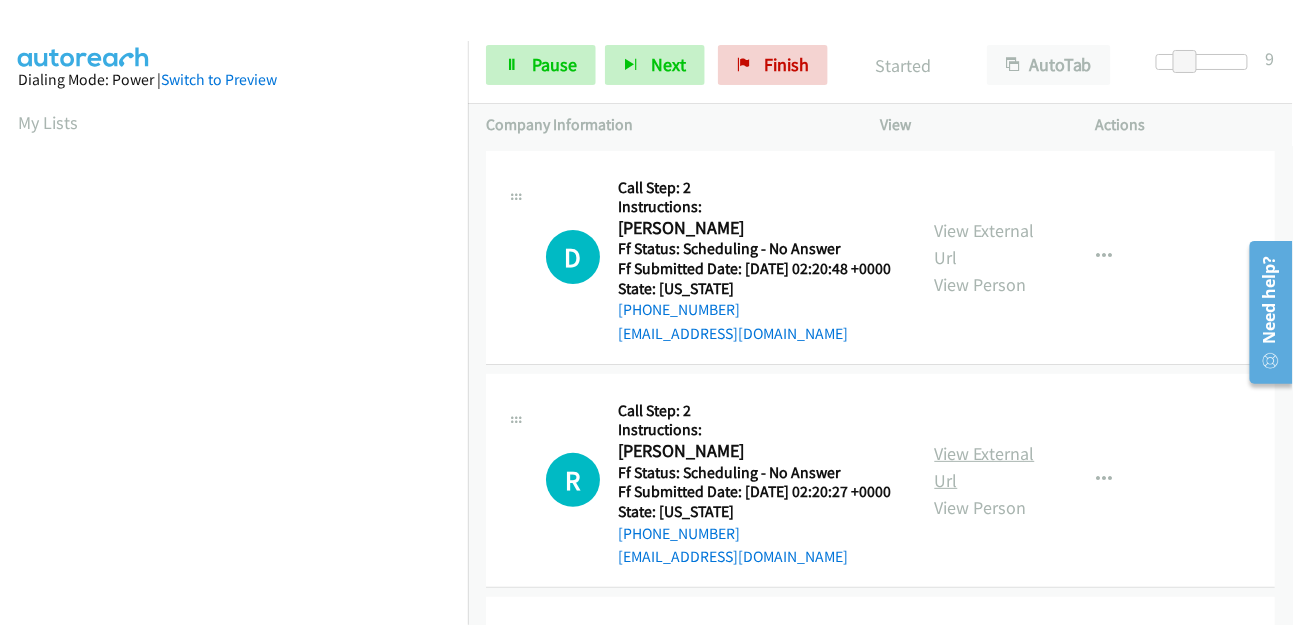 click on "View External Url" at bounding box center (985, 467) 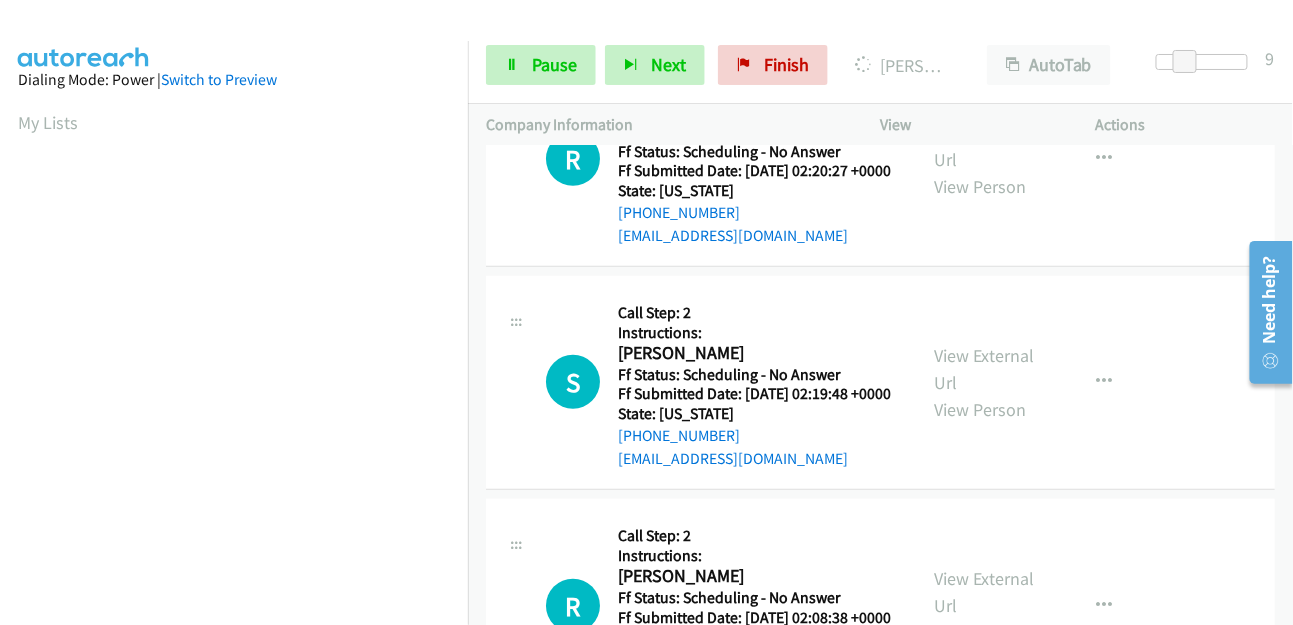scroll, scrollTop: 444, scrollLeft: 0, axis: vertical 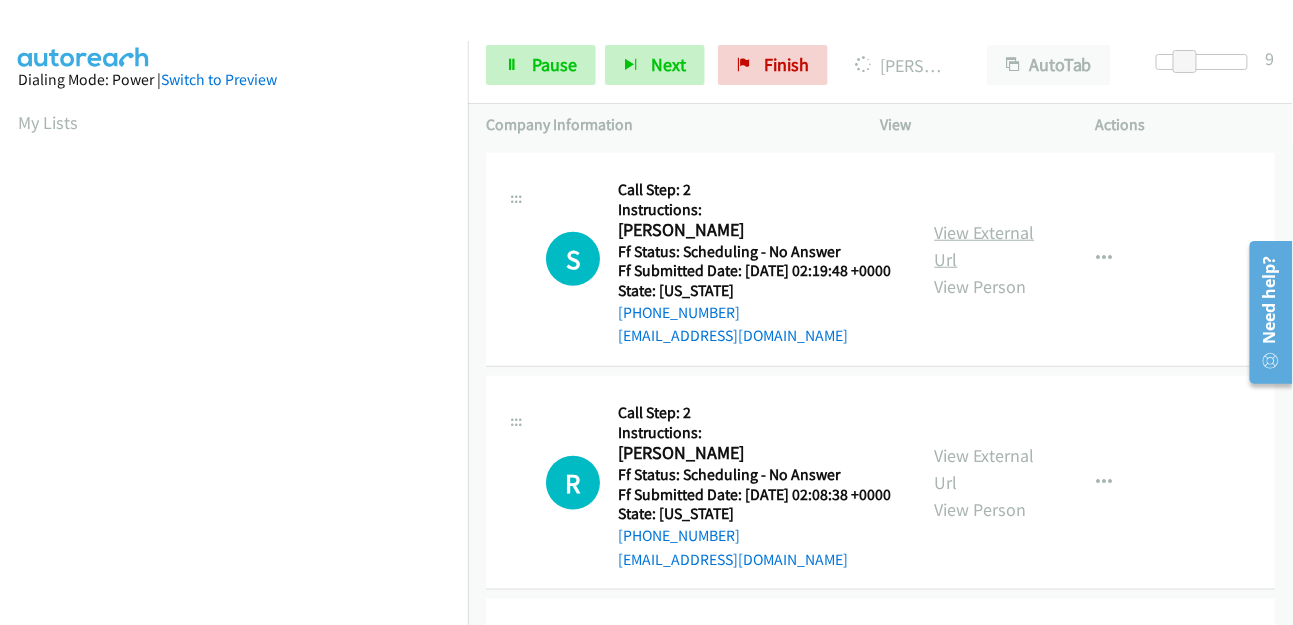 click on "View External Url" at bounding box center [985, 246] 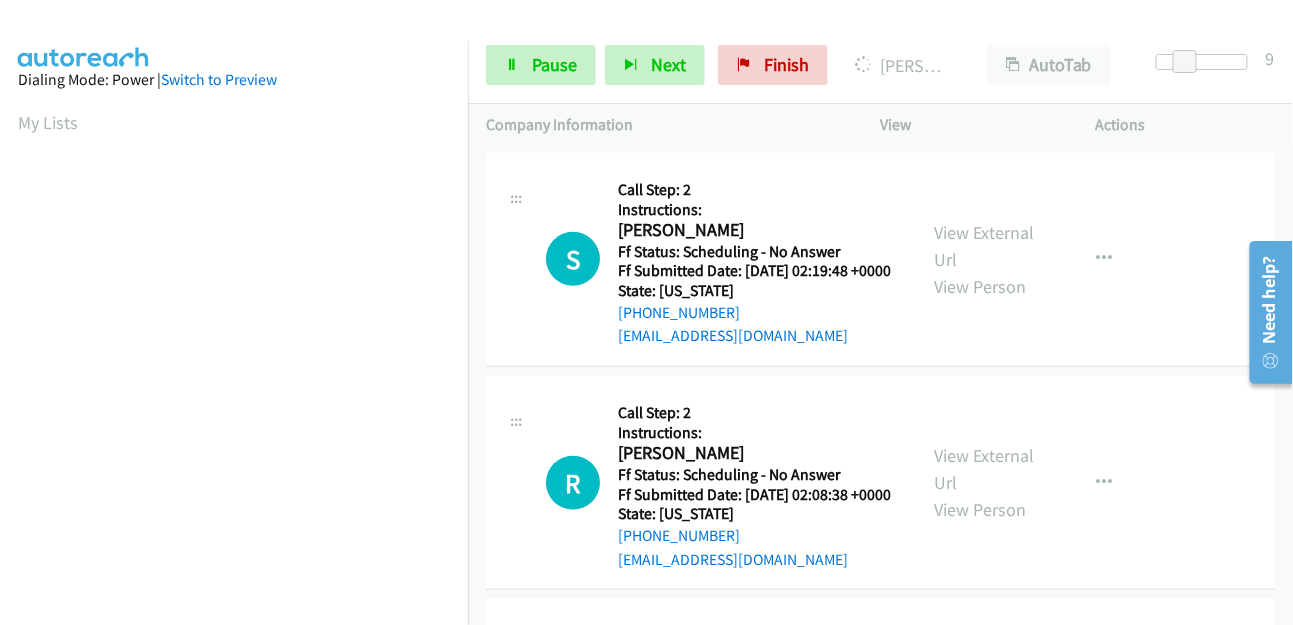 scroll, scrollTop: 498, scrollLeft: 0, axis: vertical 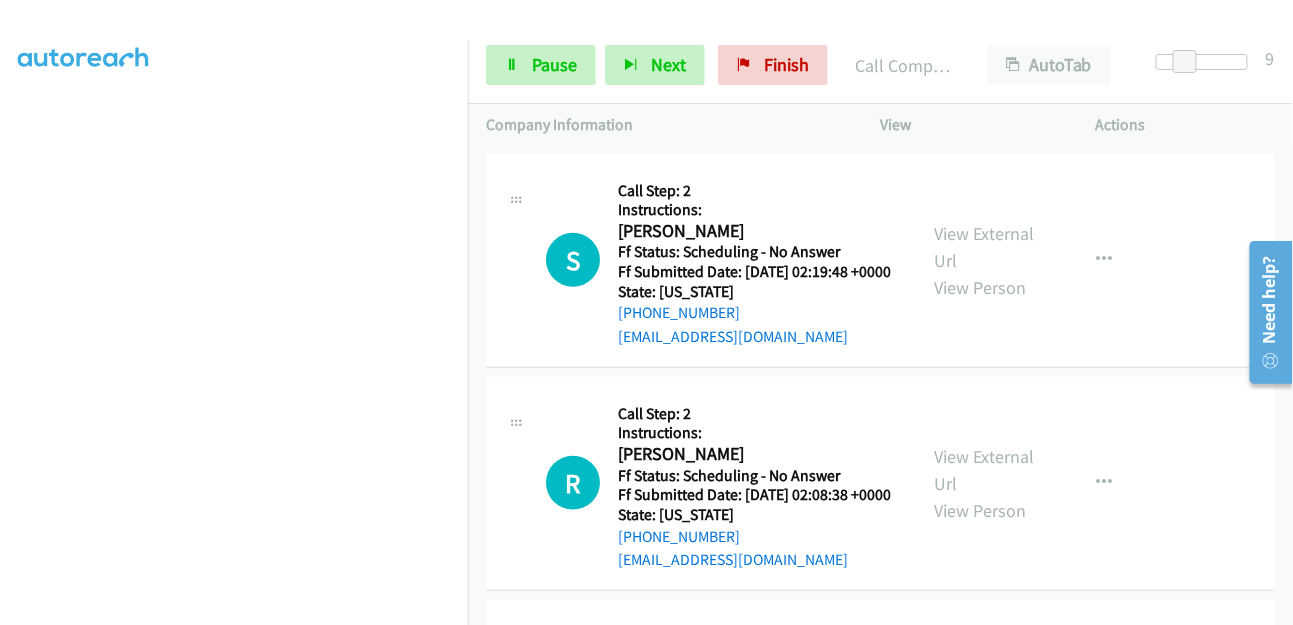 click on "View External Url
View Person" at bounding box center (988, 483) 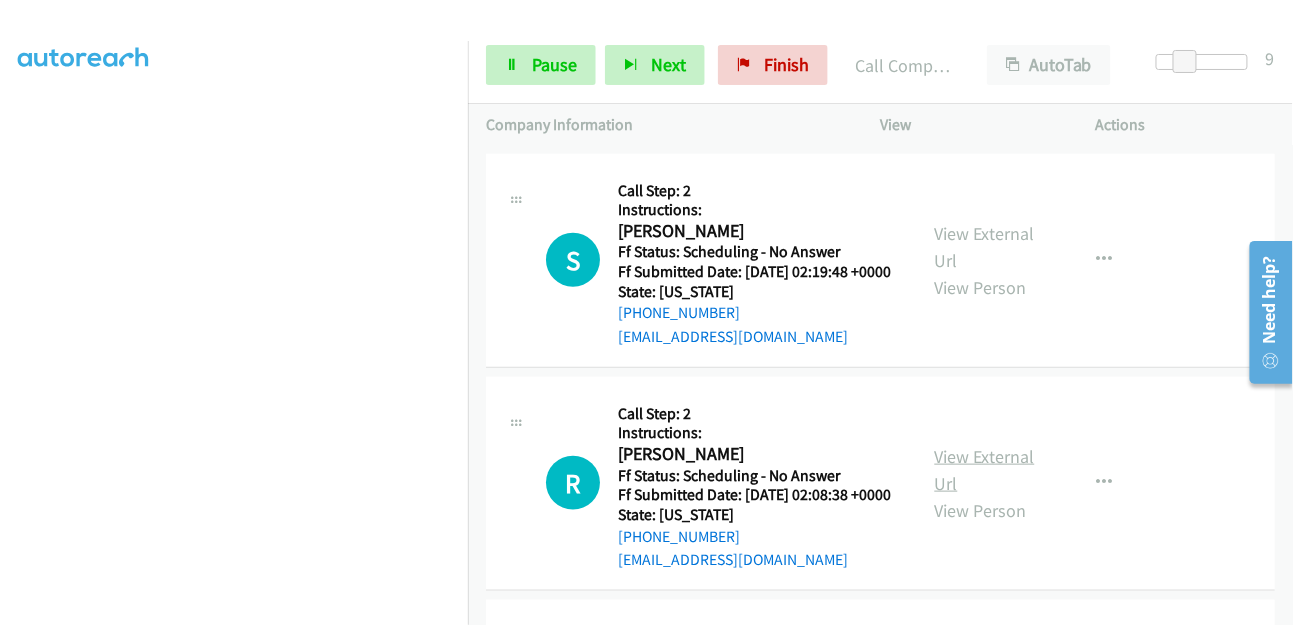 click on "View External Url" at bounding box center [985, 470] 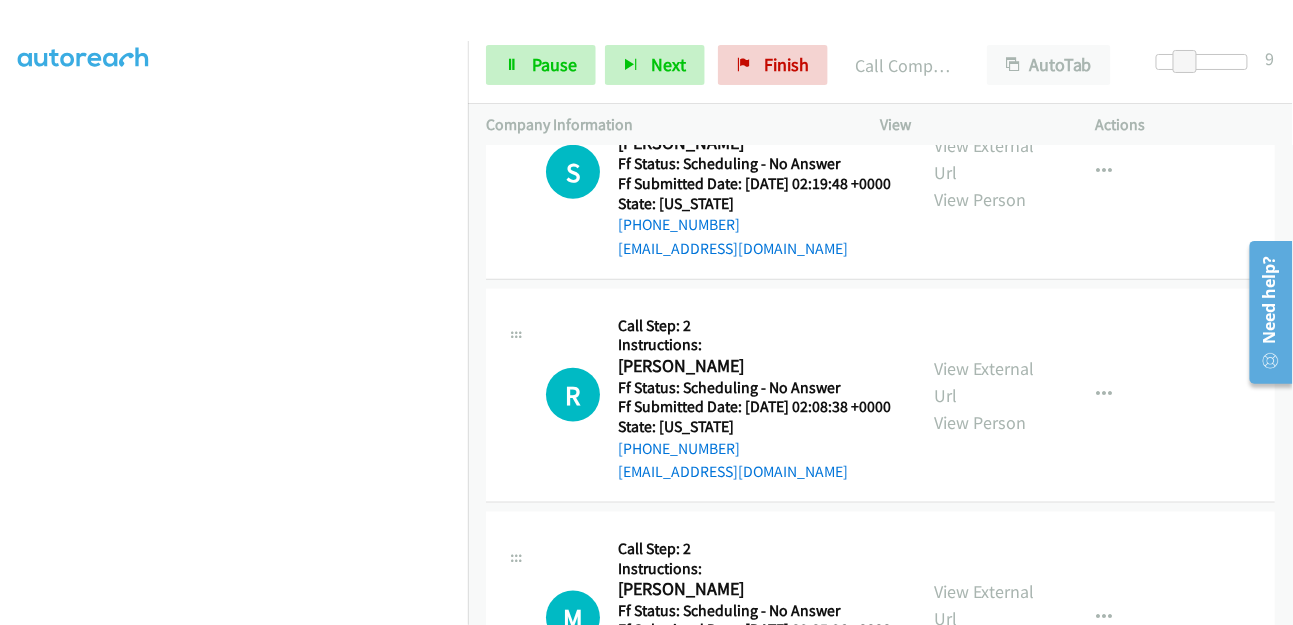 scroll, scrollTop: 709, scrollLeft: 0, axis: vertical 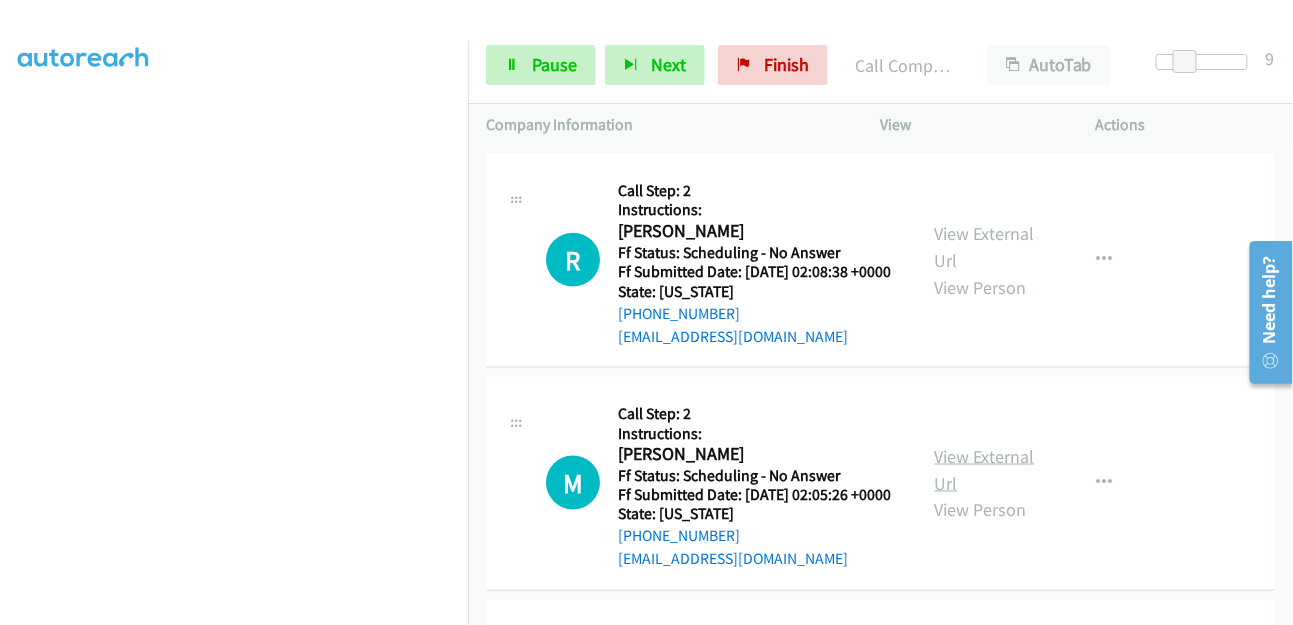 click on "View External Url" at bounding box center [985, 470] 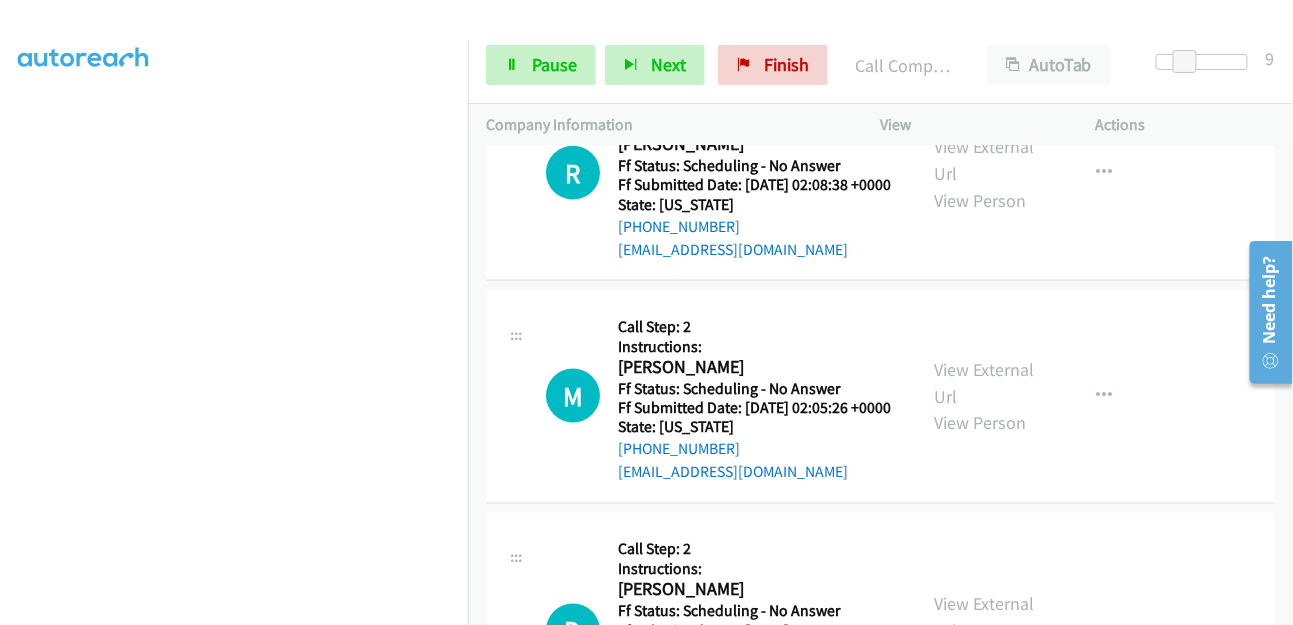 scroll, scrollTop: 931, scrollLeft: 0, axis: vertical 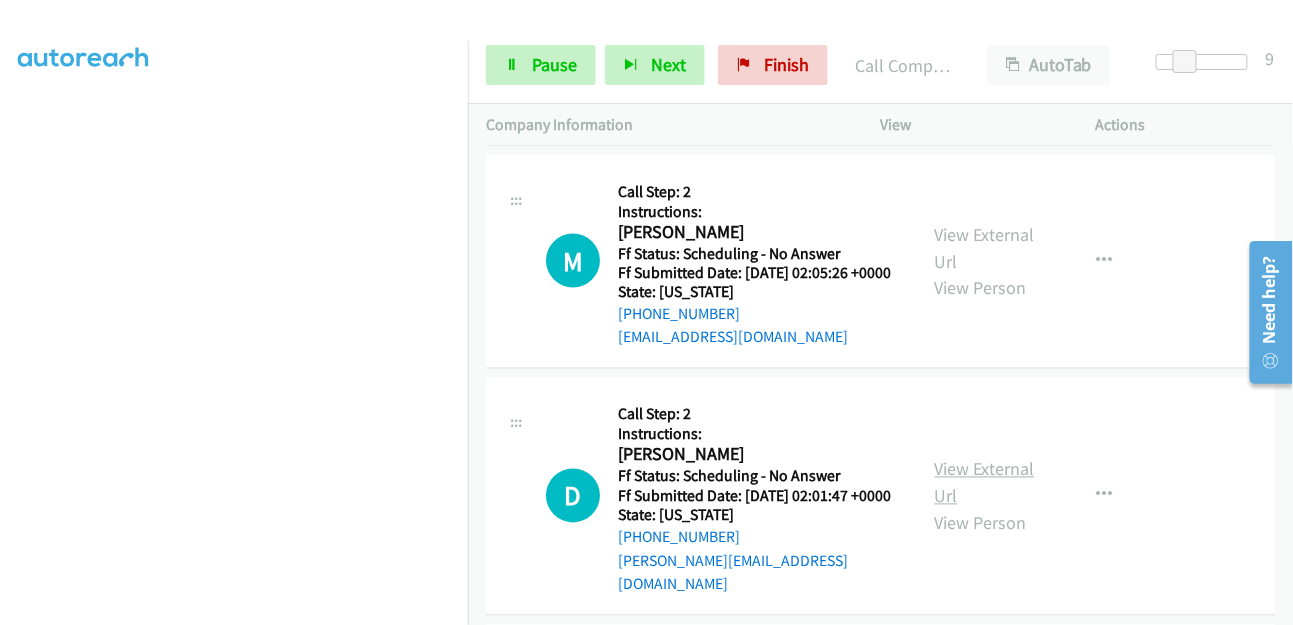 click on "View External Url" at bounding box center [985, 483] 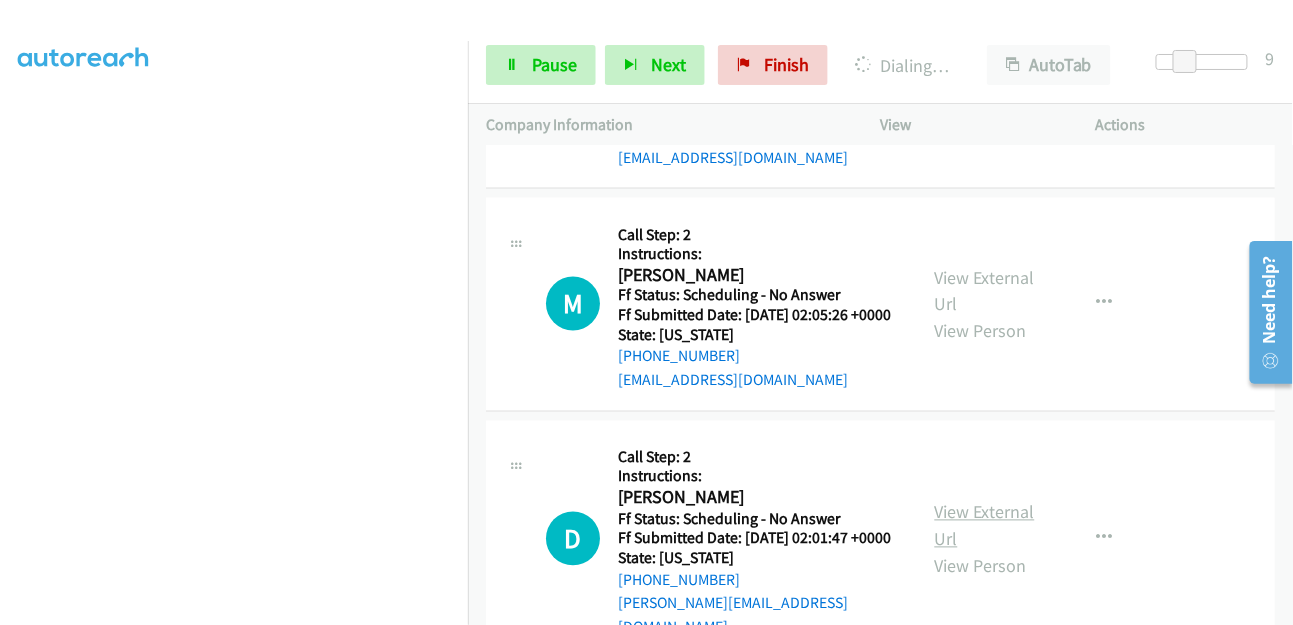 scroll, scrollTop: 973, scrollLeft: 0, axis: vertical 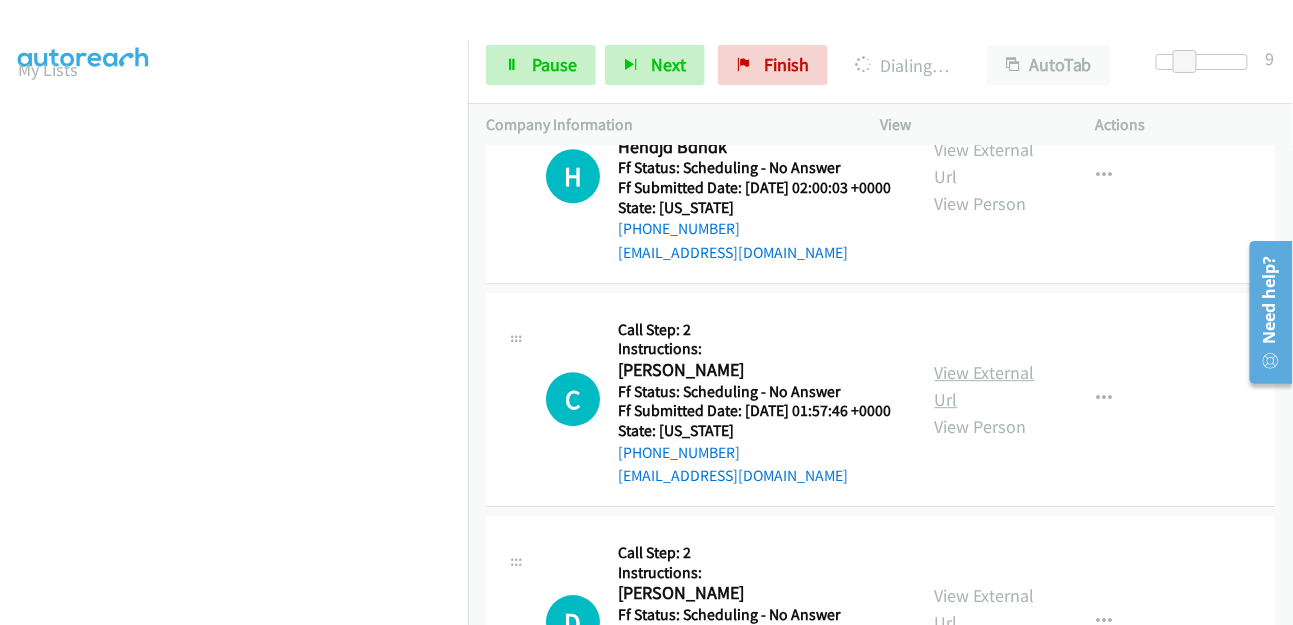 click on "View External Url" at bounding box center (985, 386) 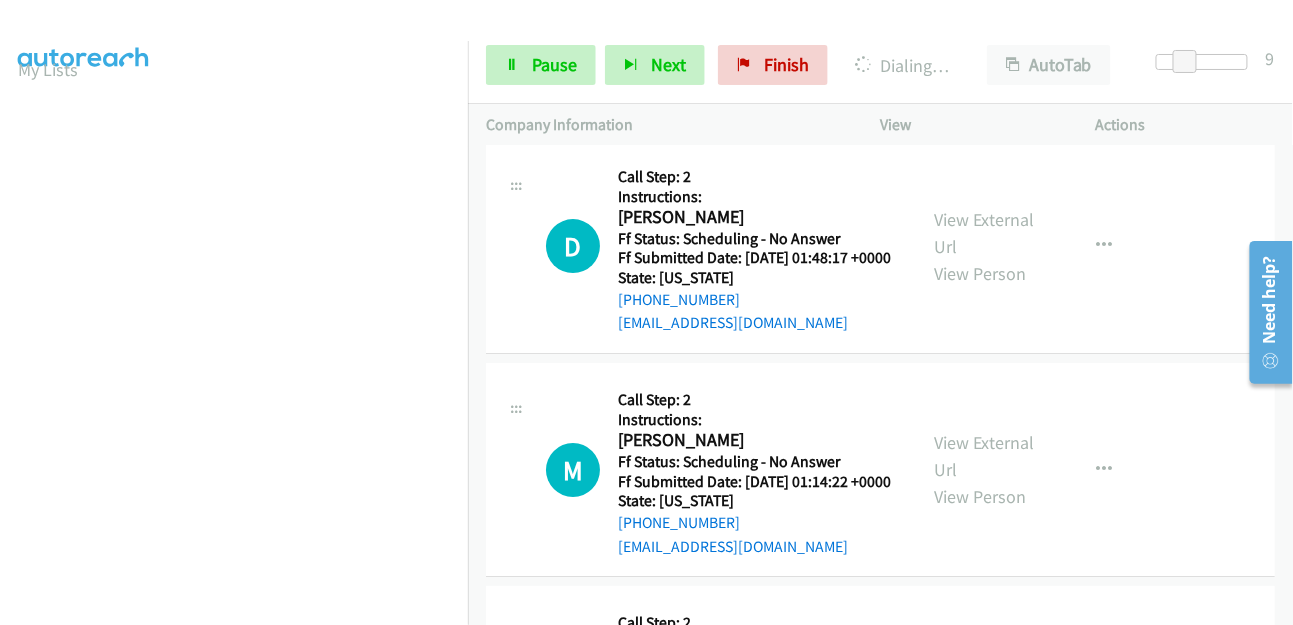 scroll, scrollTop: 1973, scrollLeft: 0, axis: vertical 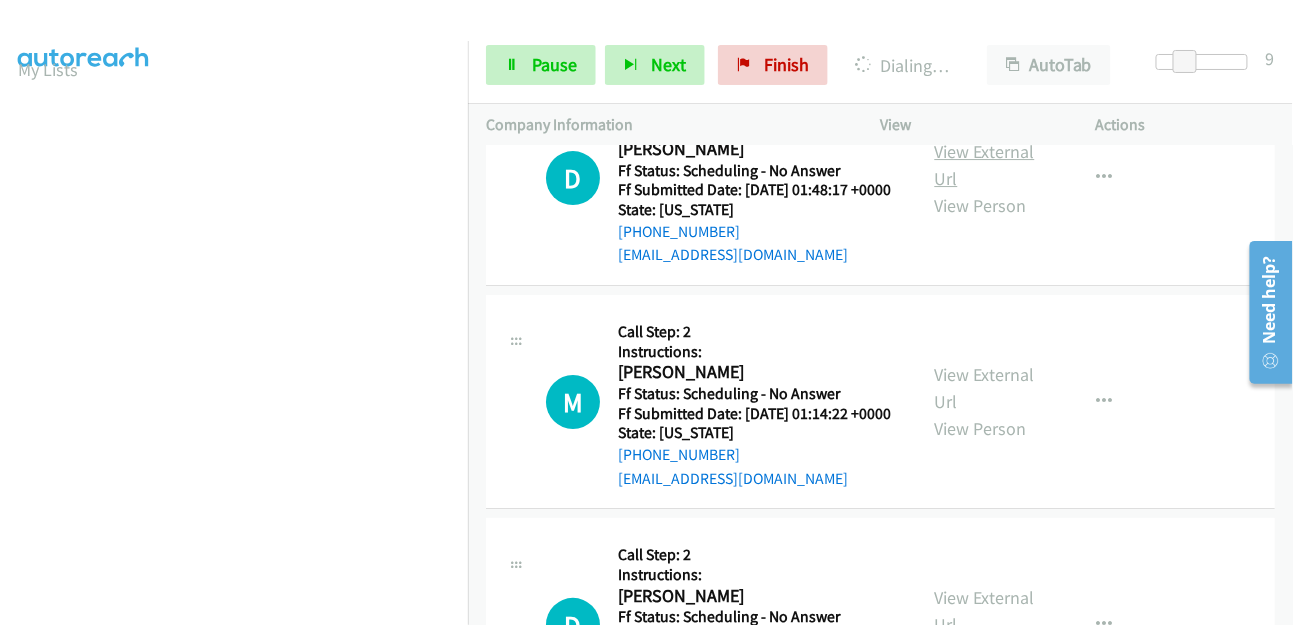click on "View External Url" at bounding box center (985, 165) 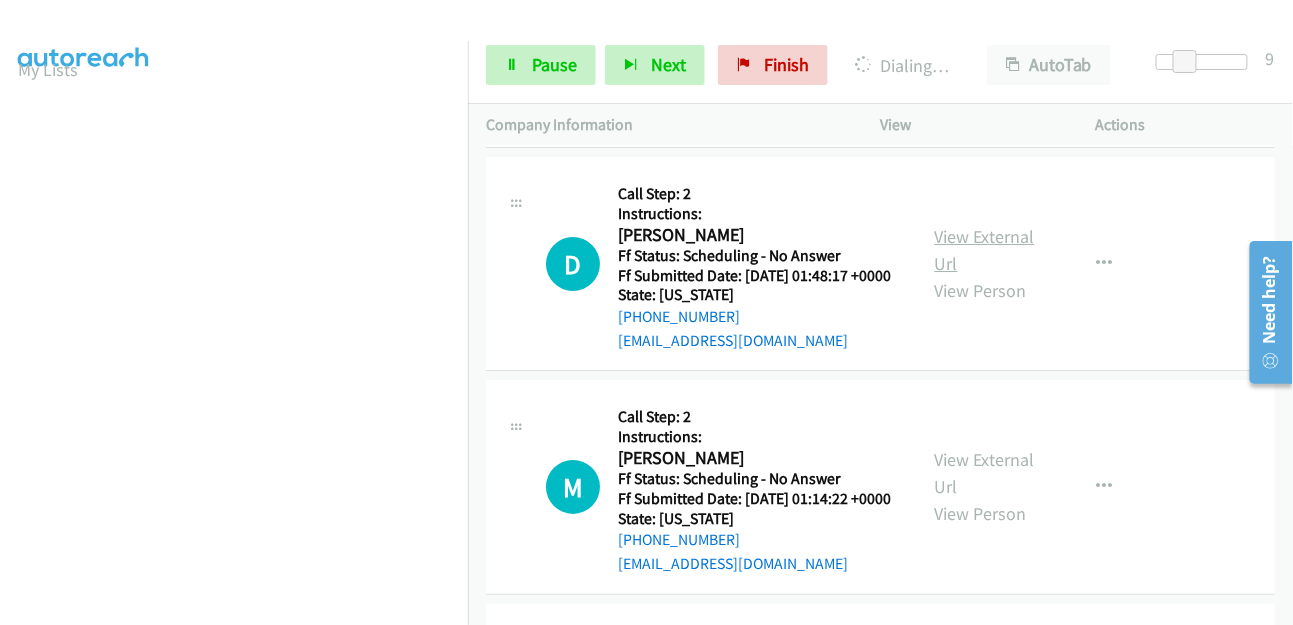 scroll, scrollTop: 498, scrollLeft: 0, axis: vertical 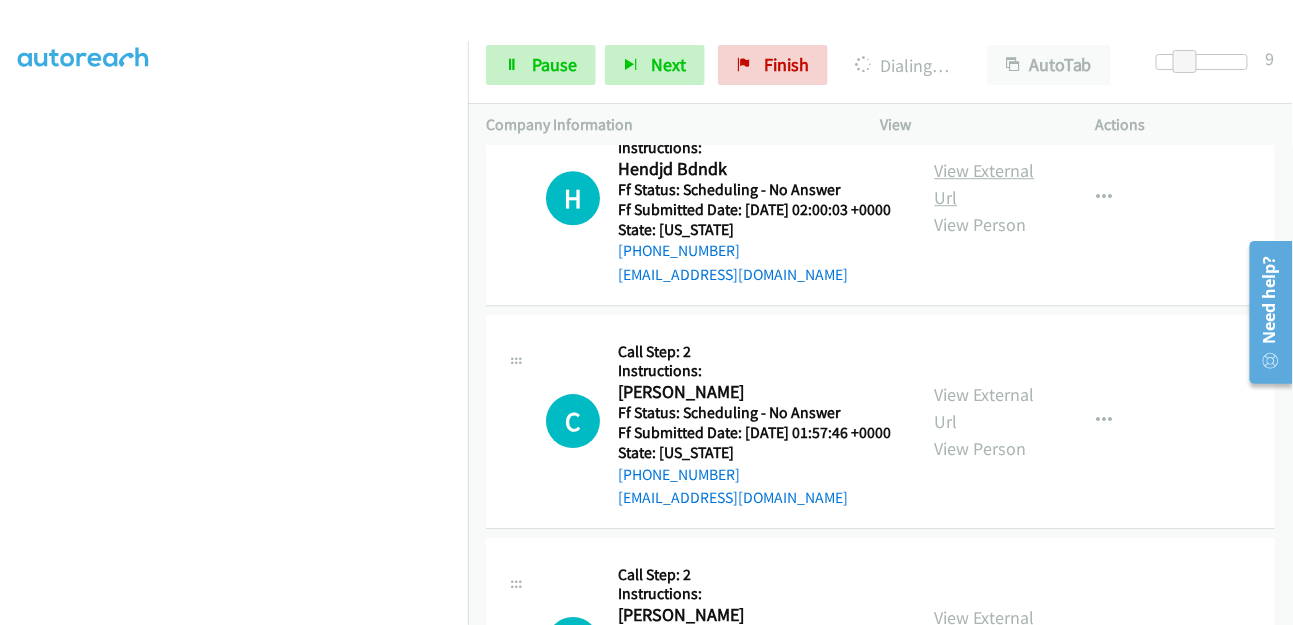 click on "View External Url" at bounding box center [985, 184] 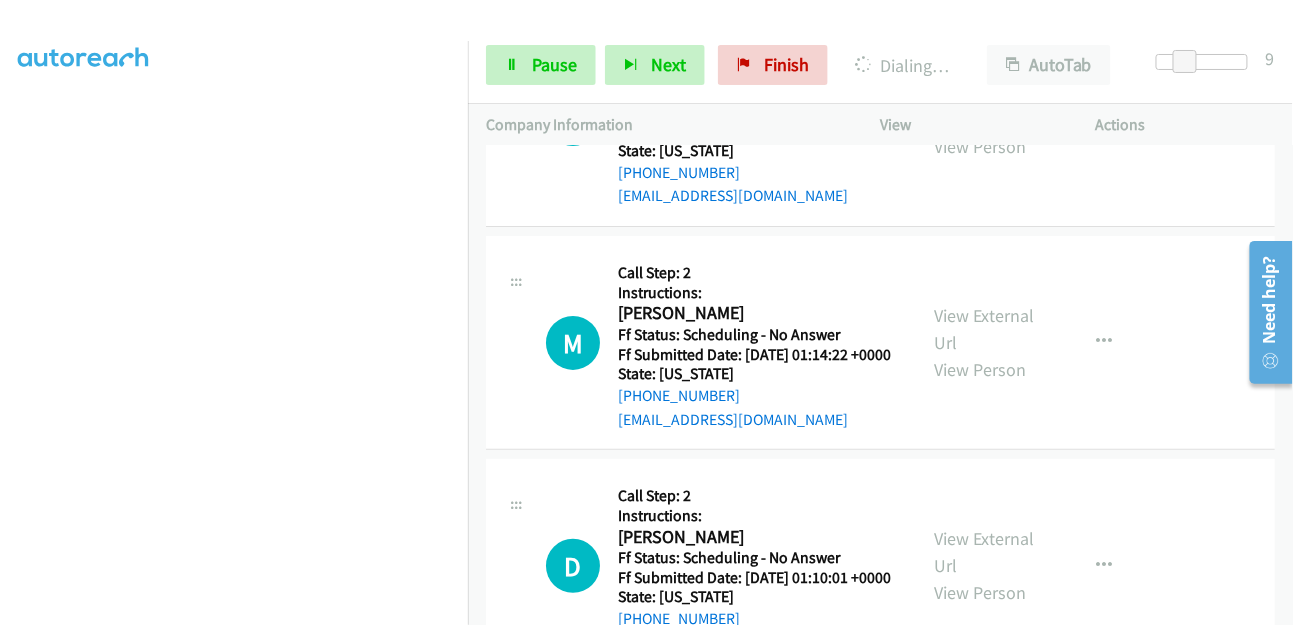 scroll, scrollTop: 2190, scrollLeft: 0, axis: vertical 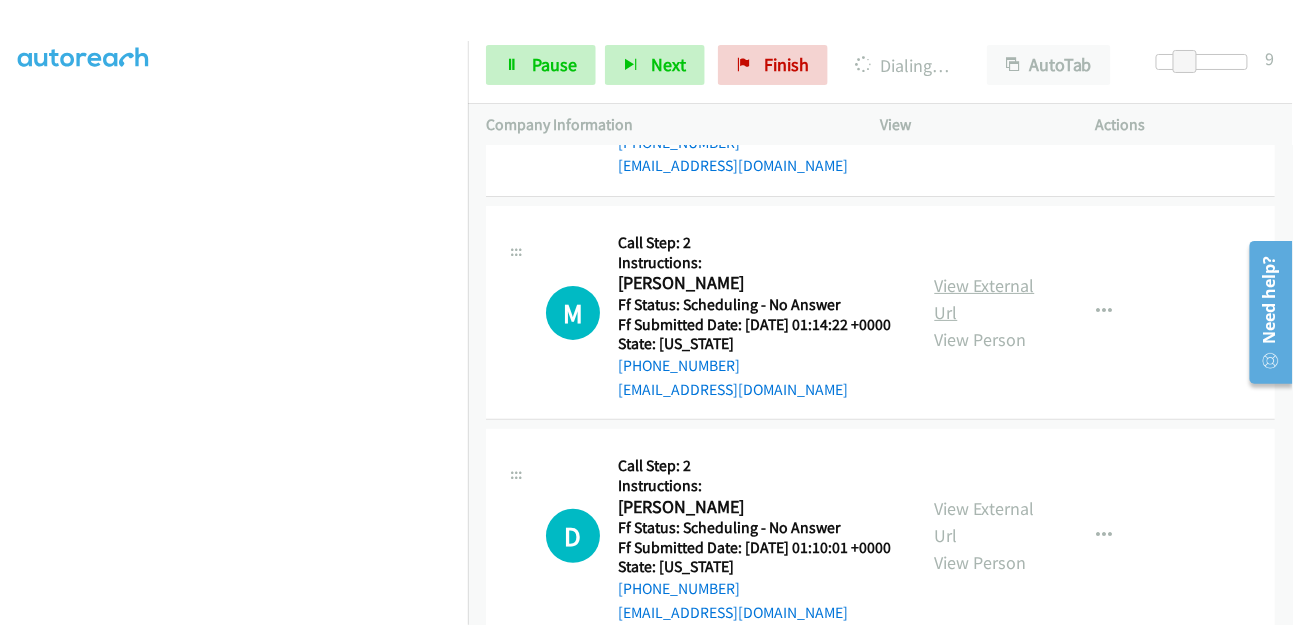 click on "View External Url" at bounding box center (985, 299) 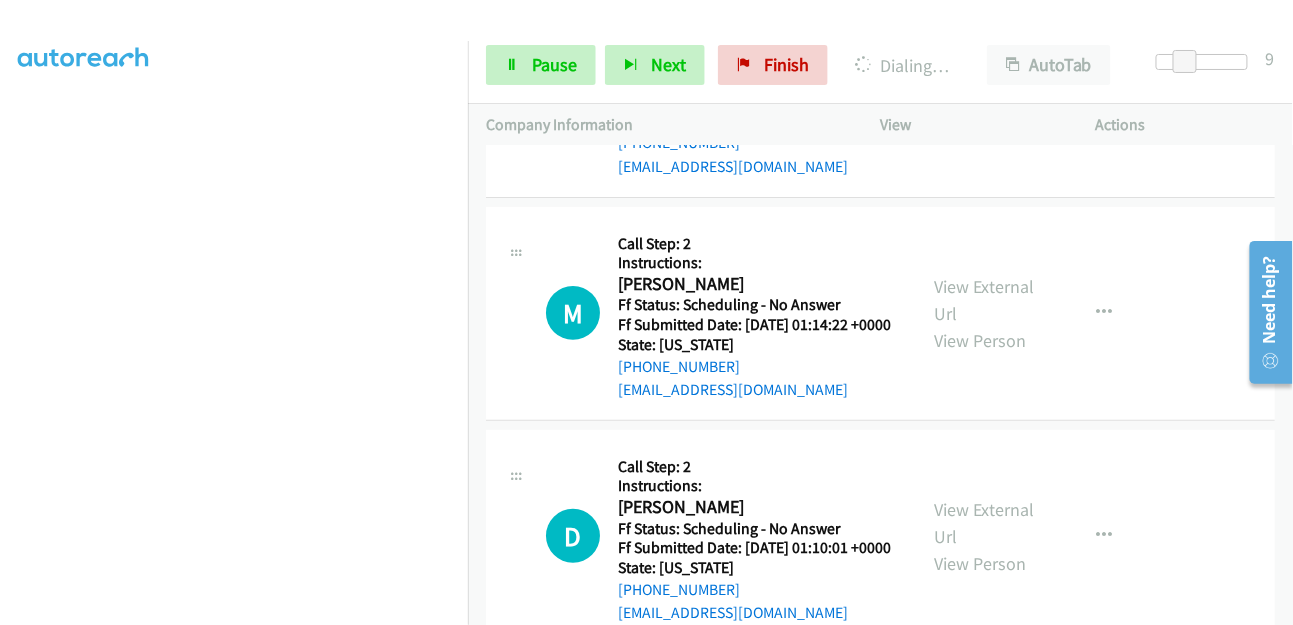 scroll, scrollTop: 2677, scrollLeft: 0, axis: vertical 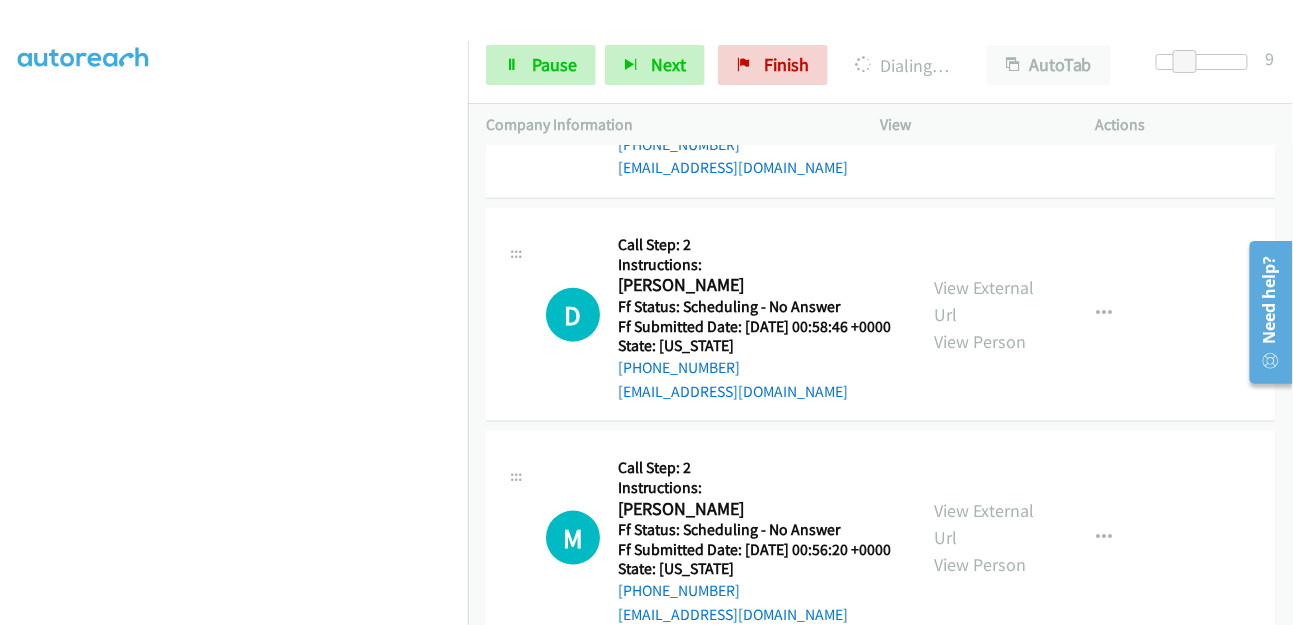 click on "View External Url" at bounding box center (985, 78) 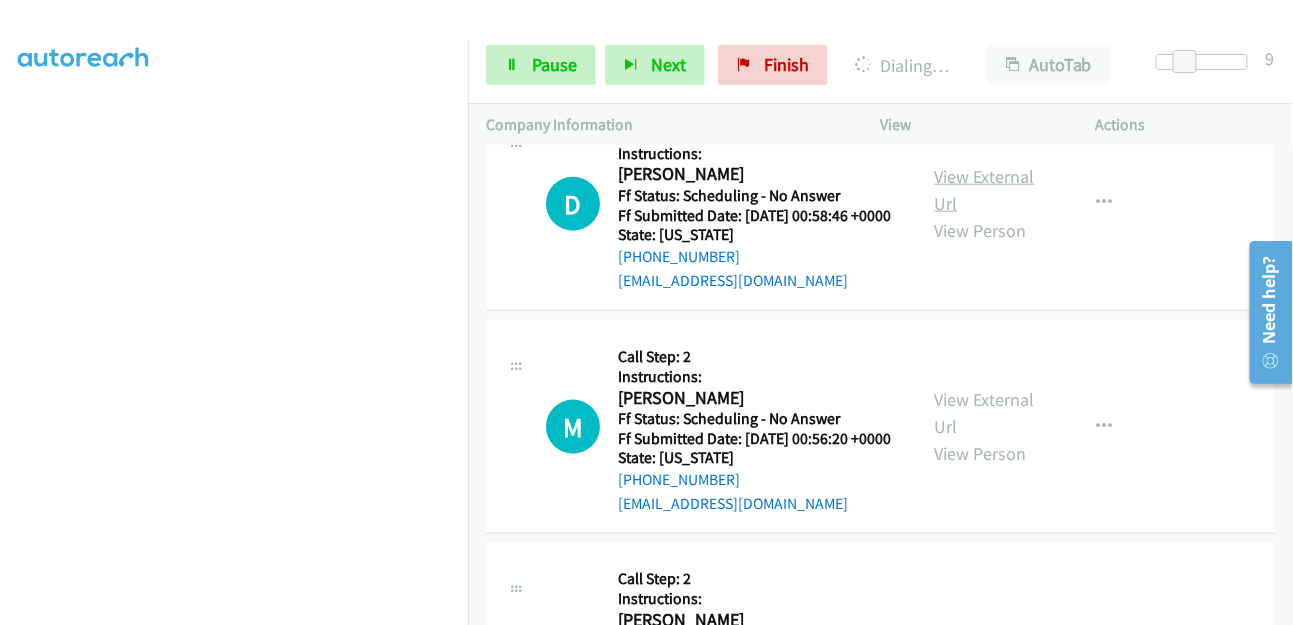 click on "View External Url" at bounding box center (985, 190) 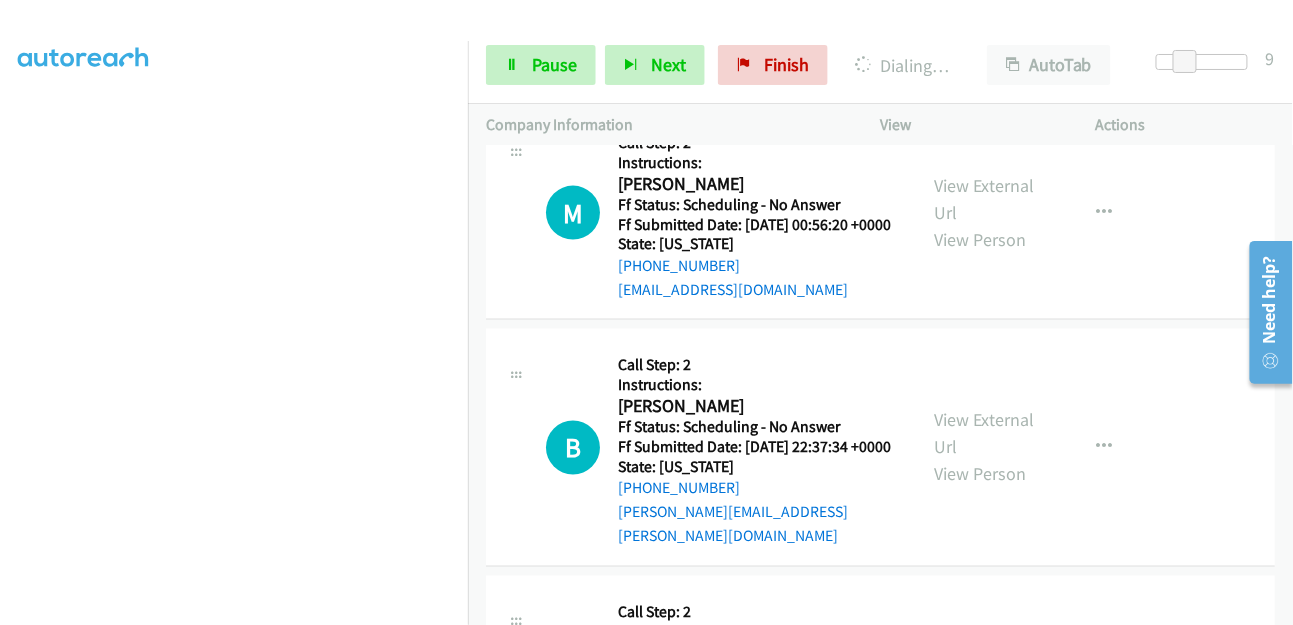 scroll, scrollTop: 3121, scrollLeft: 0, axis: vertical 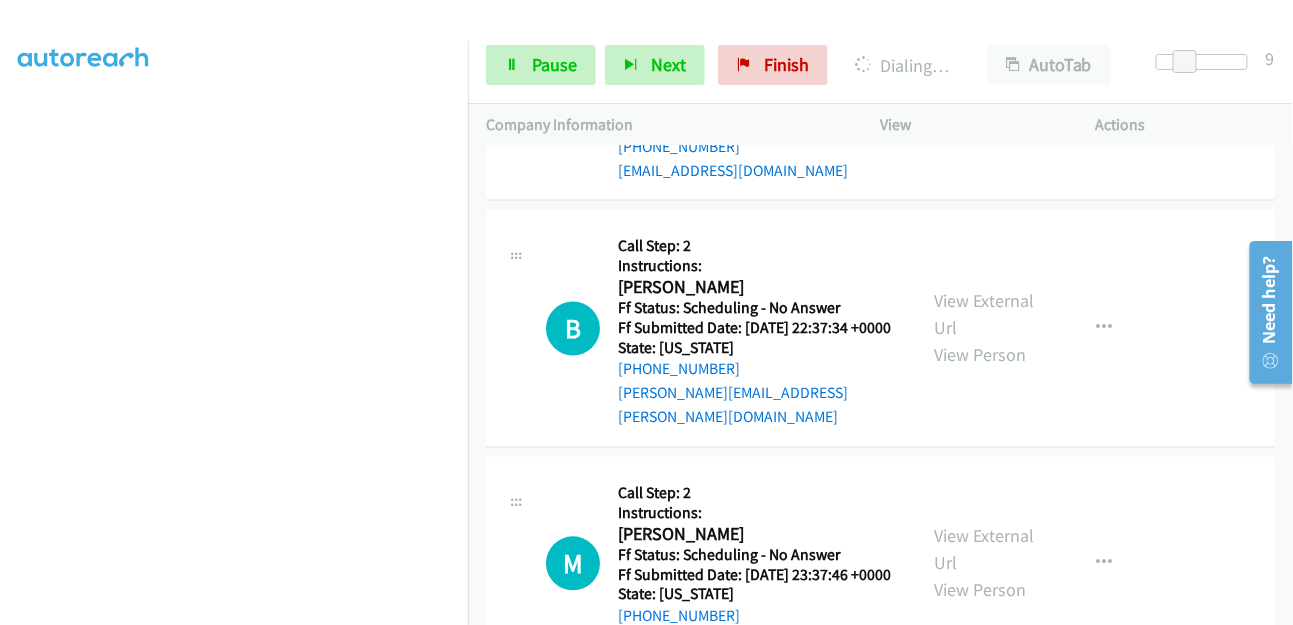 click on "View External Url" at bounding box center [985, 80] 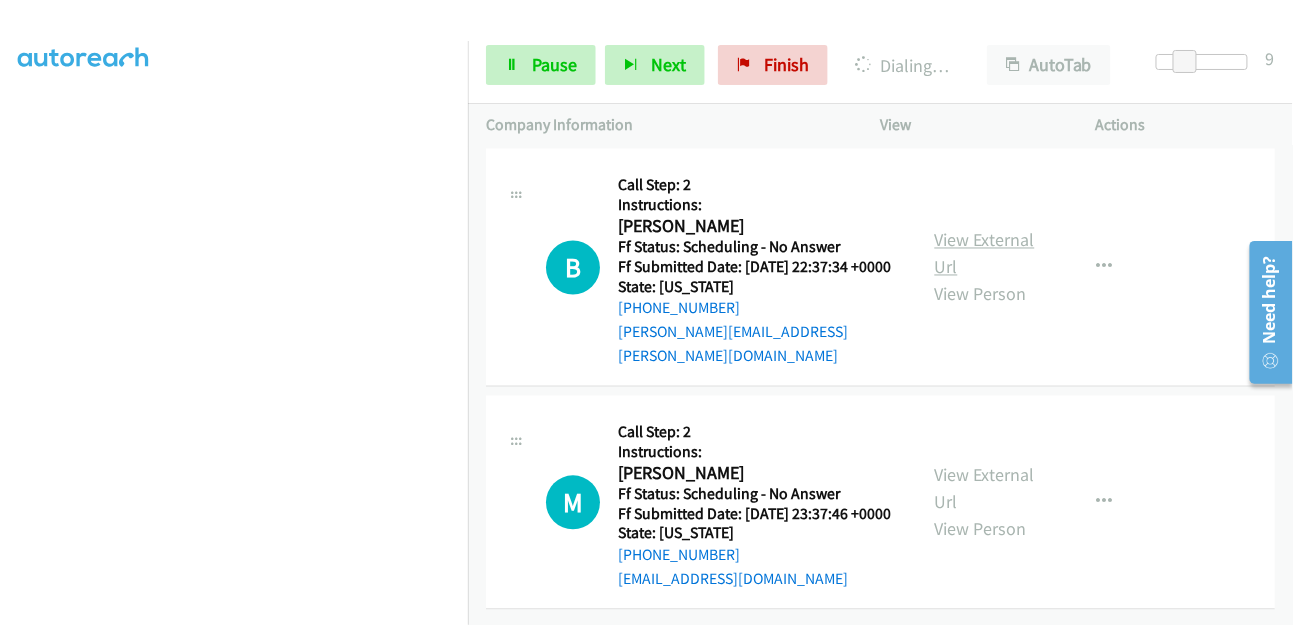 click on "View External Url" at bounding box center (985, 254) 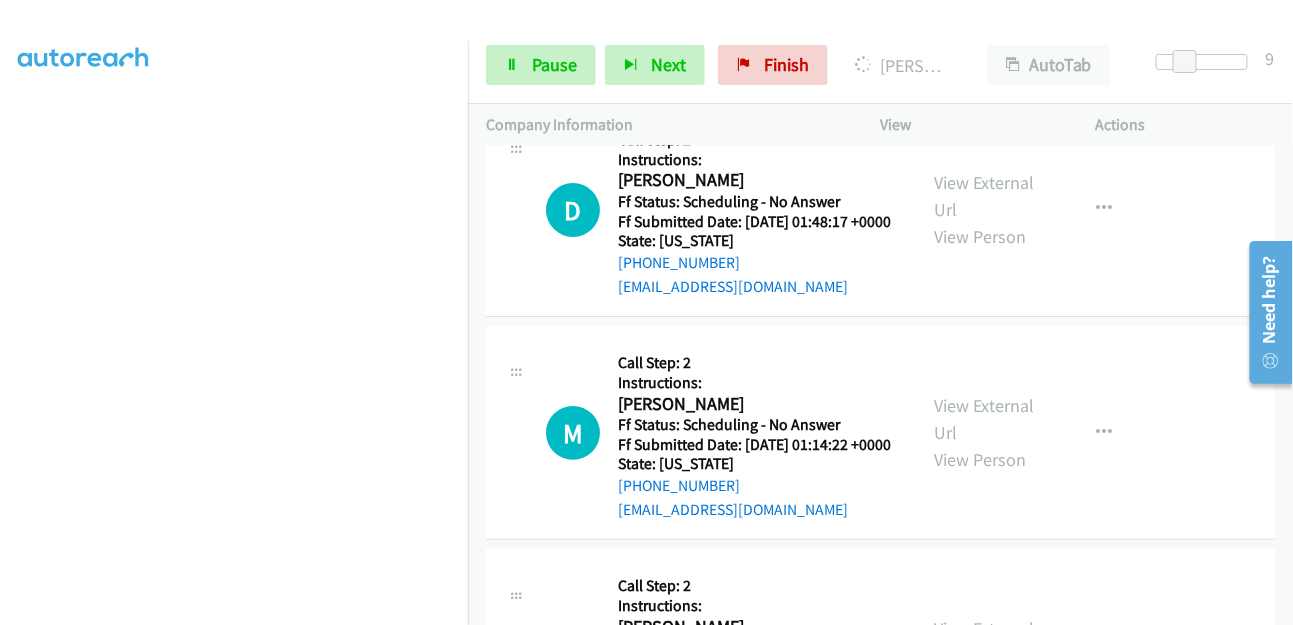 scroll, scrollTop: 2052, scrollLeft: 0, axis: vertical 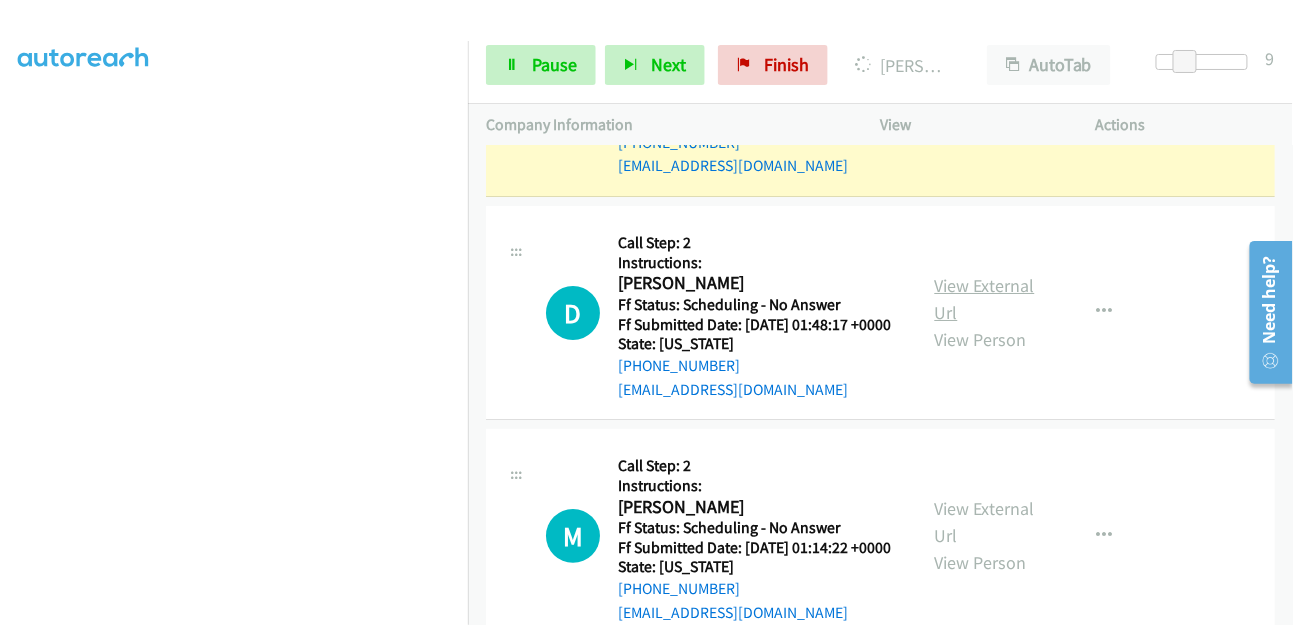 click on "View External Url" at bounding box center [985, 299] 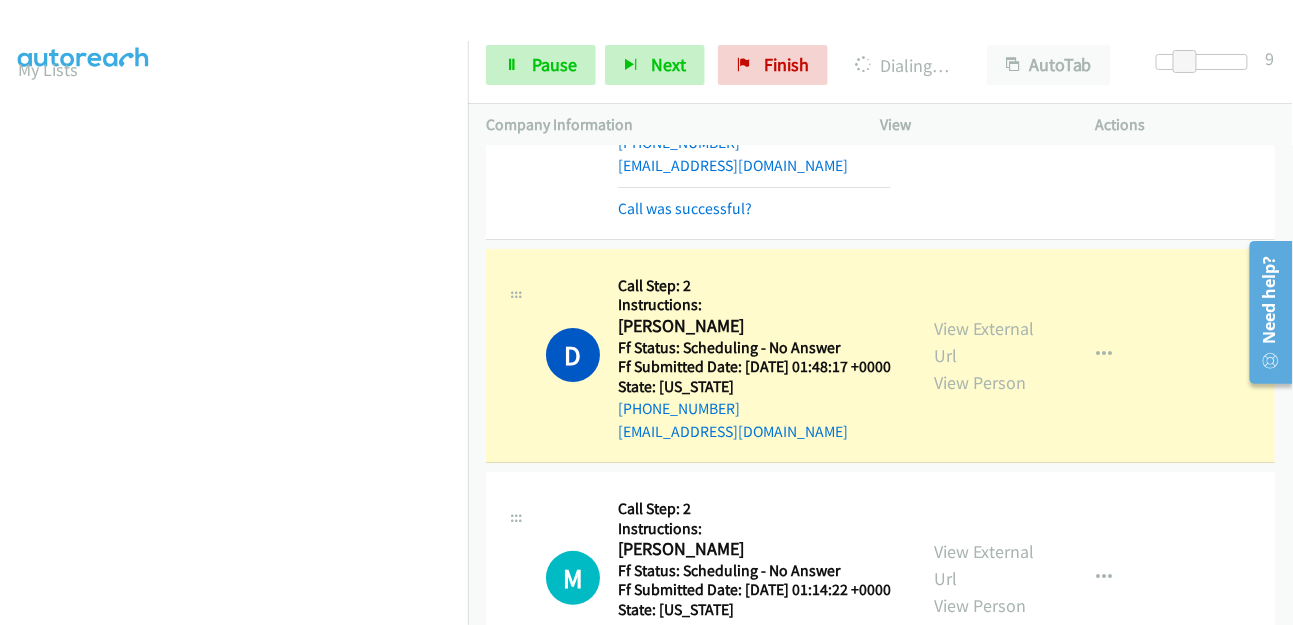 scroll, scrollTop: 0, scrollLeft: 0, axis: both 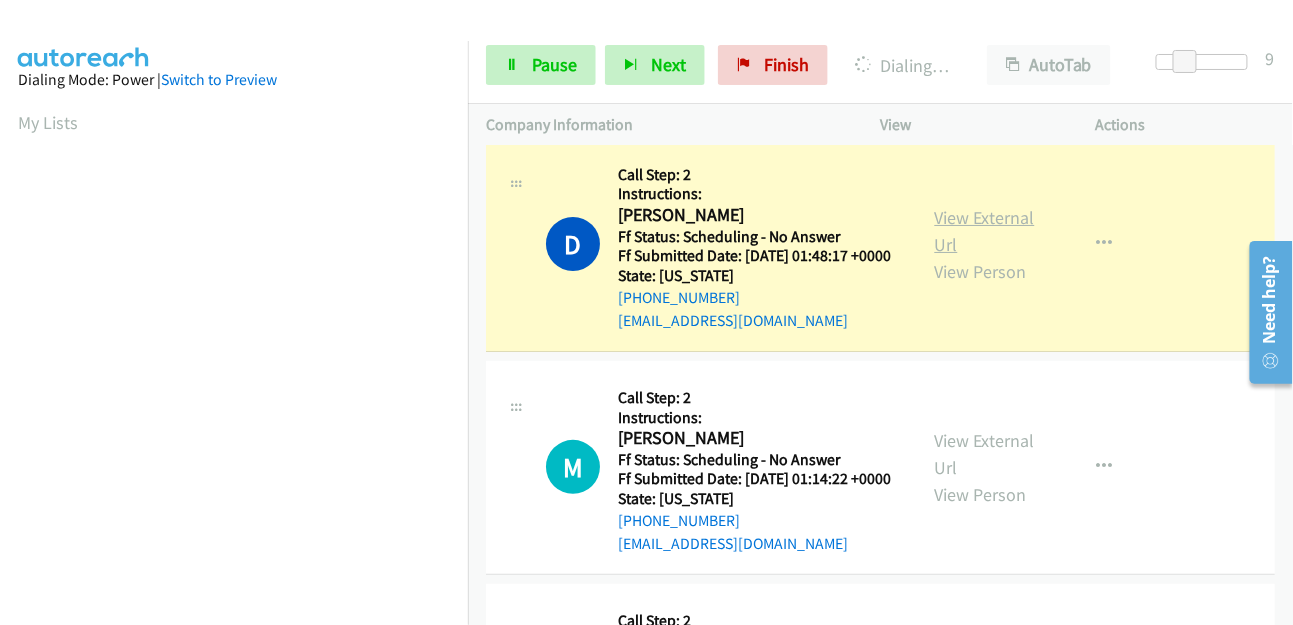 click on "View External Url" at bounding box center (985, 231) 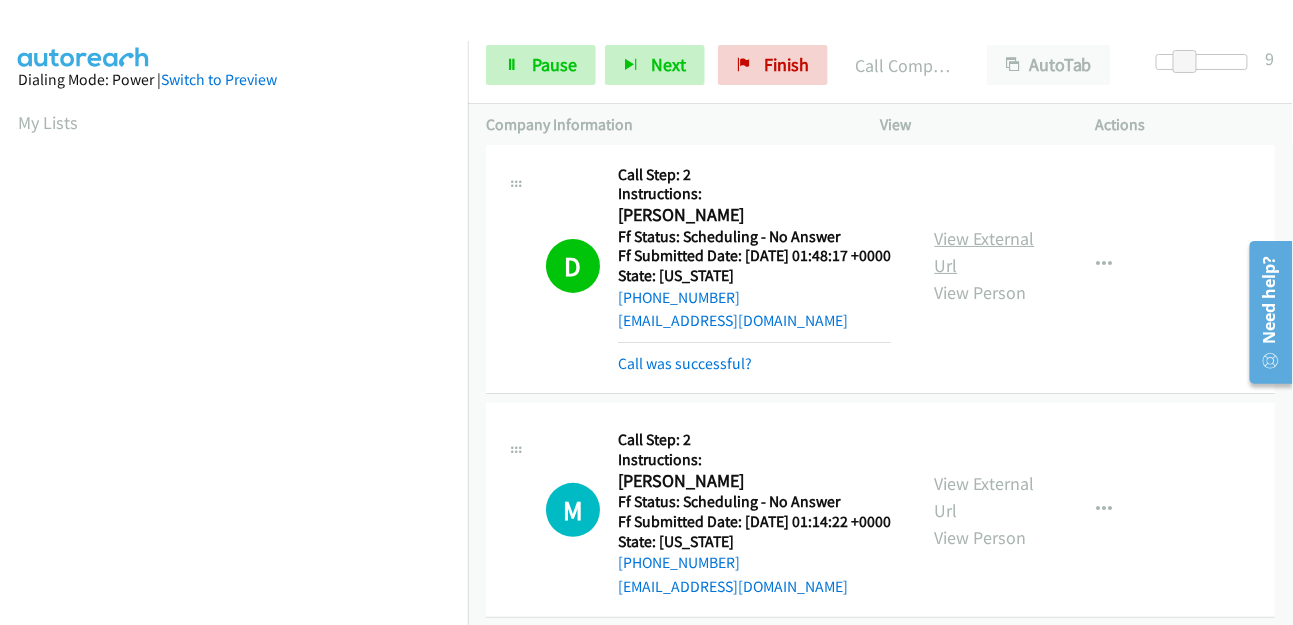 scroll, scrollTop: 498, scrollLeft: 0, axis: vertical 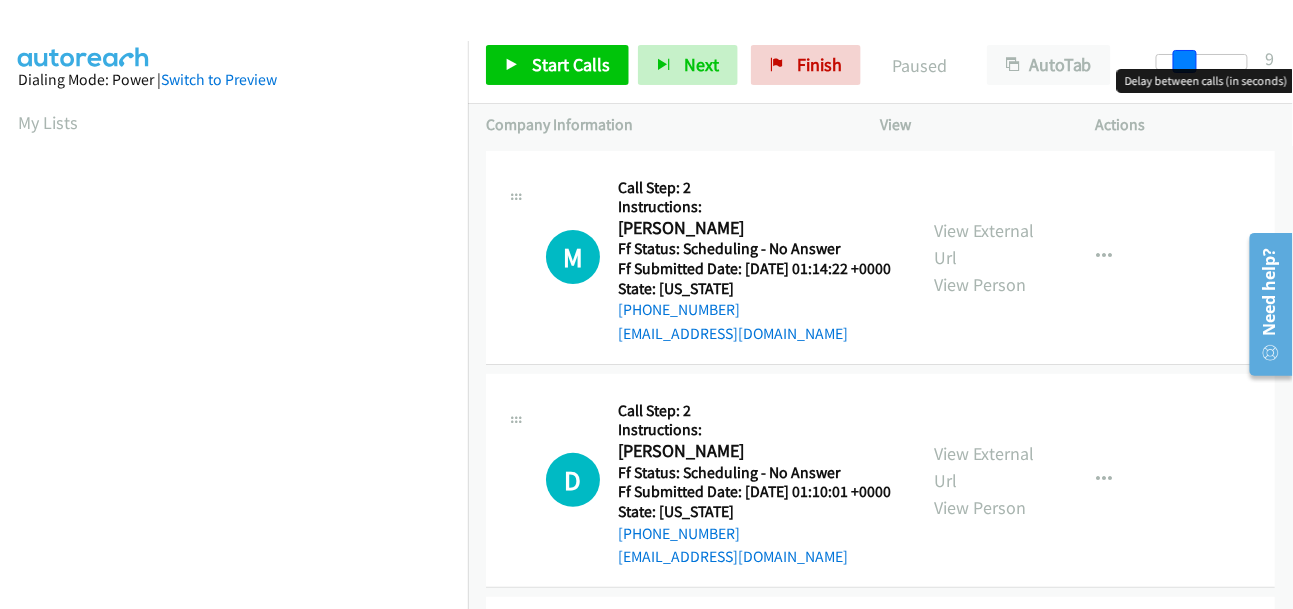 drag, startPoint x: 1152, startPoint y: 56, endPoint x: 1179, endPoint y: 64, distance: 28.160255 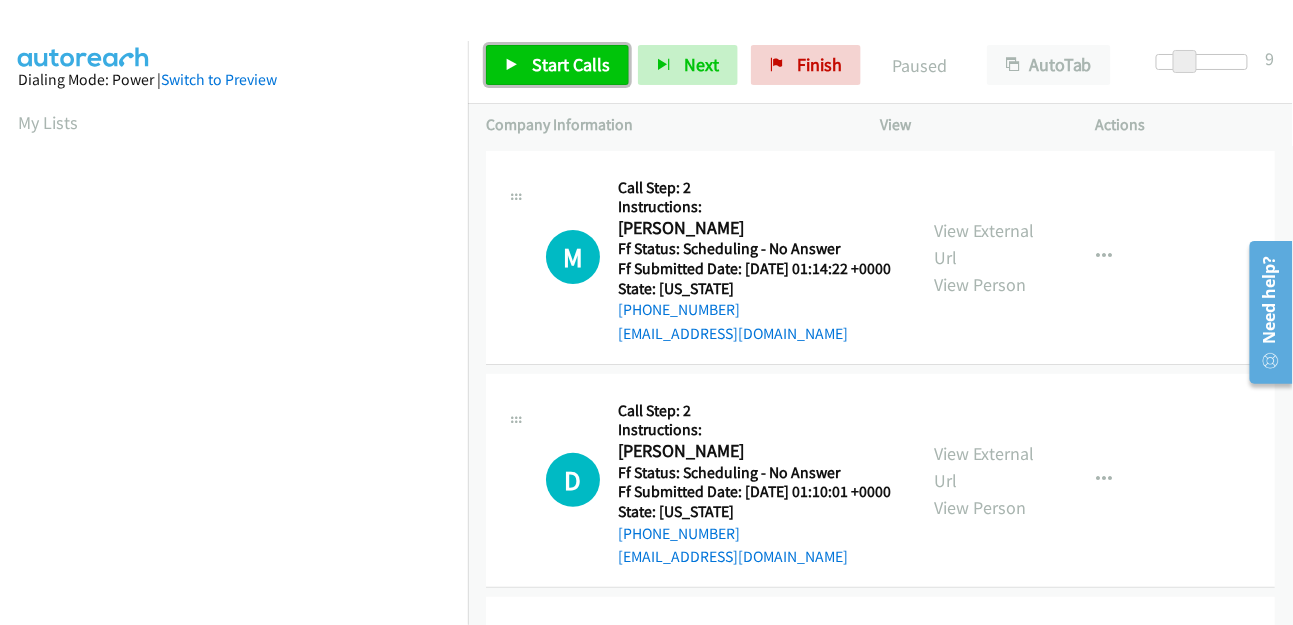 click on "Start Calls" at bounding box center (571, 64) 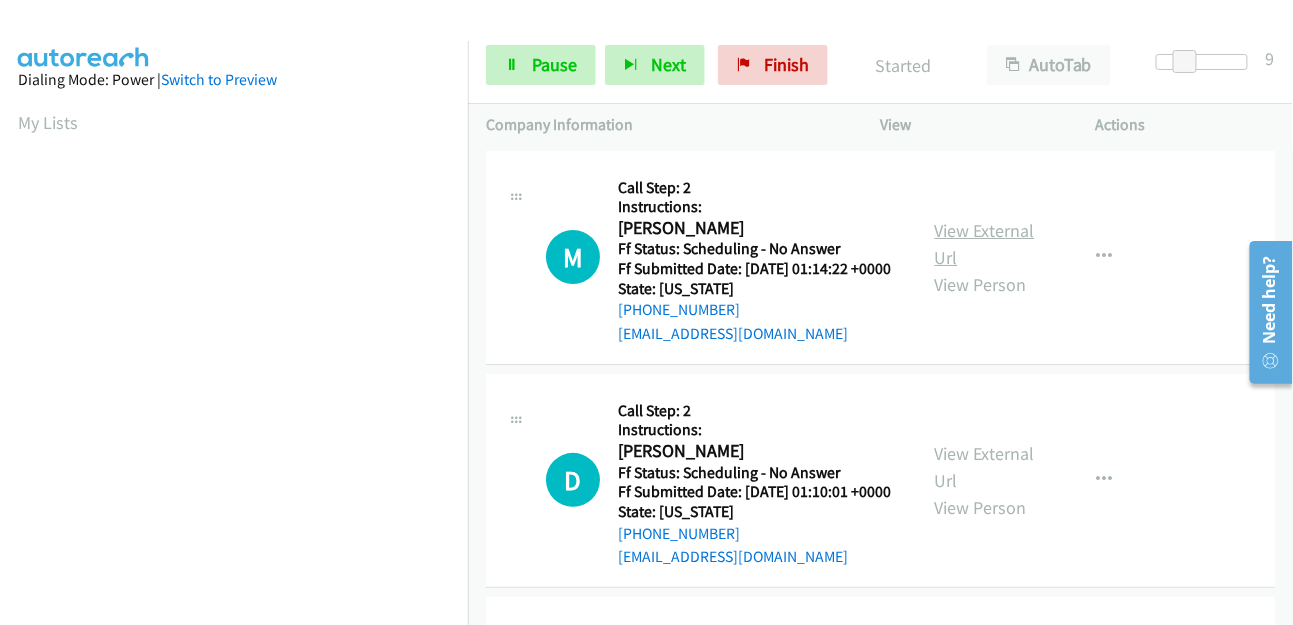 click on "View External Url" at bounding box center (985, 244) 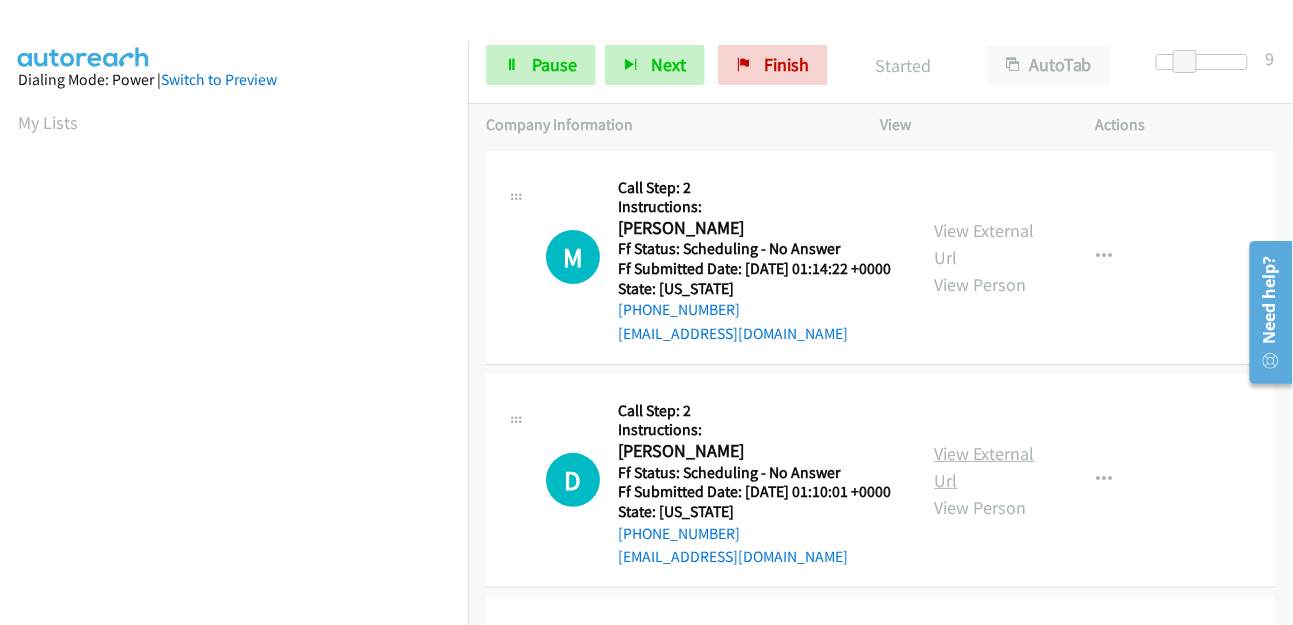 click on "View External Url" at bounding box center (985, 467) 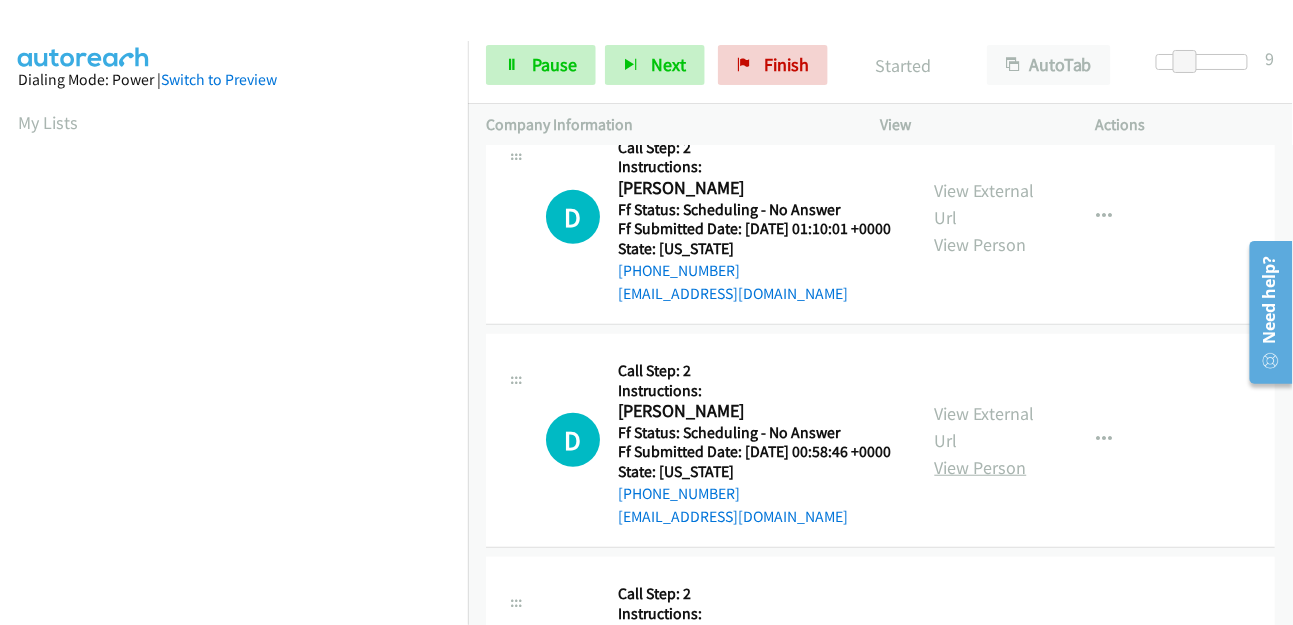 scroll, scrollTop: 333, scrollLeft: 0, axis: vertical 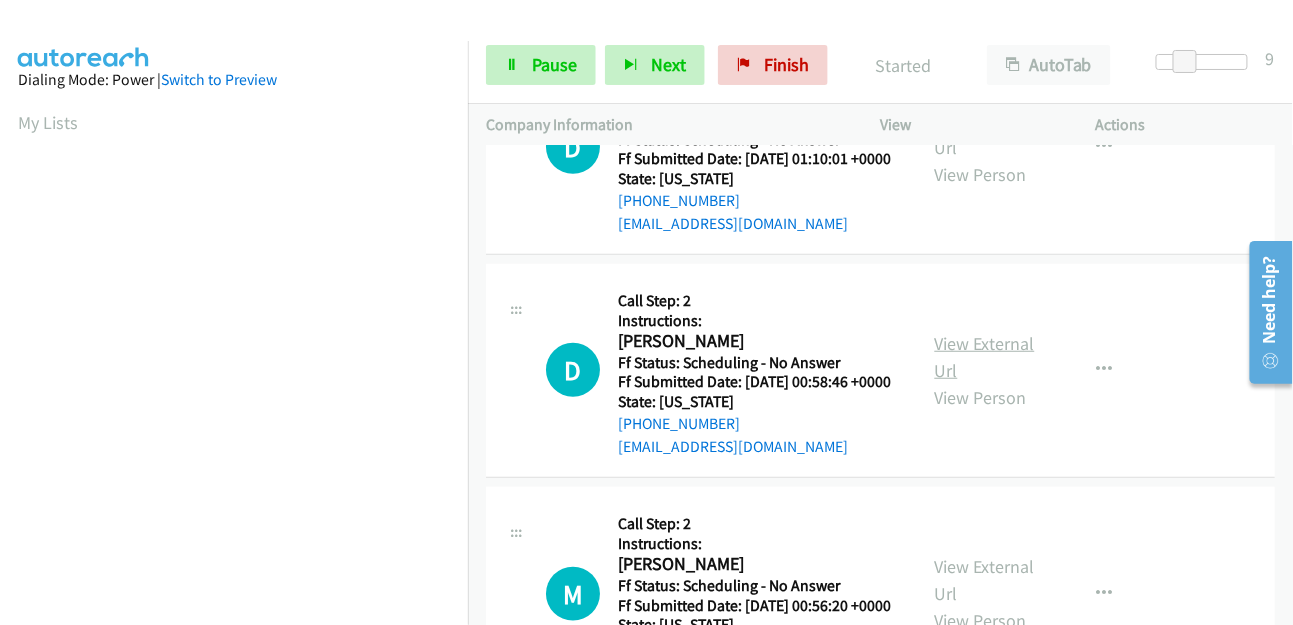 click on "View External Url" at bounding box center (985, 357) 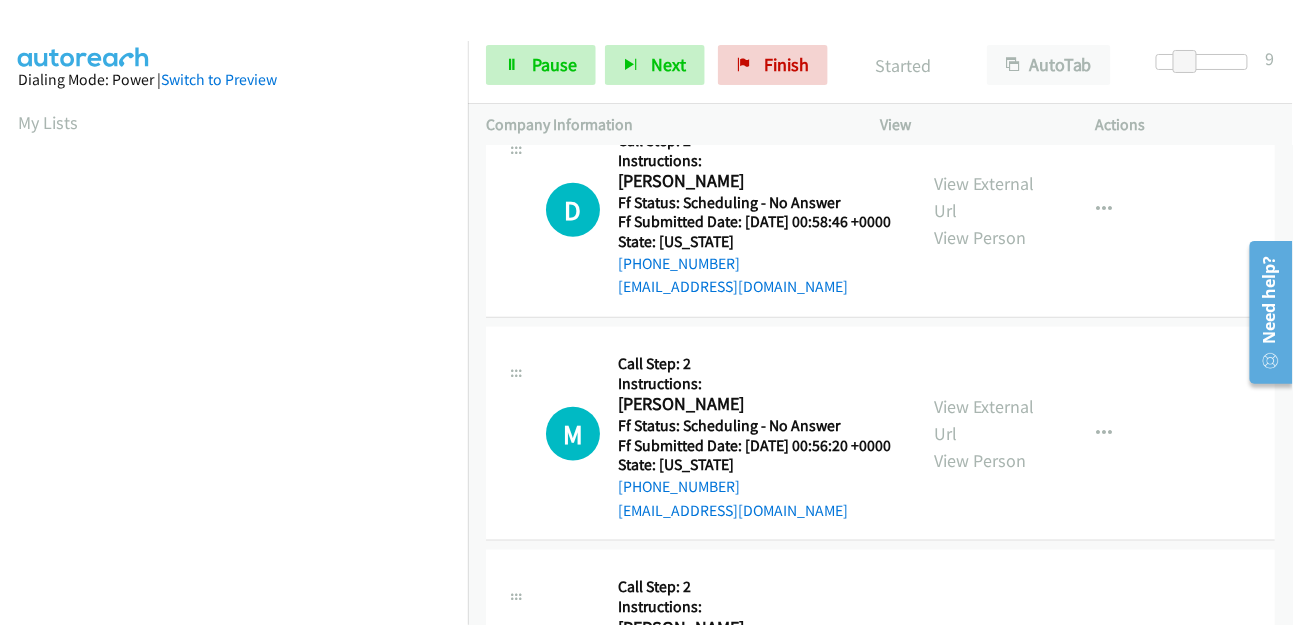scroll, scrollTop: 555, scrollLeft: 0, axis: vertical 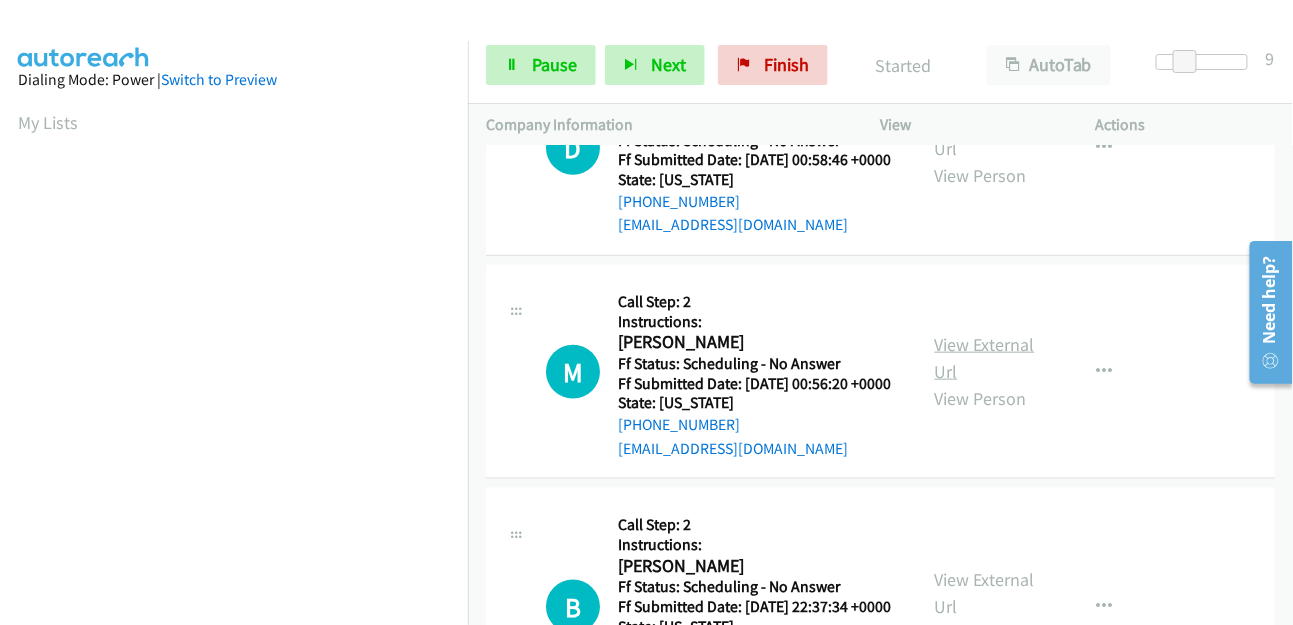 click on "View External Url" at bounding box center (985, 358) 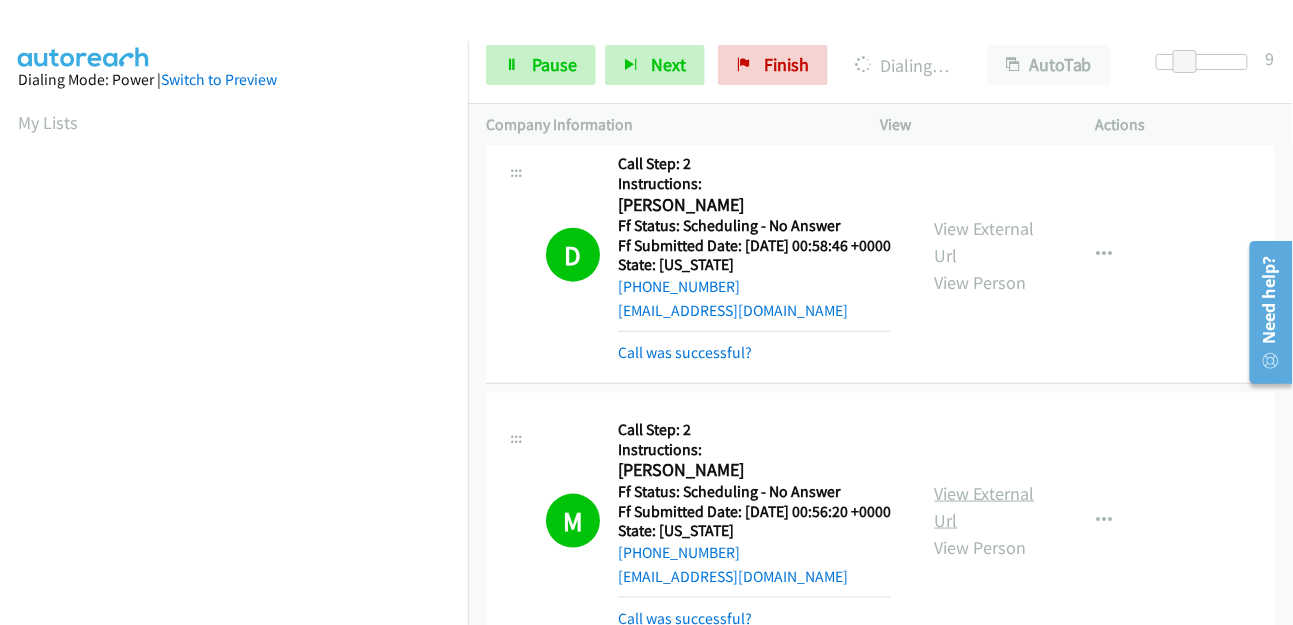 scroll, scrollTop: 498, scrollLeft: 0, axis: vertical 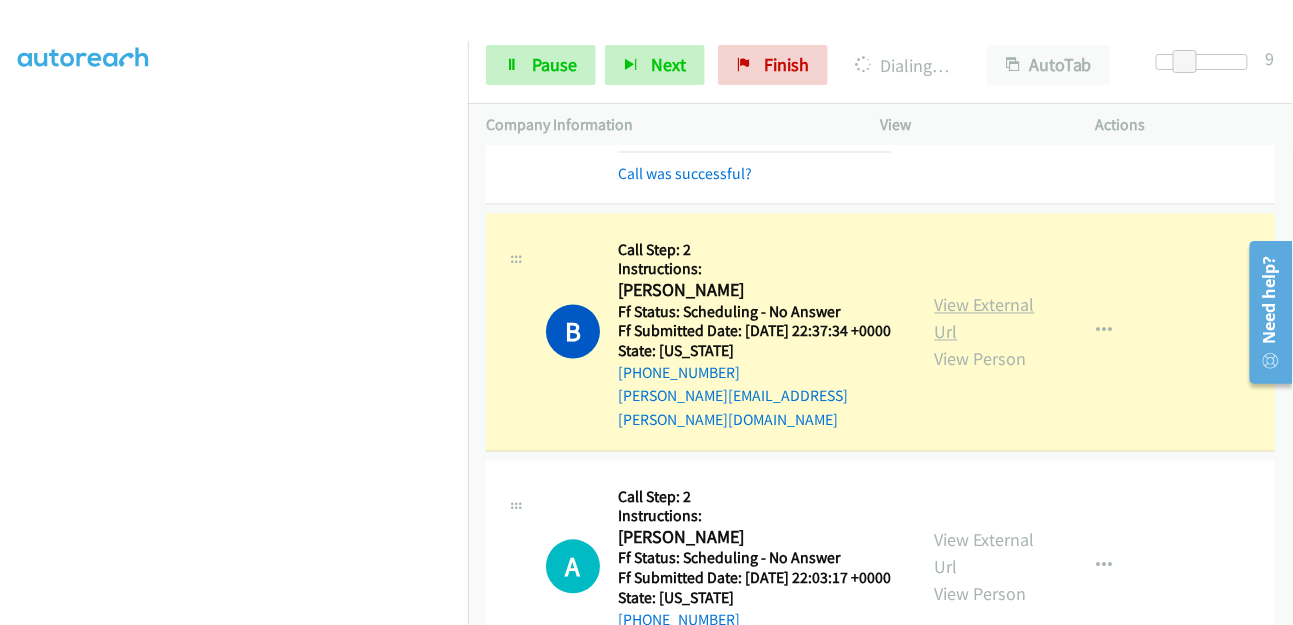 click on "View External Url" at bounding box center [985, 319] 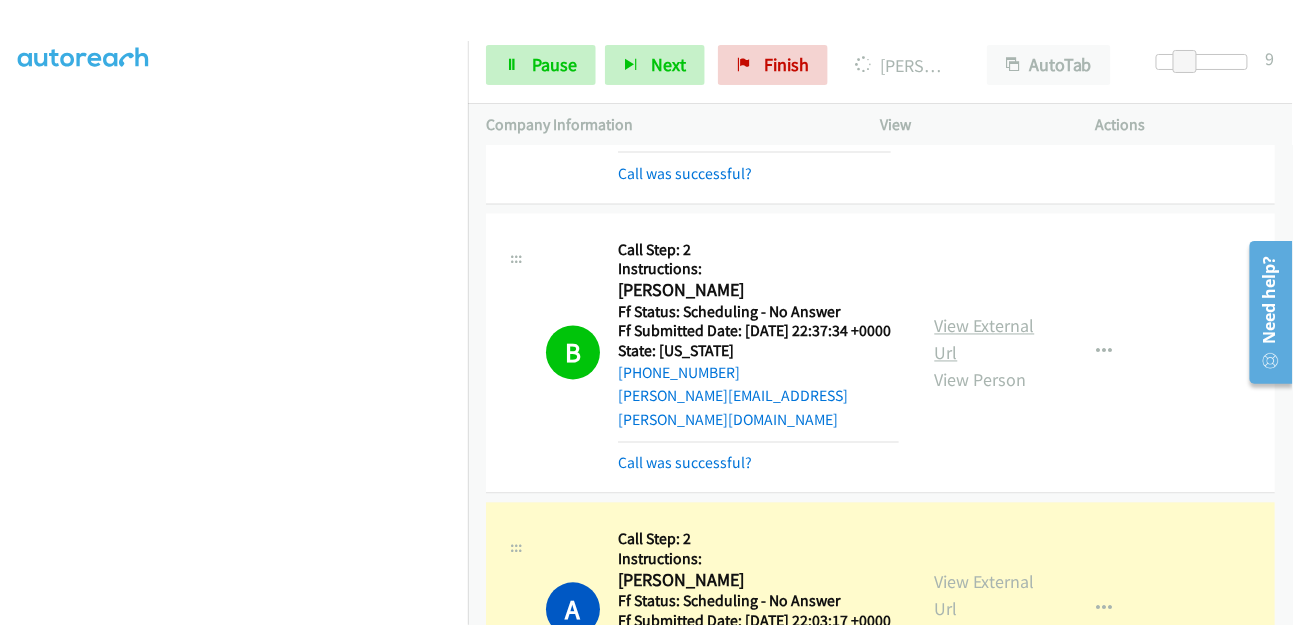 scroll, scrollTop: 498, scrollLeft: 0, axis: vertical 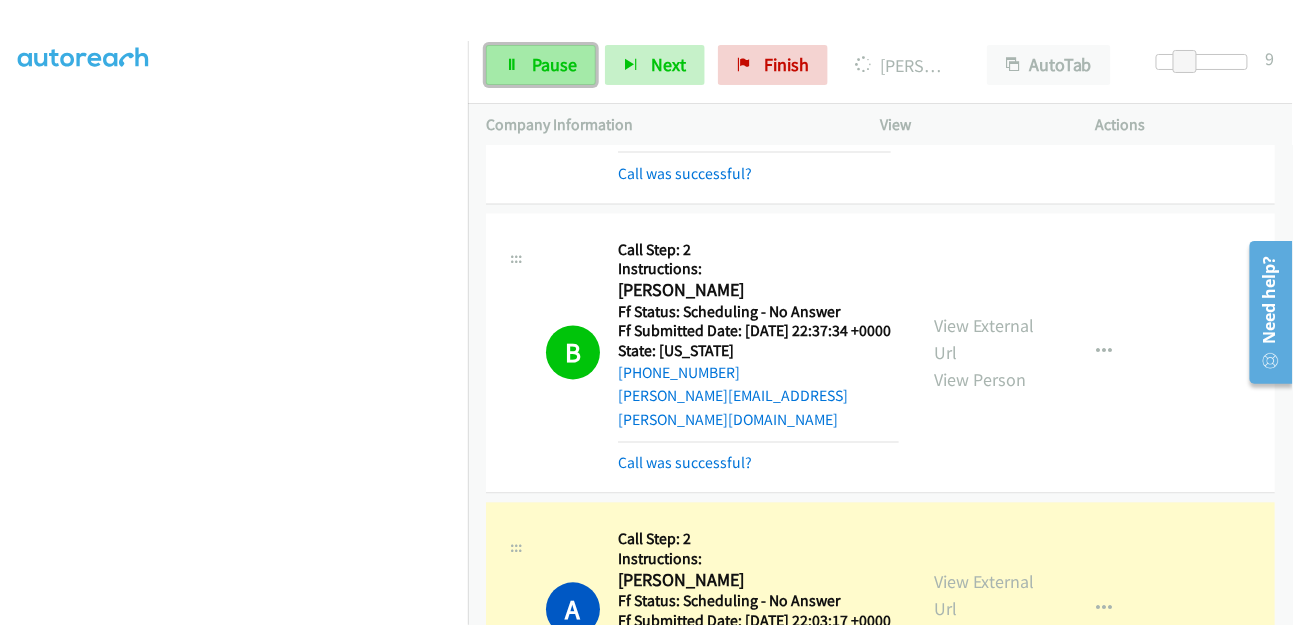 click on "Pause" at bounding box center (541, 65) 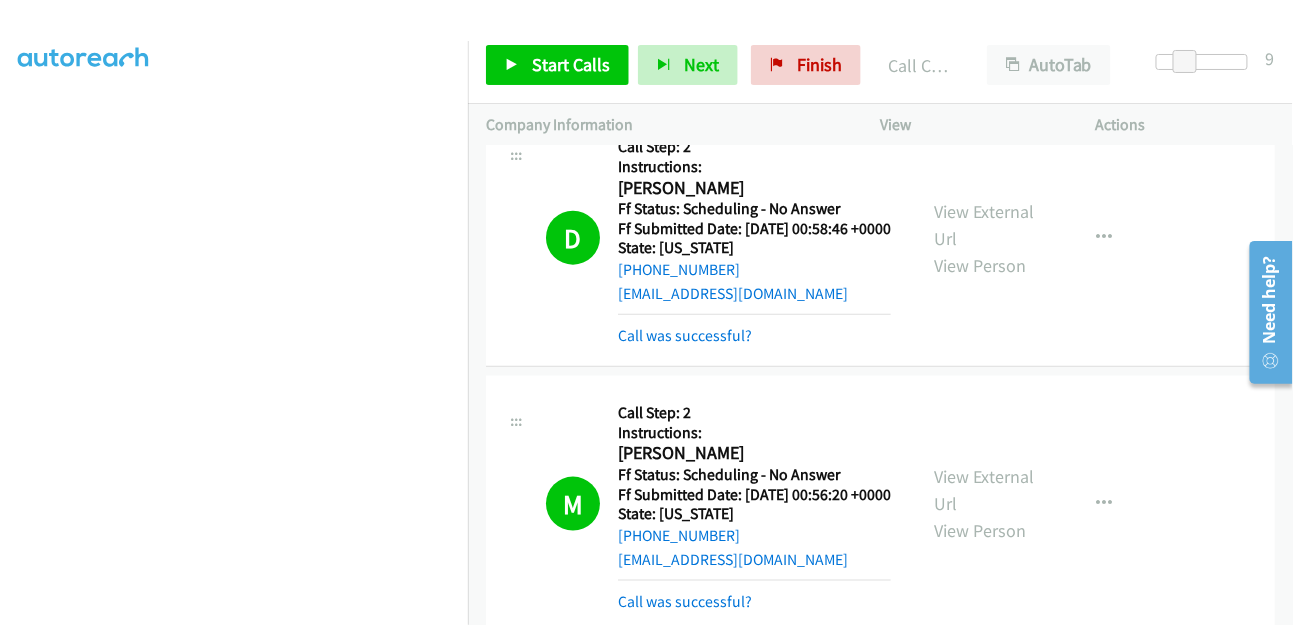 scroll, scrollTop: 555, scrollLeft: 0, axis: vertical 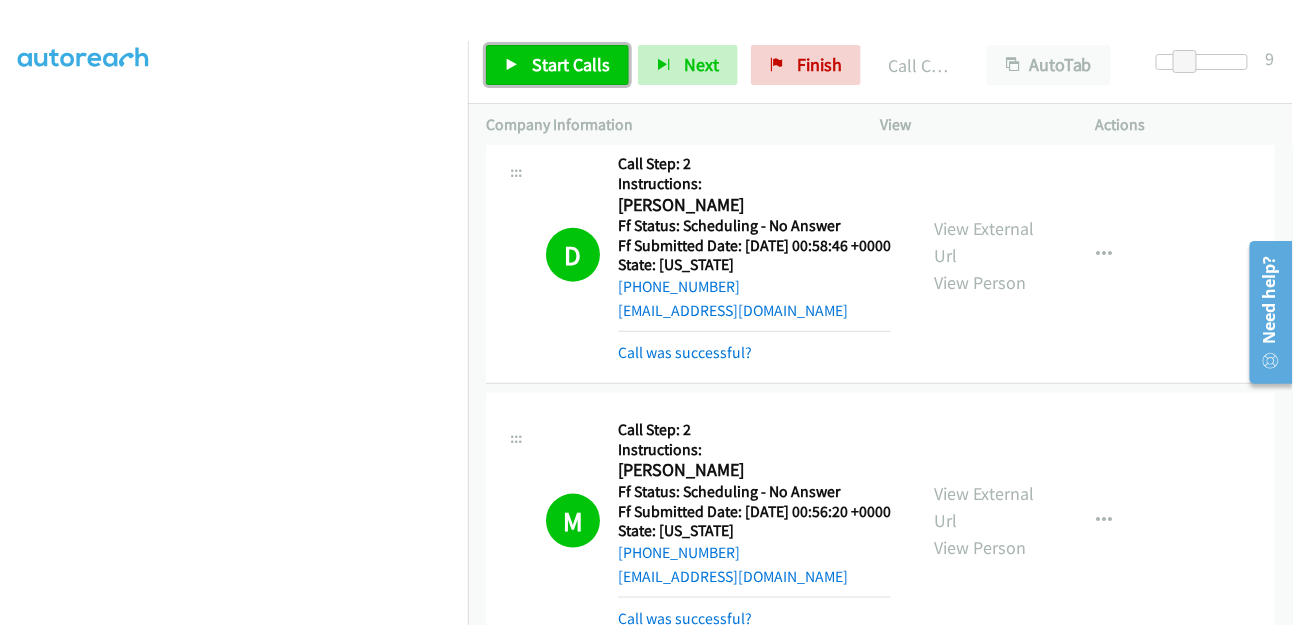 click on "Start Calls" at bounding box center [571, 64] 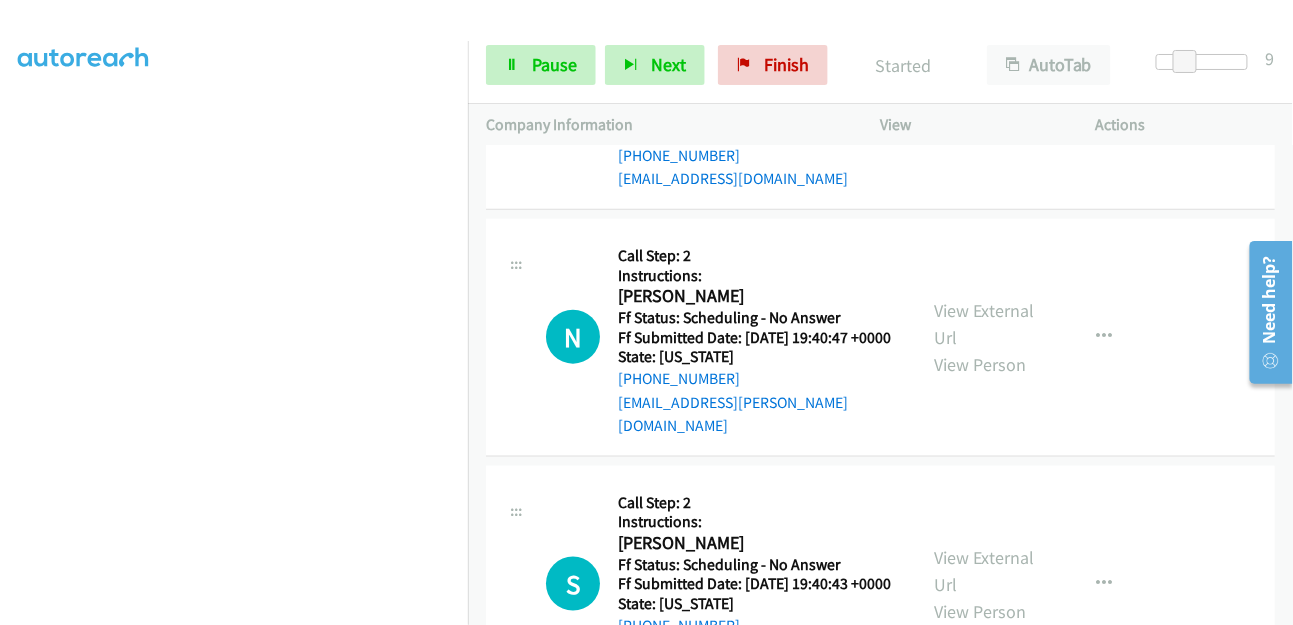 scroll, scrollTop: 3000, scrollLeft: 0, axis: vertical 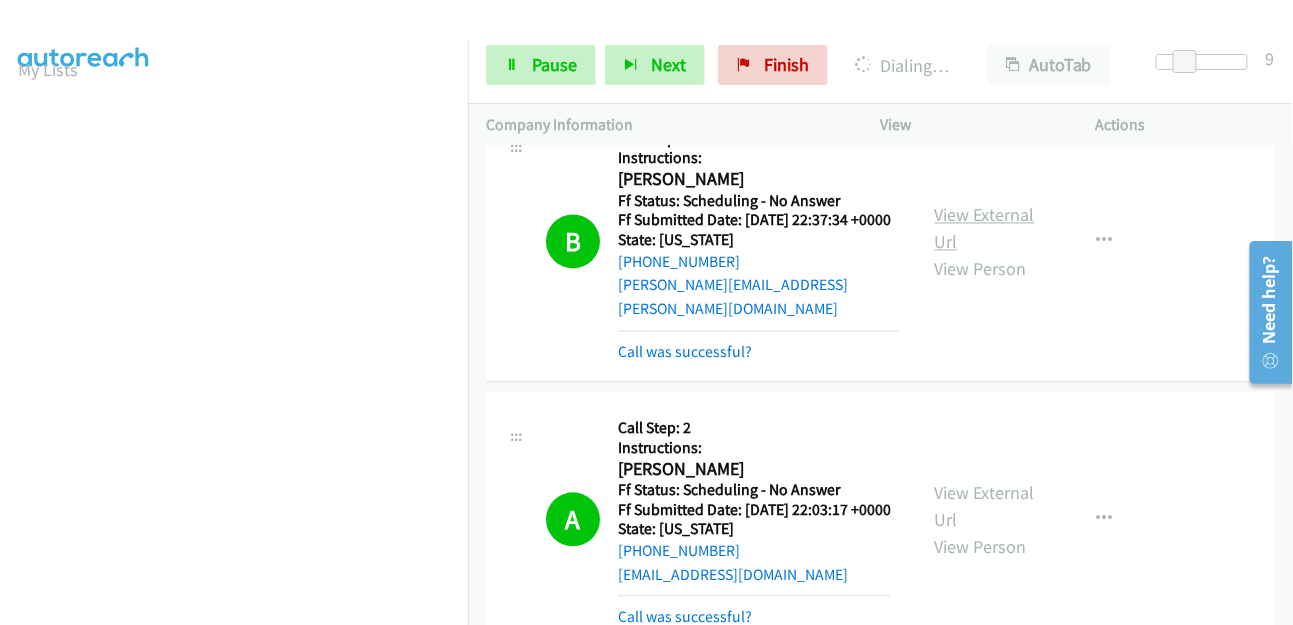click on "View External Url" at bounding box center (985, 229) 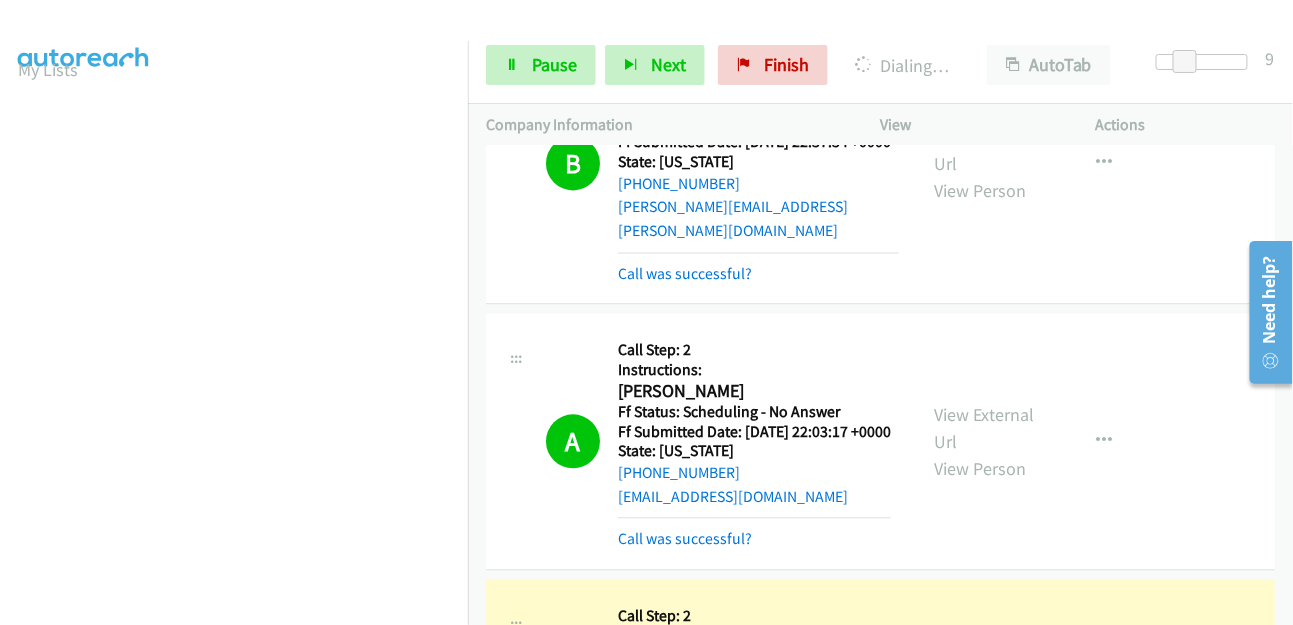 scroll, scrollTop: 1222, scrollLeft: 0, axis: vertical 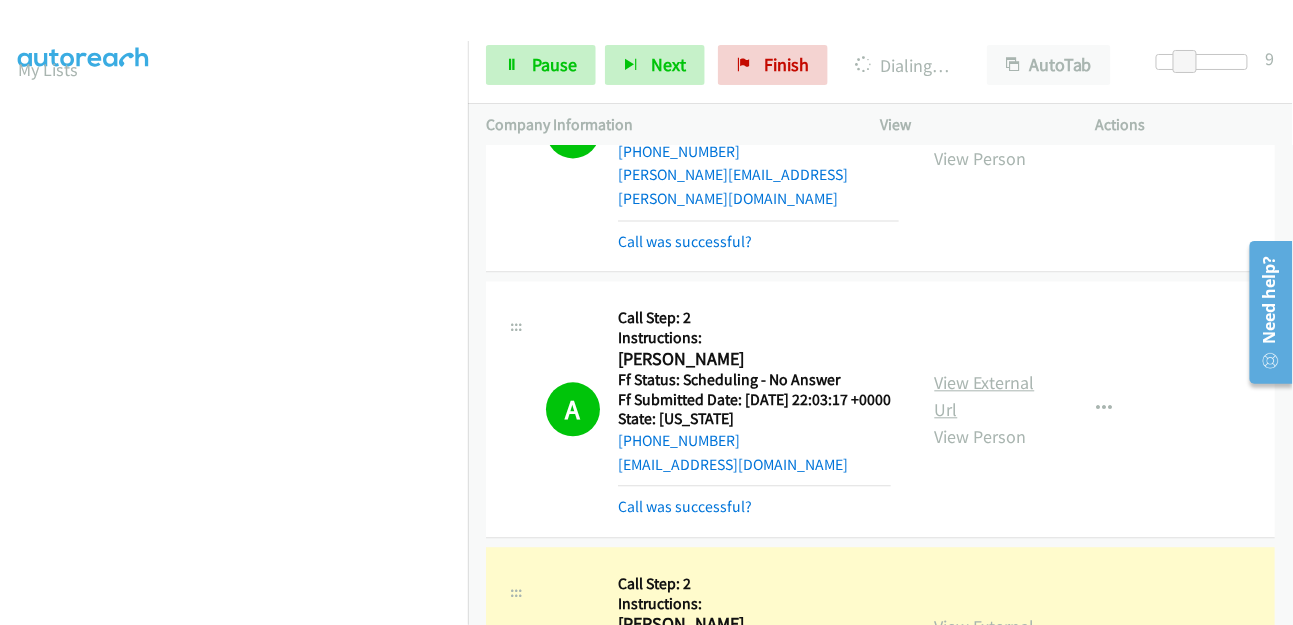 click on "View External Url" at bounding box center [985, 396] 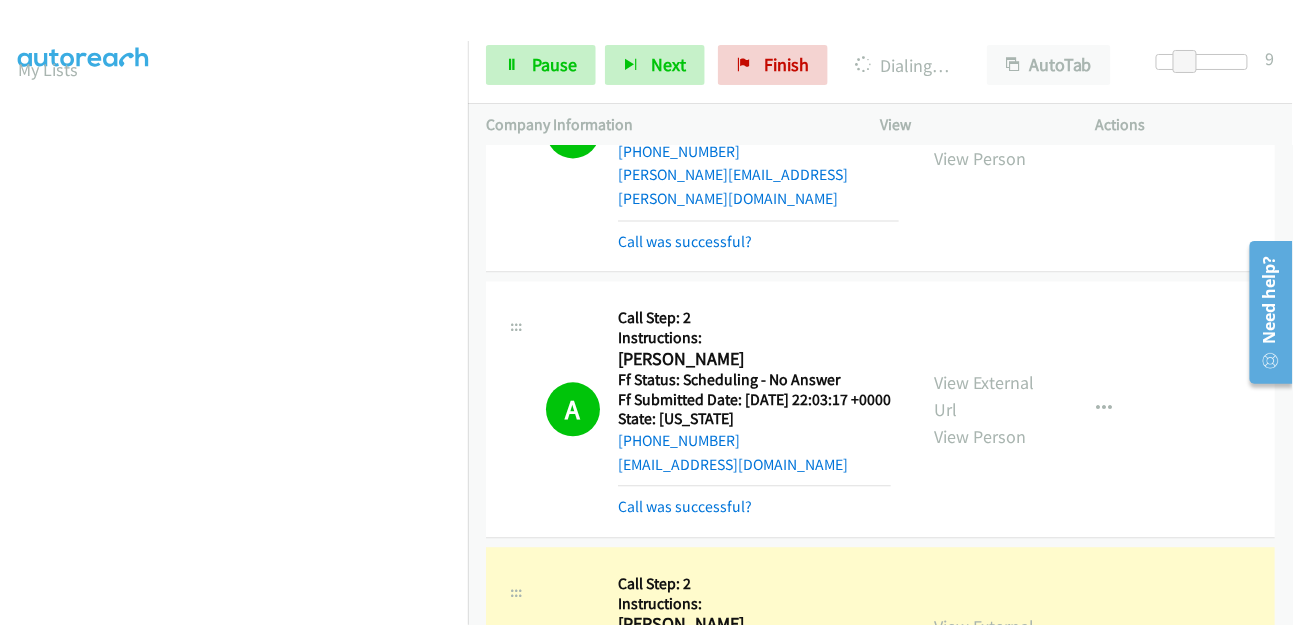 scroll, scrollTop: 1444, scrollLeft: 0, axis: vertical 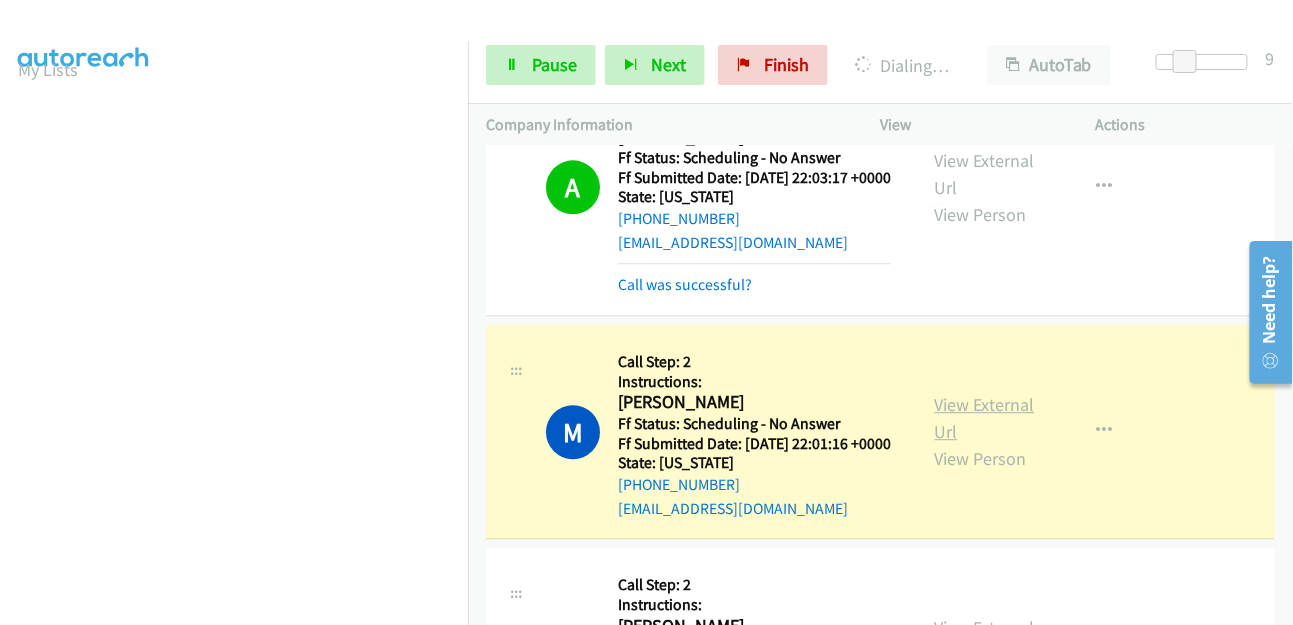 click on "View External Url" at bounding box center (985, 418) 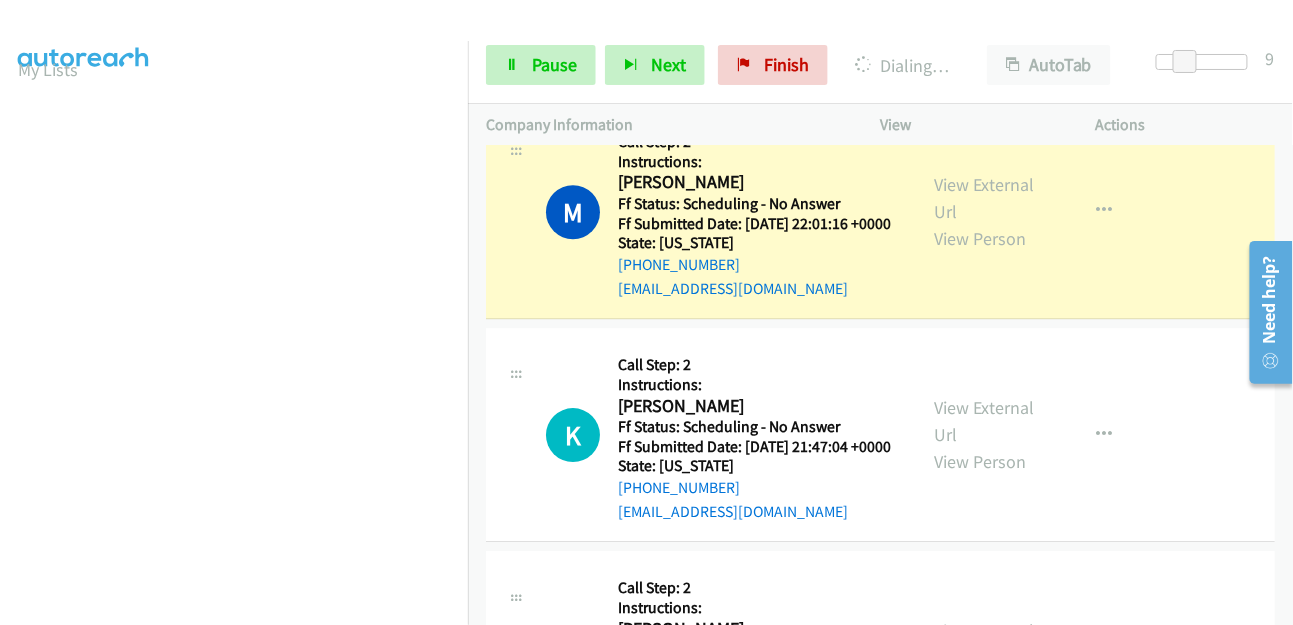 scroll, scrollTop: 1777, scrollLeft: 0, axis: vertical 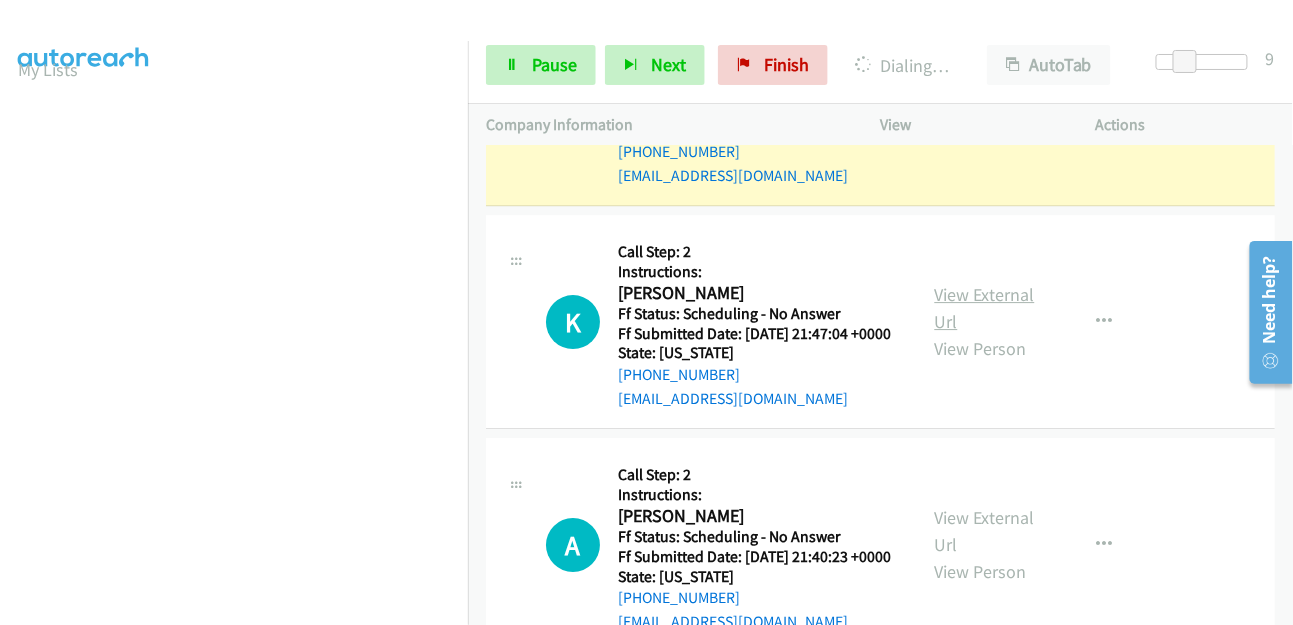 click on "View External Url" at bounding box center (985, 308) 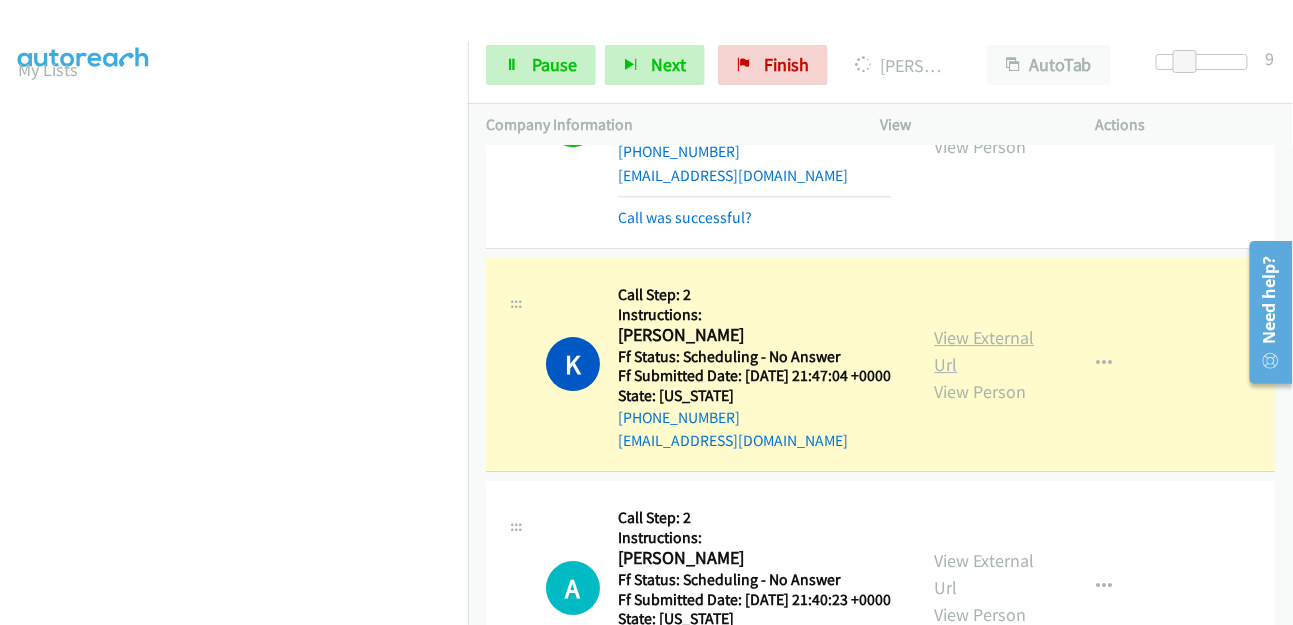 scroll, scrollTop: 498, scrollLeft: 0, axis: vertical 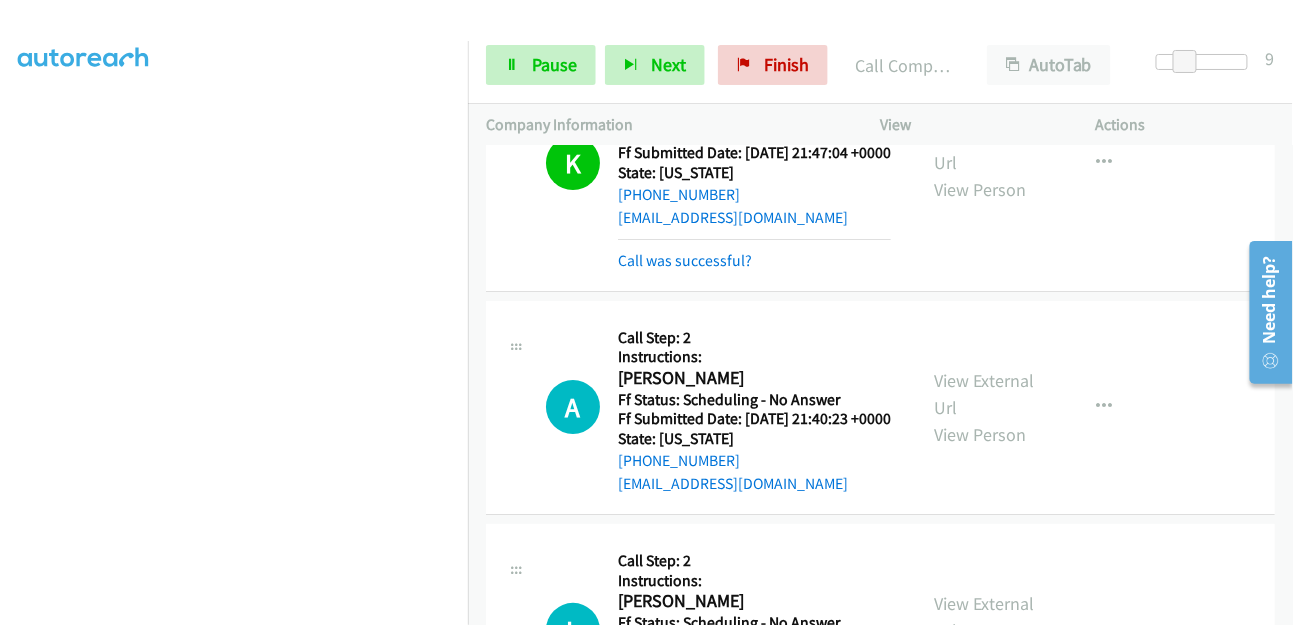 drag, startPoint x: 938, startPoint y: 511, endPoint x: 935, endPoint y: 487, distance: 24.186773 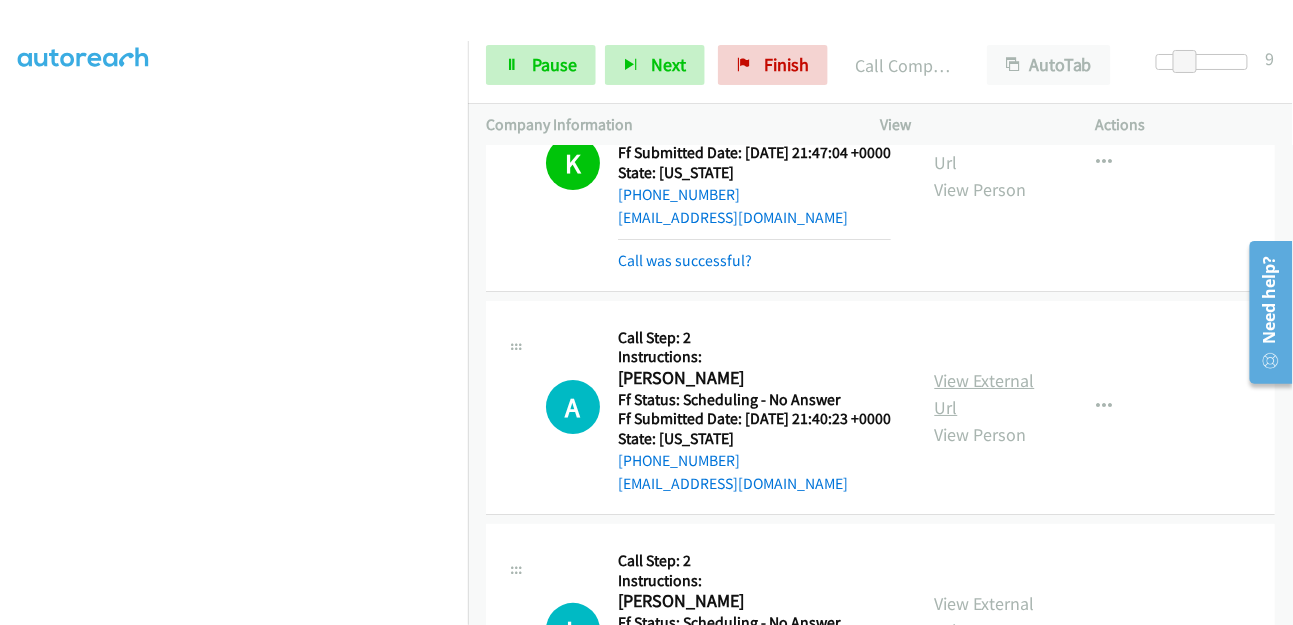 click on "View External Url" at bounding box center [985, 394] 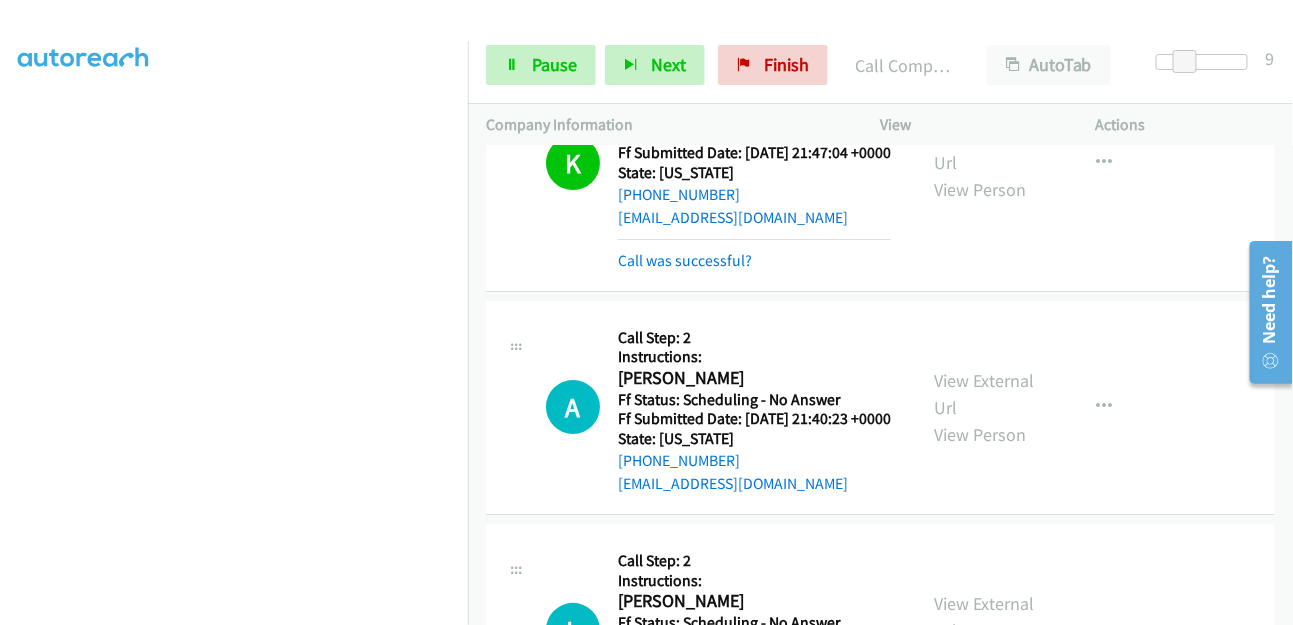 scroll, scrollTop: 2333, scrollLeft: 0, axis: vertical 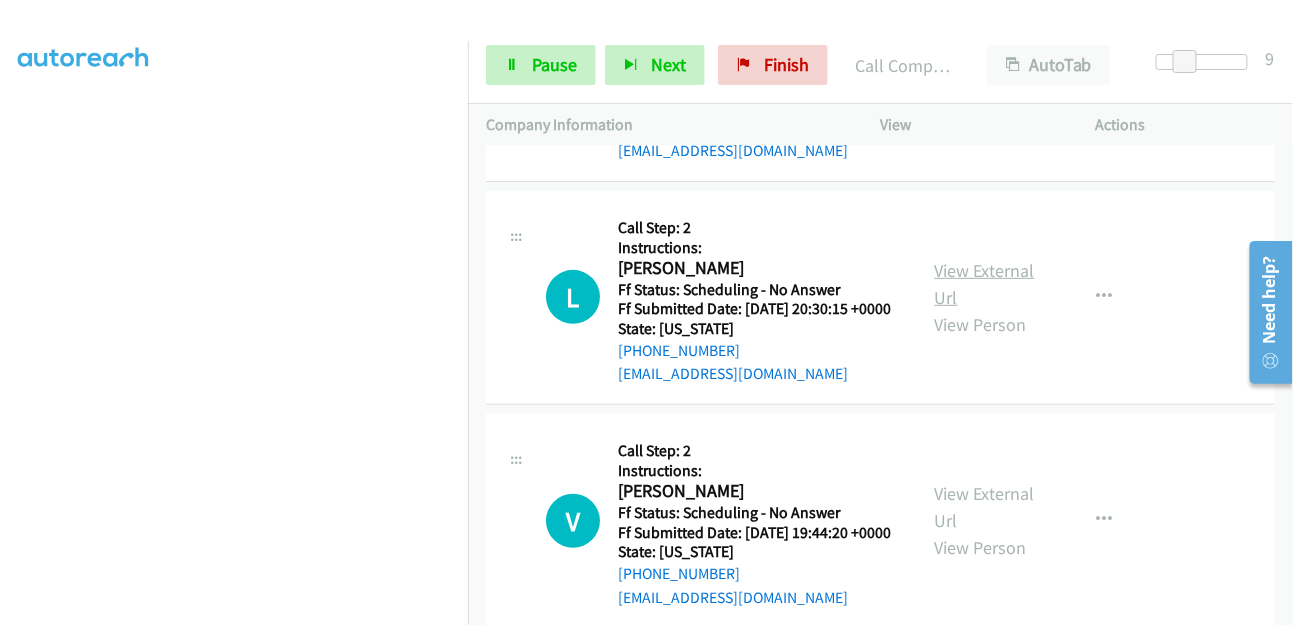 click on "View External Url" at bounding box center [985, 284] 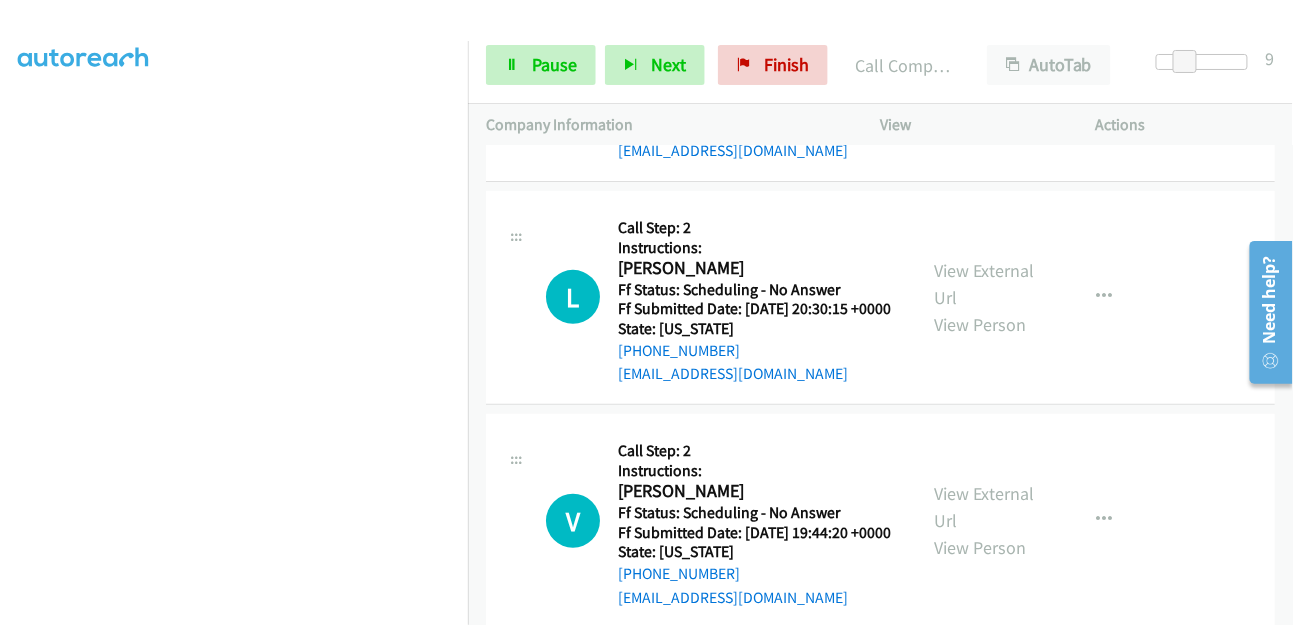 scroll, scrollTop: 2666, scrollLeft: 0, axis: vertical 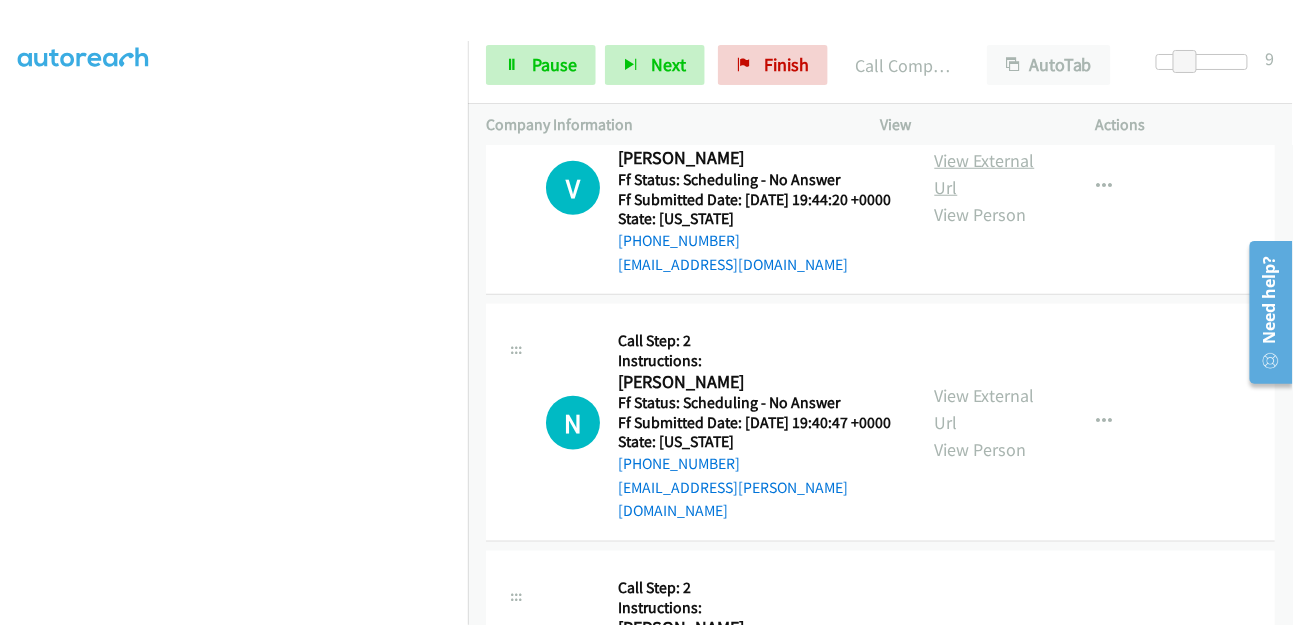 click on "View External Url" at bounding box center (985, 174) 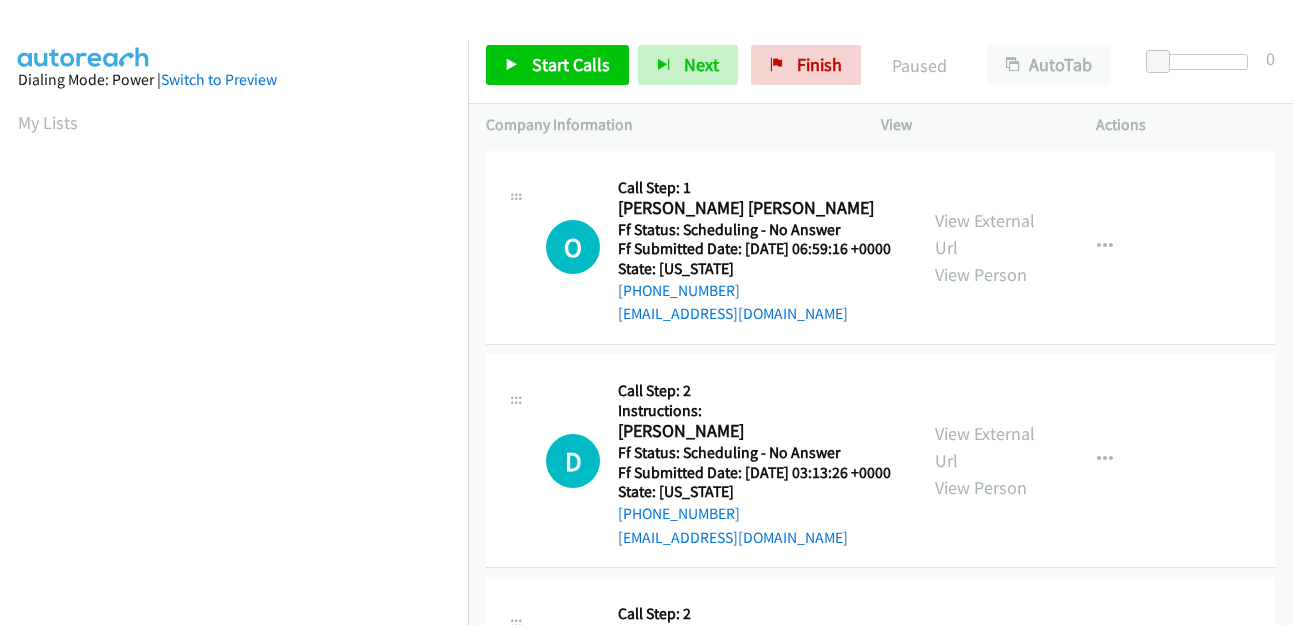 scroll, scrollTop: 0, scrollLeft: 0, axis: both 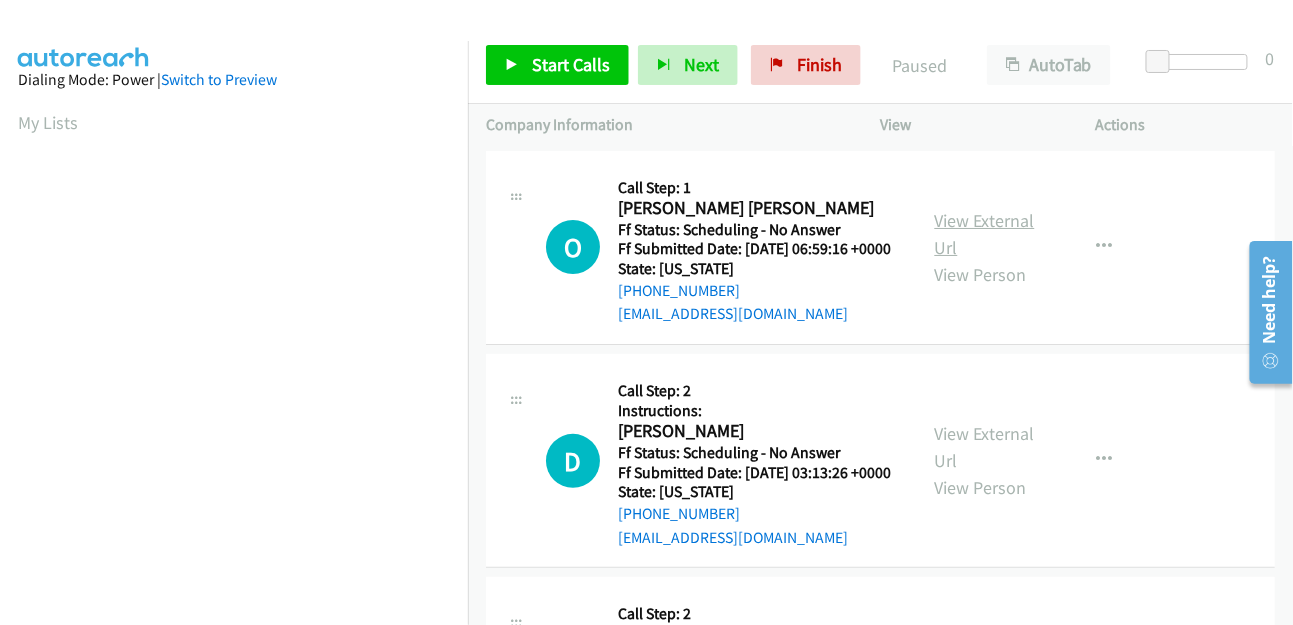 click on "View External Url" at bounding box center [985, 234] 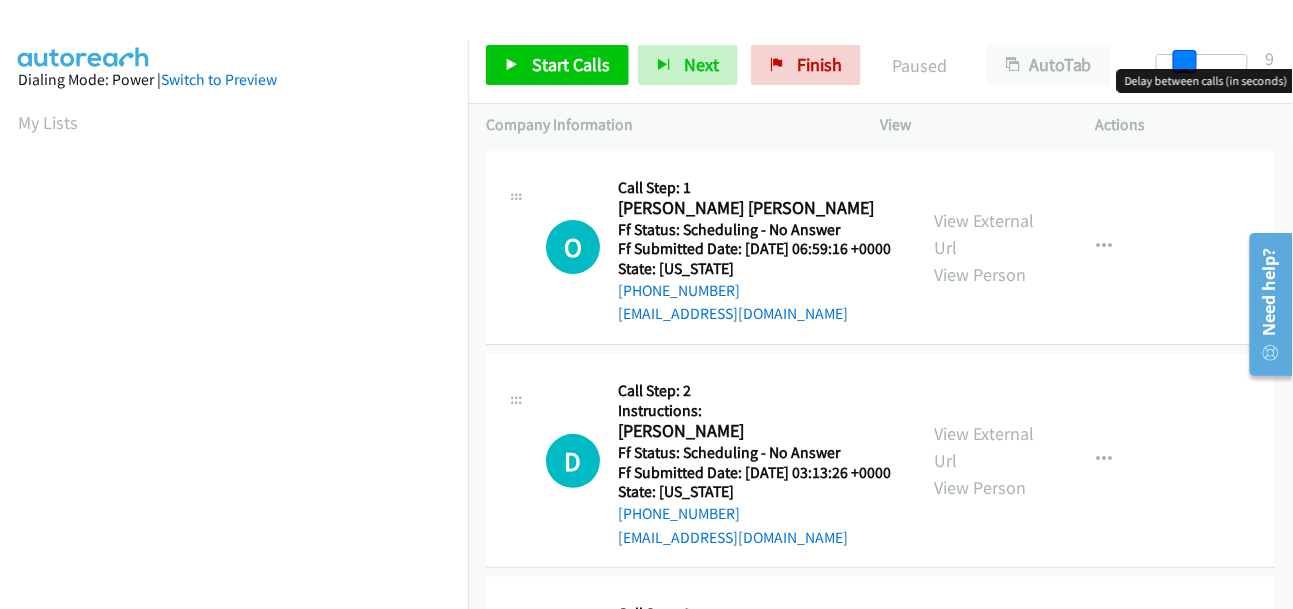drag, startPoint x: 1164, startPoint y: 54, endPoint x: 1191, endPoint y: 57, distance: 27.166155 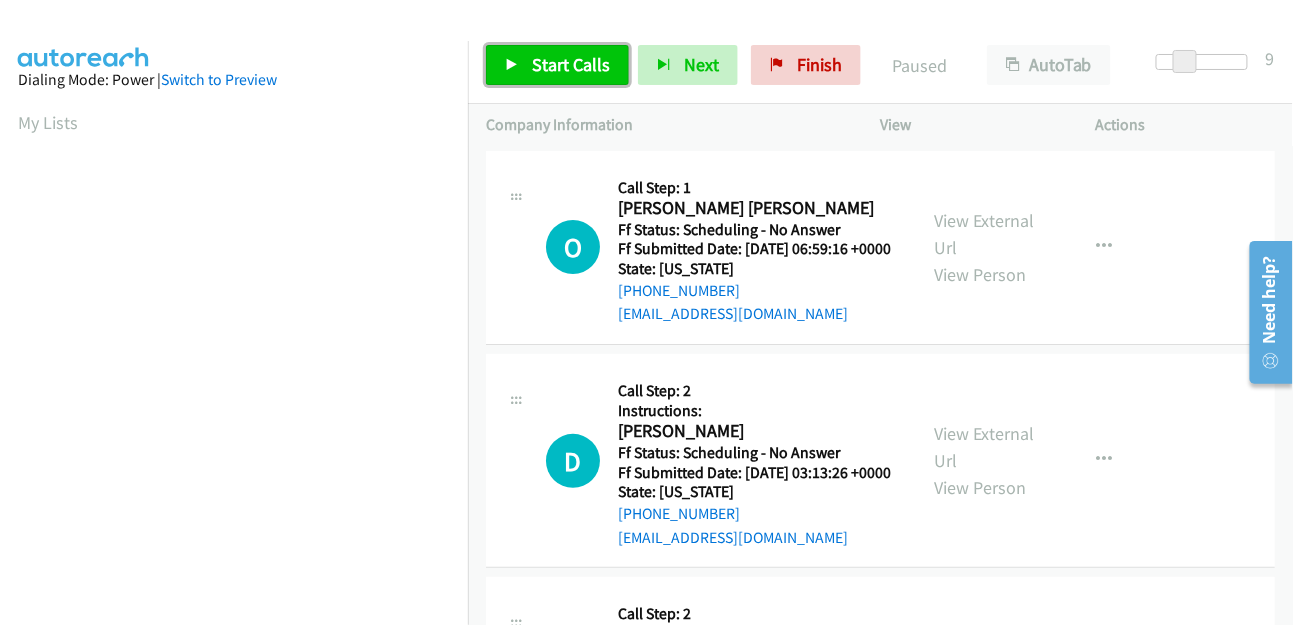 click on "Start Calls" at bounding box center (571, 64) 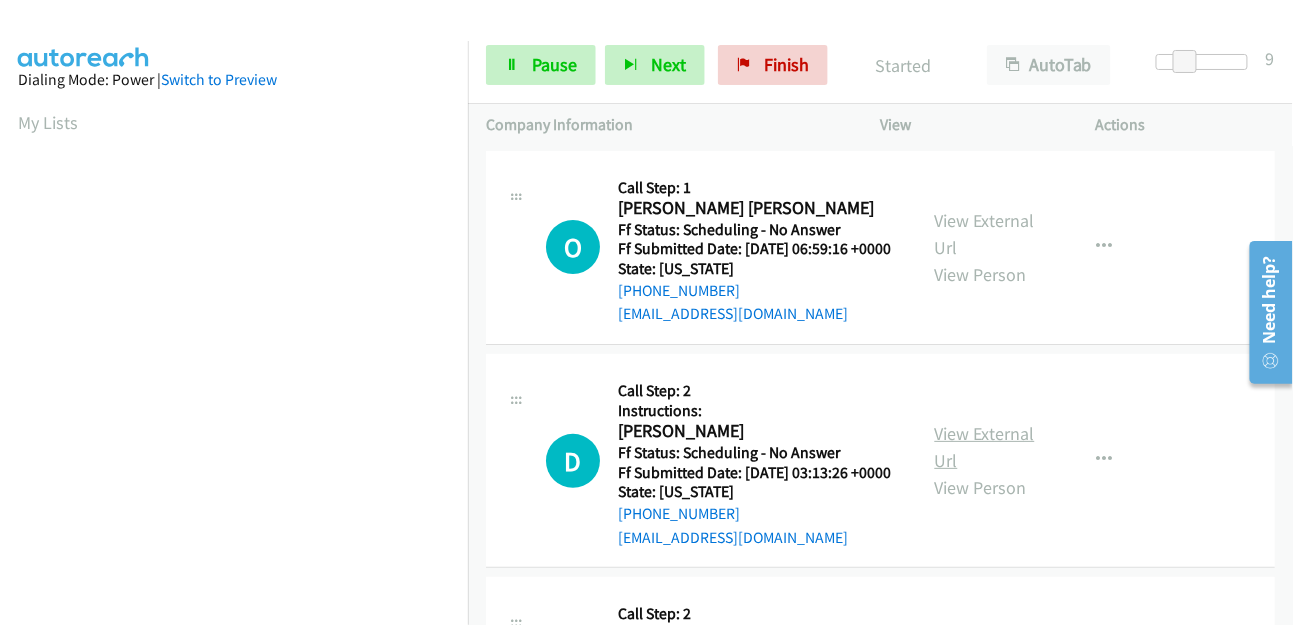 click on "View External Url" at bounding box center [985, 447] 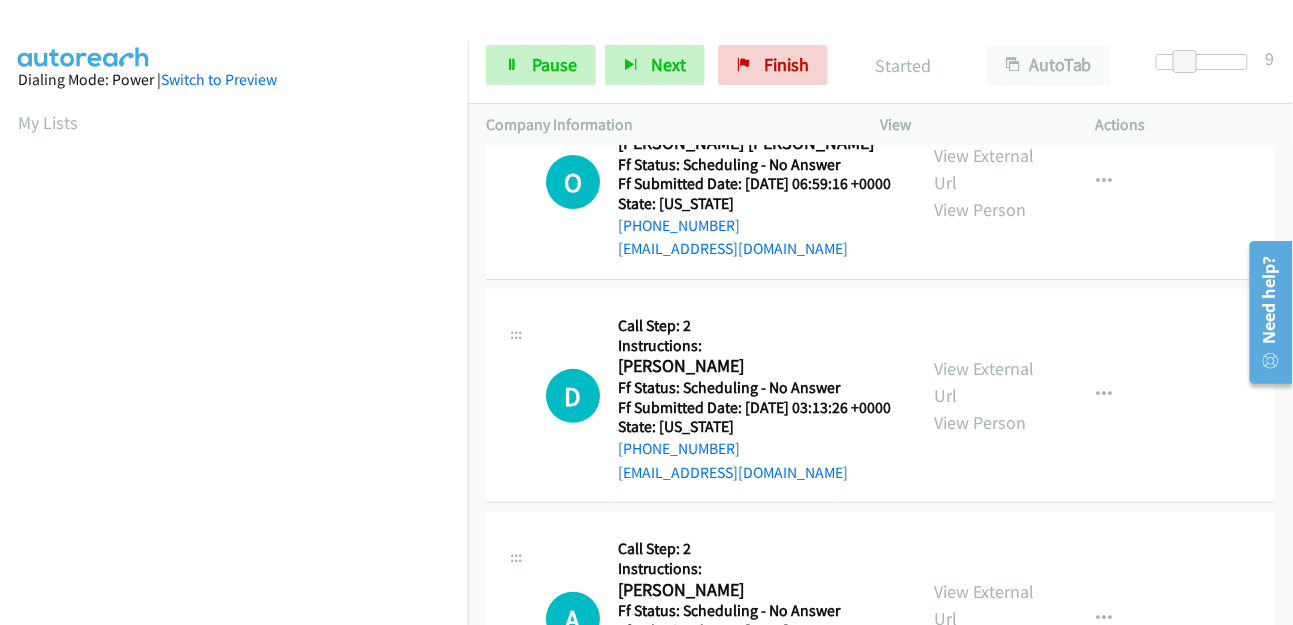 scroll, scrollTop: 222, scrollLeft: 0, axis: vertical 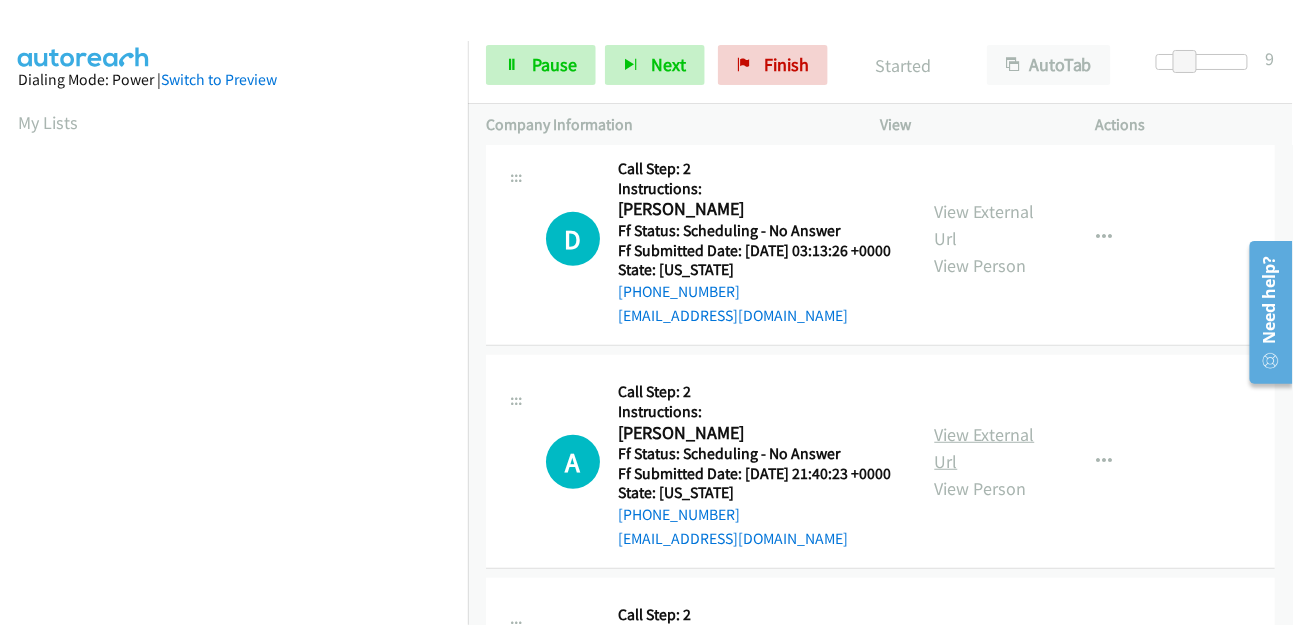 click on "View External Url" at bounding box center (985, 448) 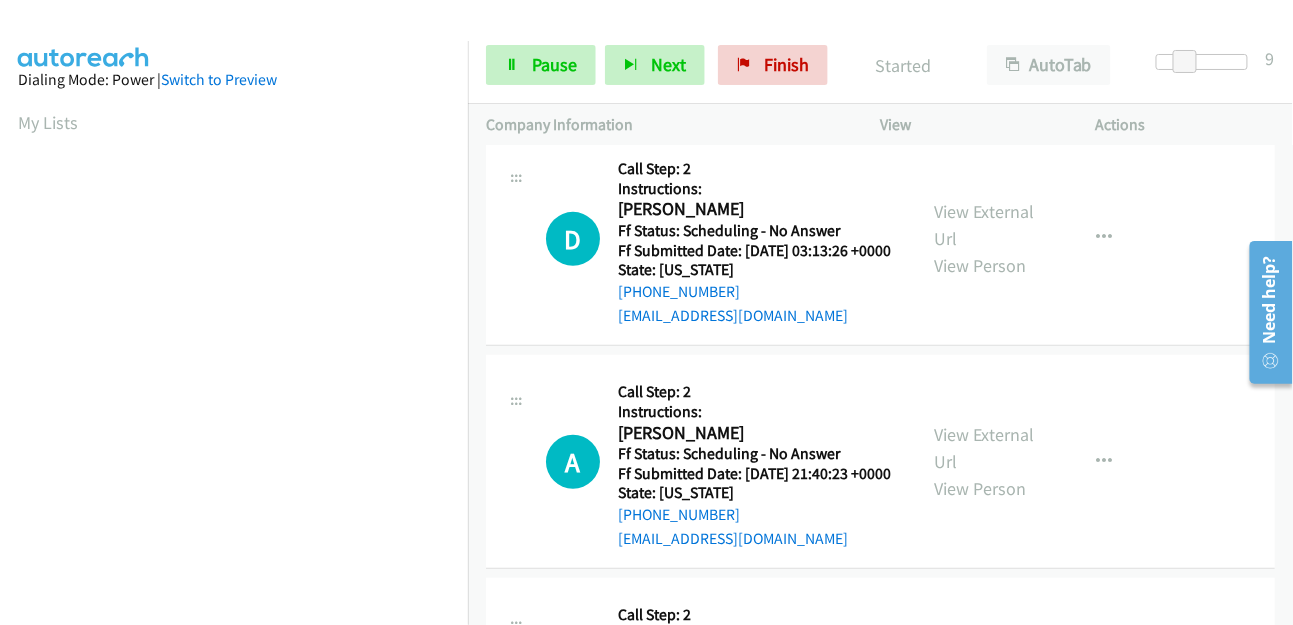 scroll, scrollTop: 444, scrollLeft: 0, axis: vertical 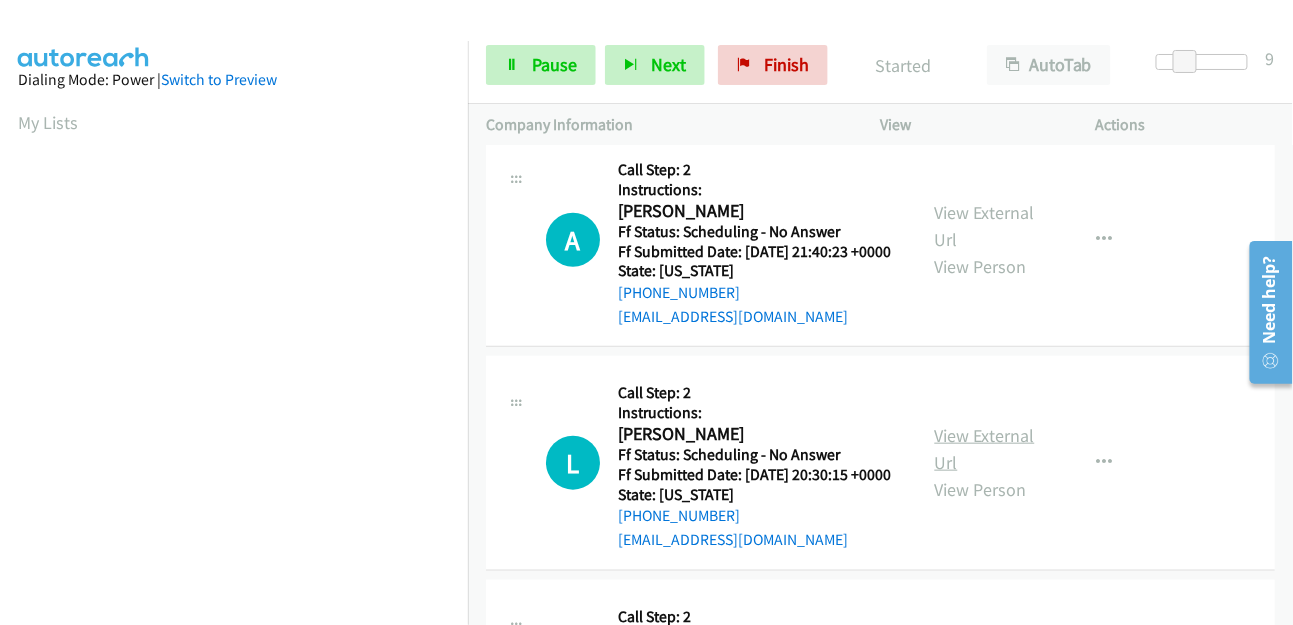 click on "View External Url" at bounding box center (985, 449) 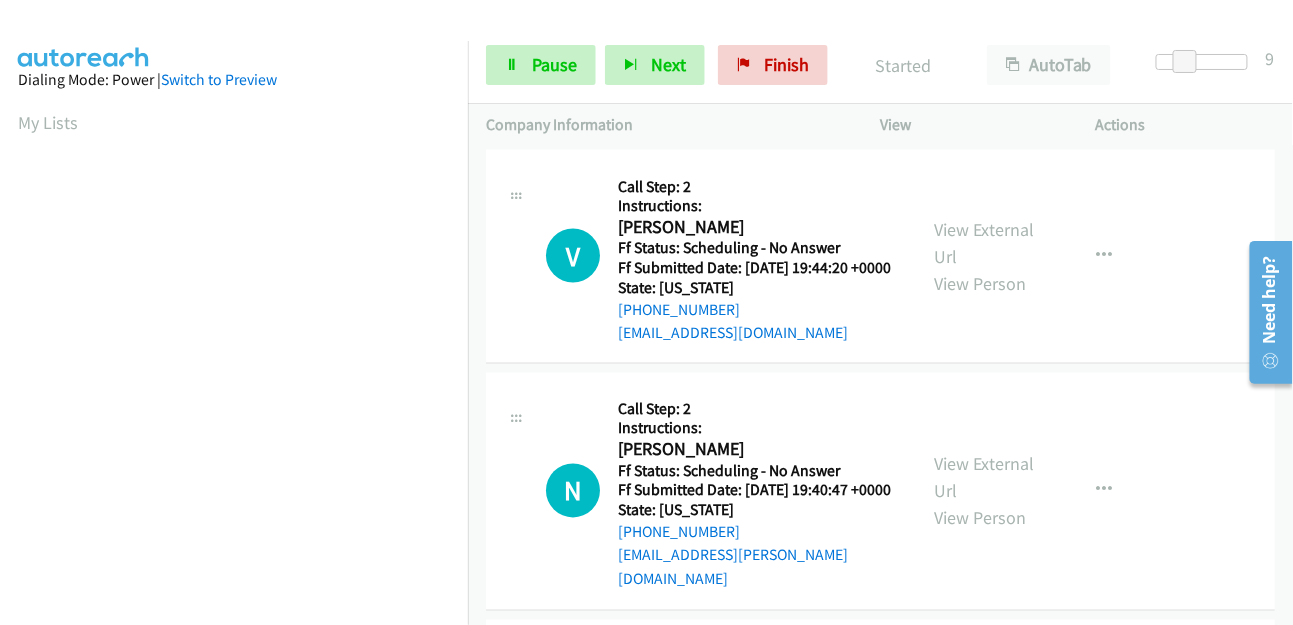 scroll, scrollTop: 888, scrollLeft: 0, axis: vertical 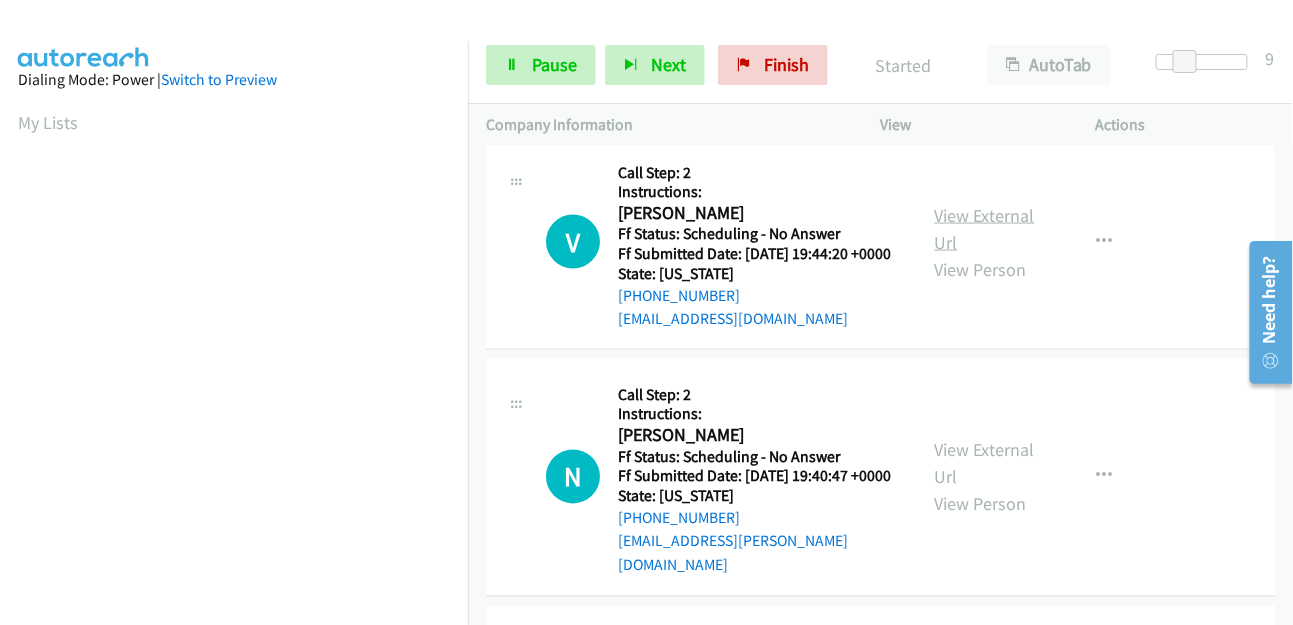 click on "View External Url" at bounding box center (985, 229) 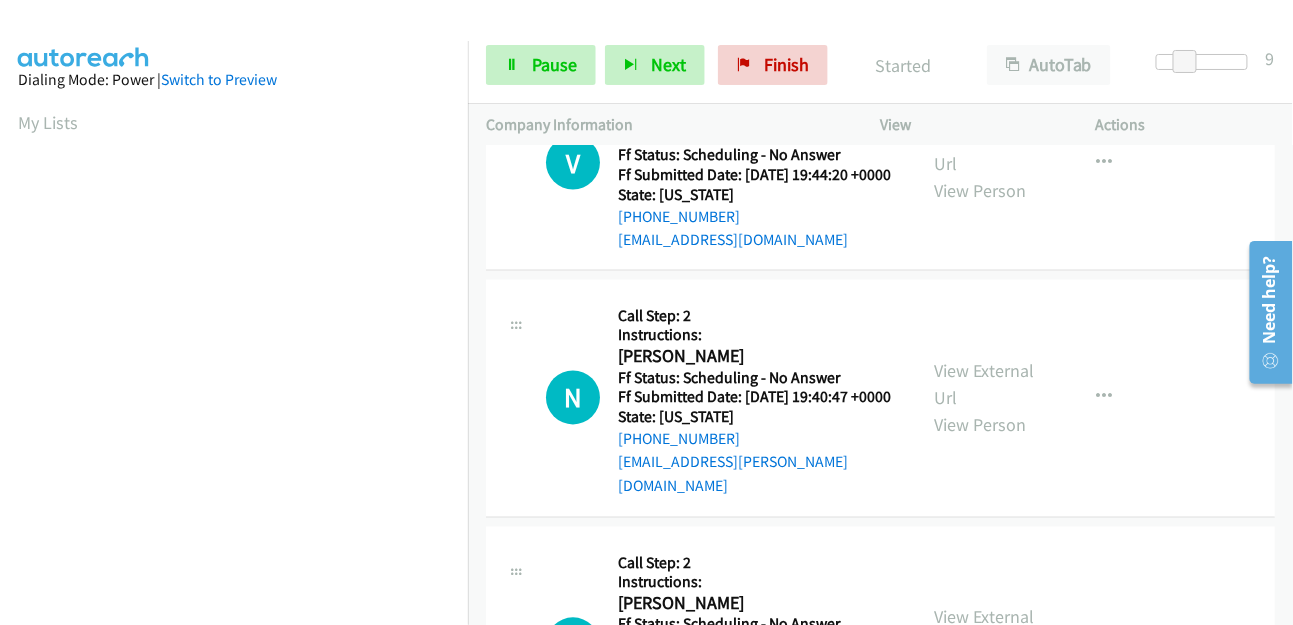 scroll, scrollTop: 1000, scrollLeft: 0, axis: vertical 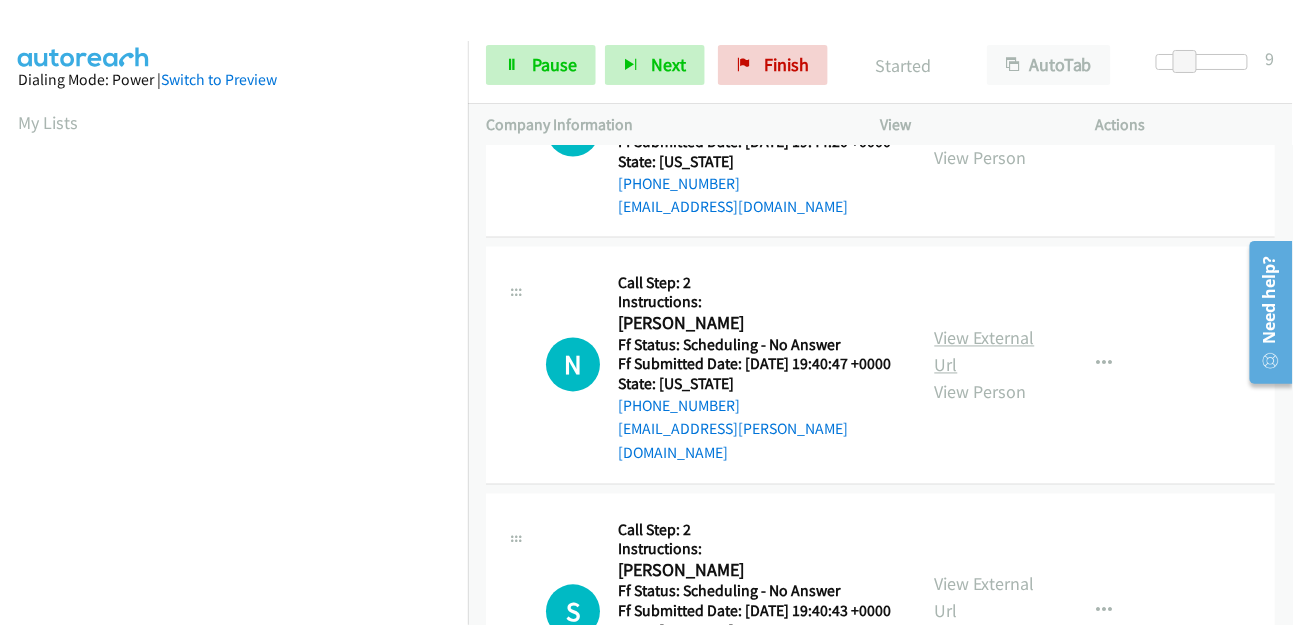 click on "View External Url" at bounding box center (985, 352) 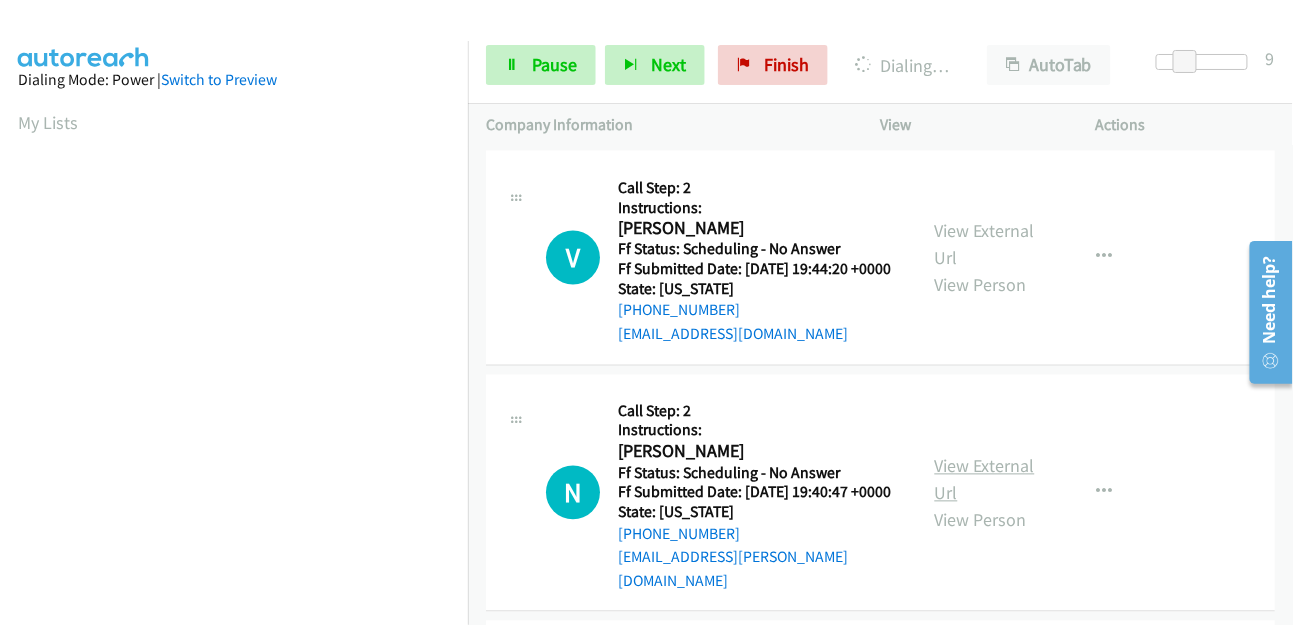 scroll, scrollTop: 498, scrollLeft: 0, axis: vertical 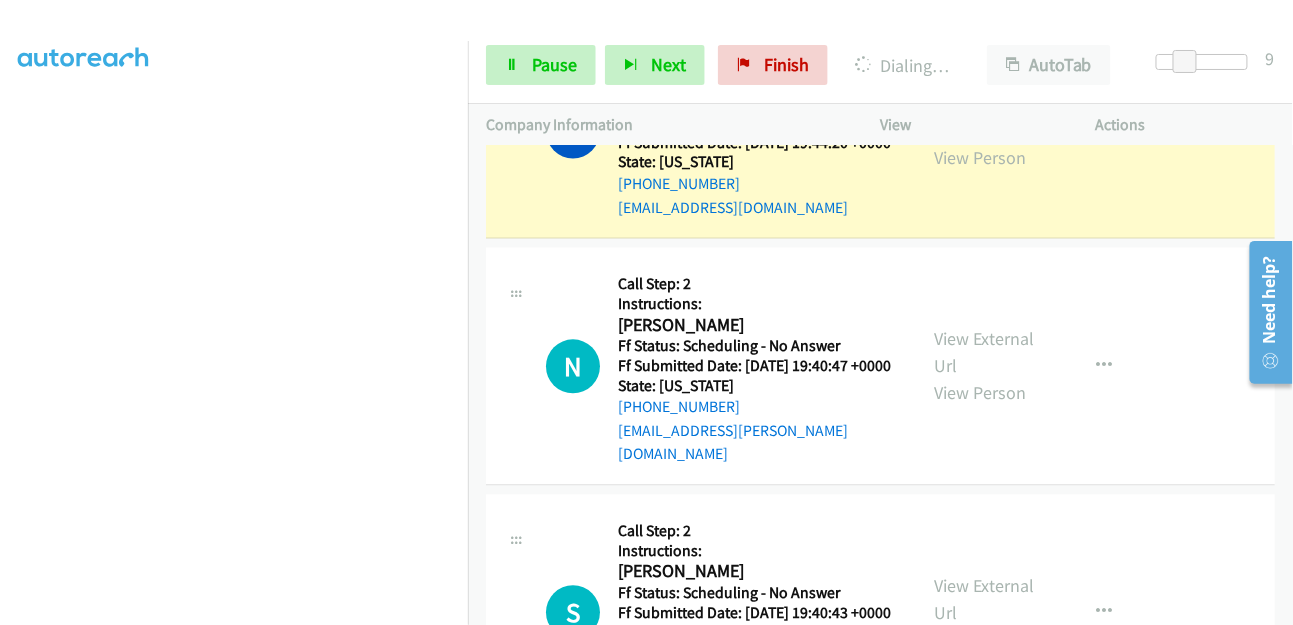 drag, startPoint x: 6, startPoint y: 340, endPoint x: 20, endPoint y: 325, distance: 20.518284 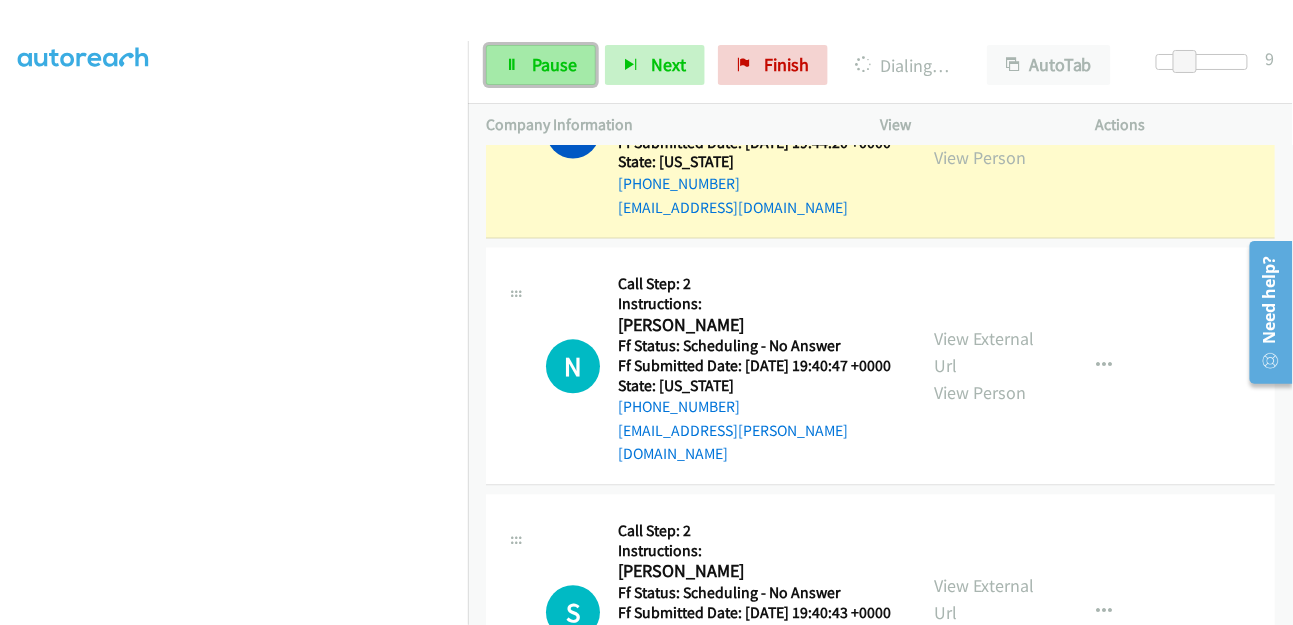 click at bounding box center (512, 66) 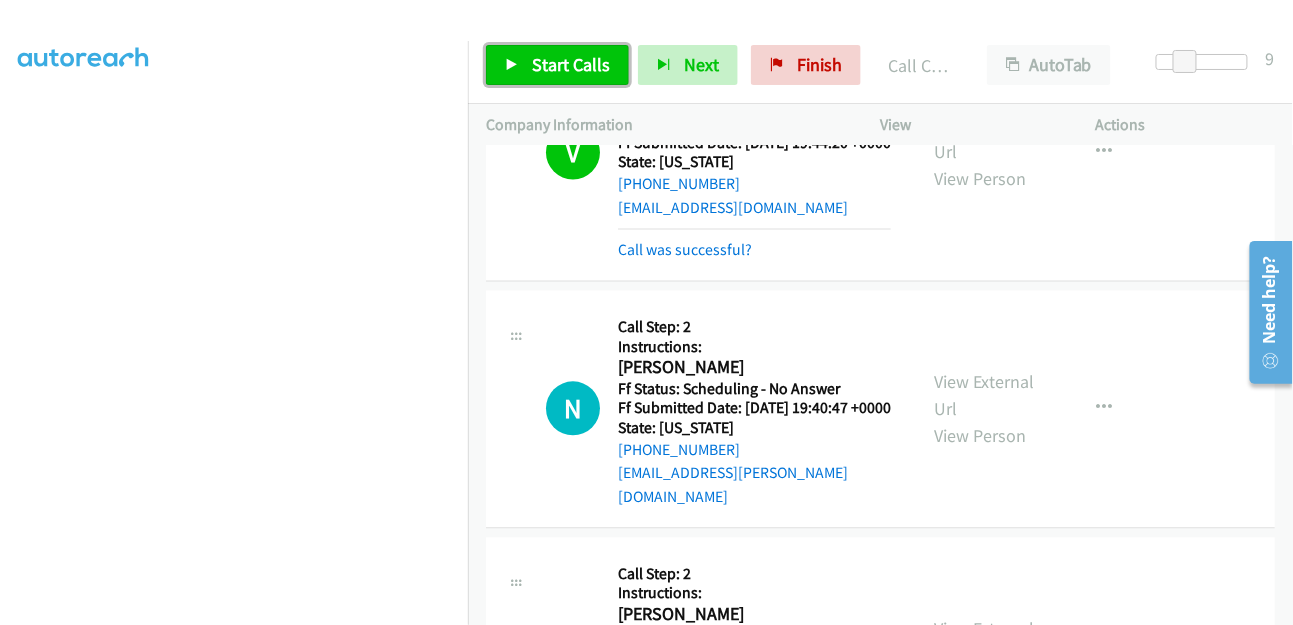 click at bounding box center (512, 66) 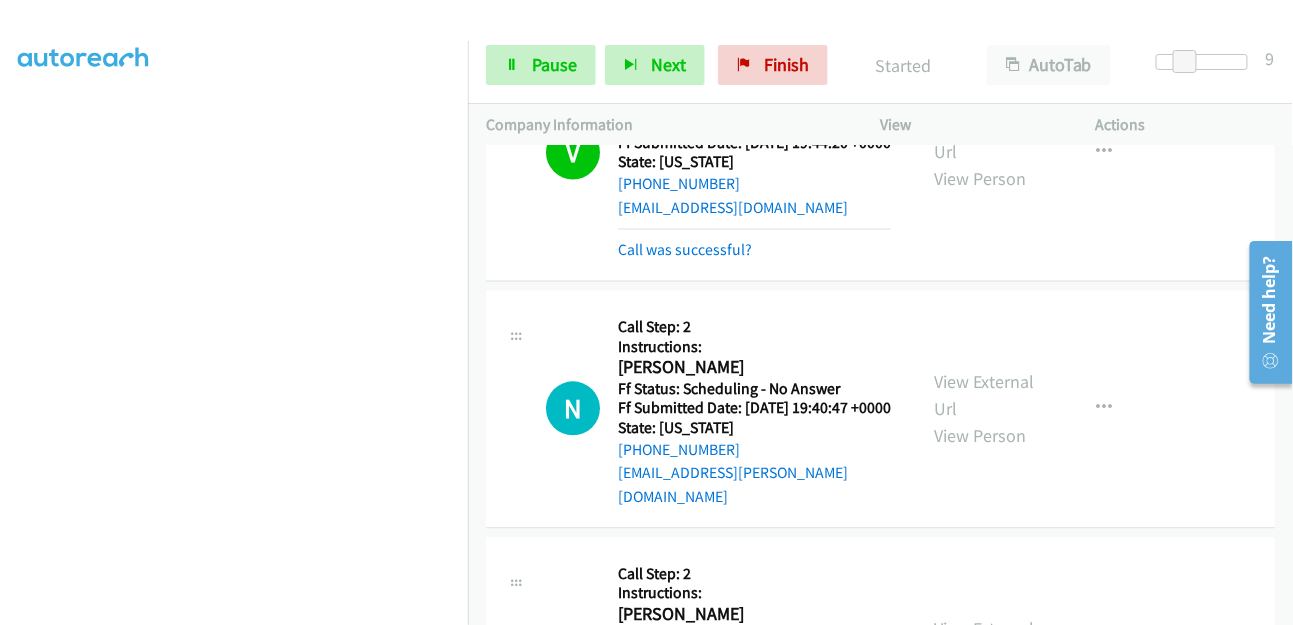scroll, scrollTop: 1502, scrollLeft: 0, axis: vertical 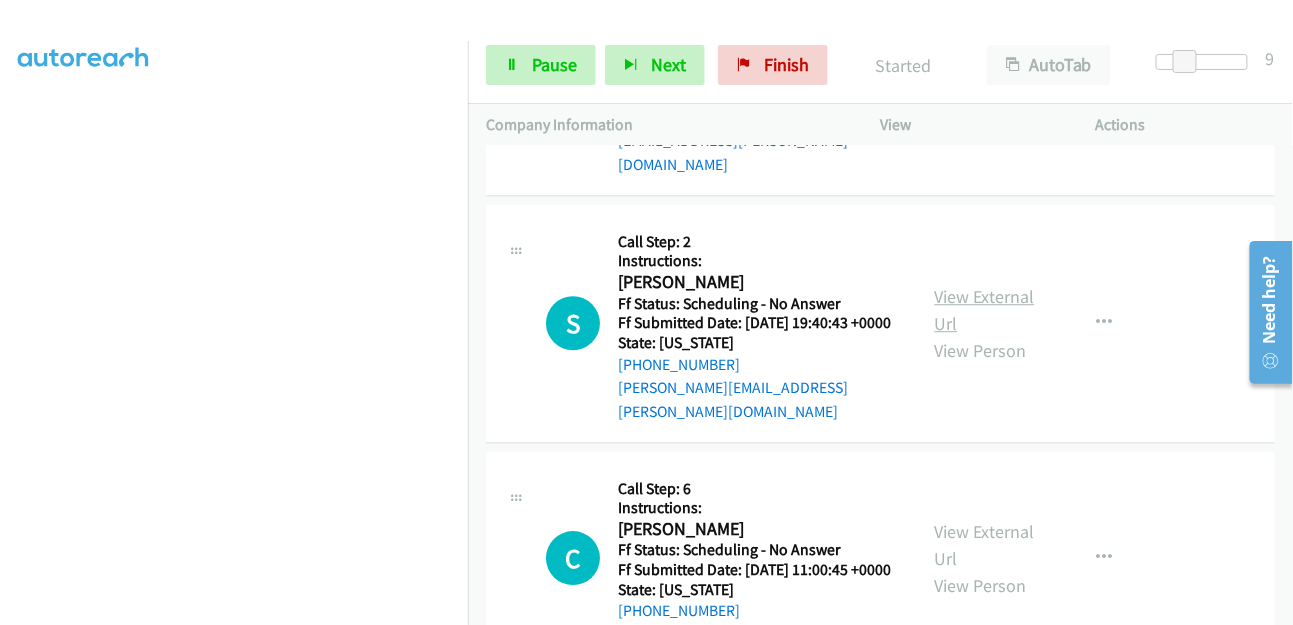 click on "View External Url" at bounding box center (985, 310) 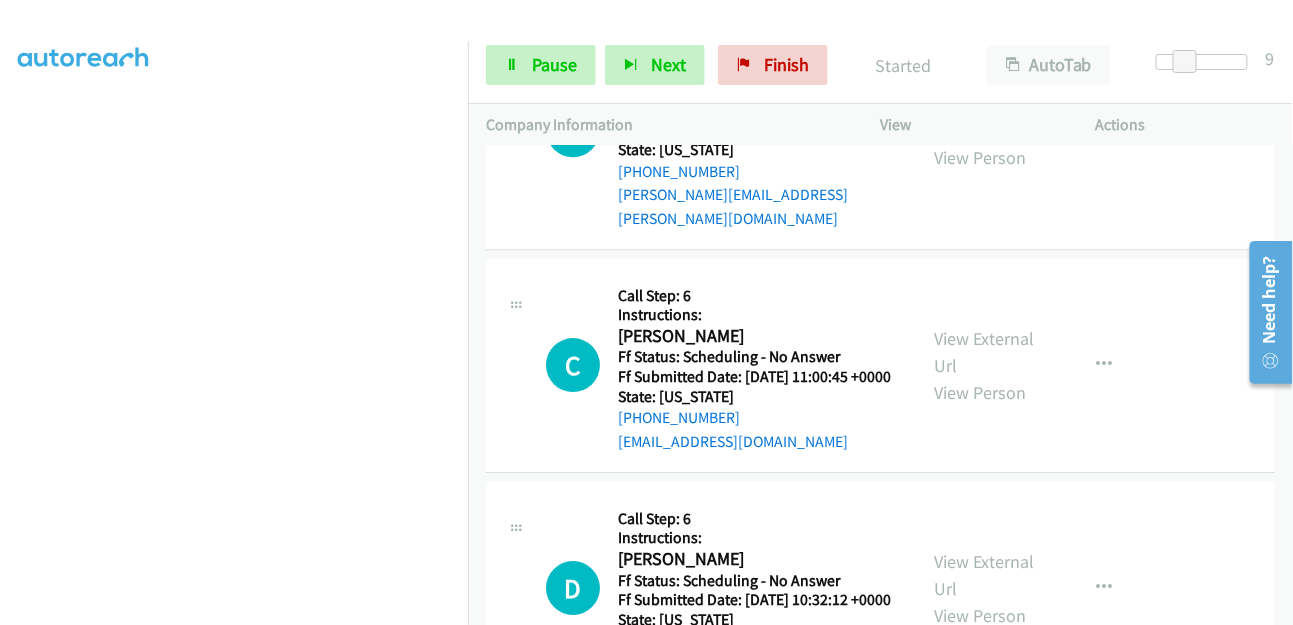 scroll, scrollTop: 1724, scrollLeft: 0, axis: vertical 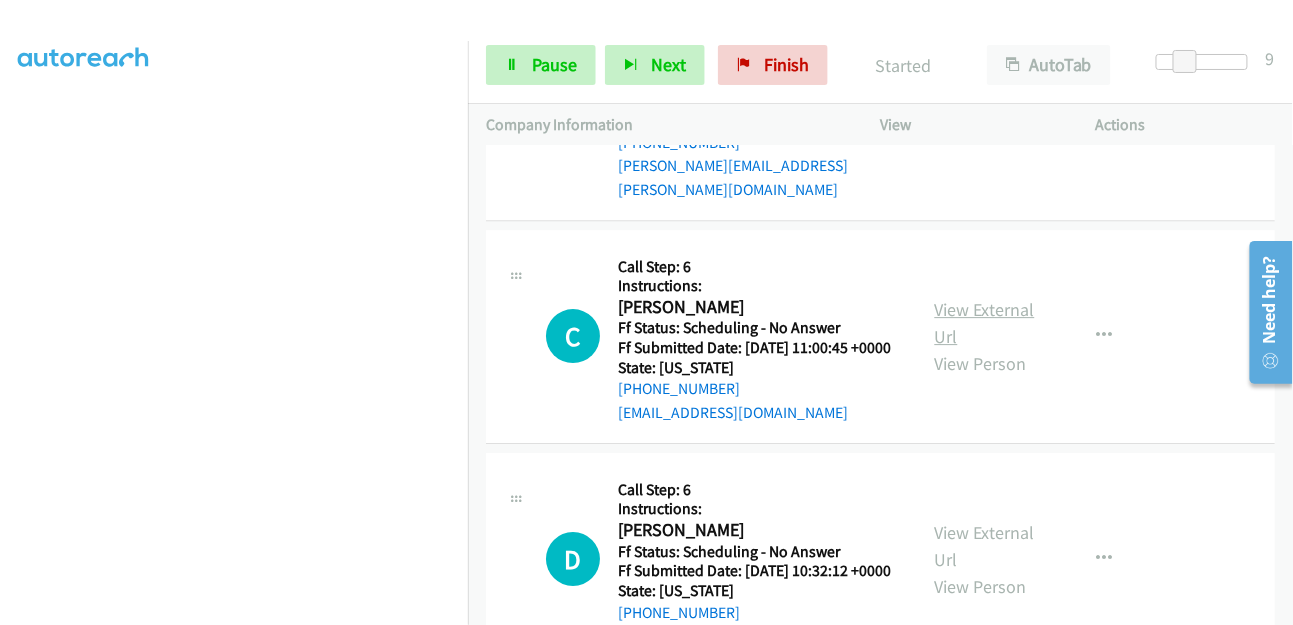 click on "View External Url" at bounding box center [985, 323] 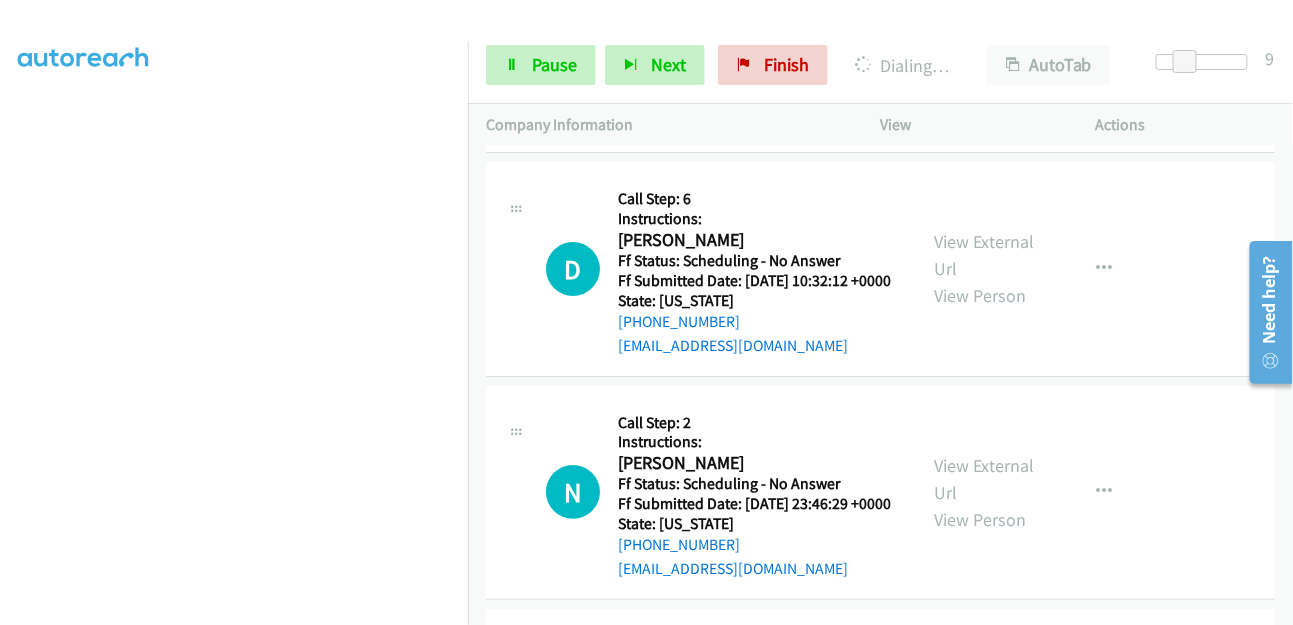 scroll, scrollTop: 2169, scrollLeft: 0, axis: vertical 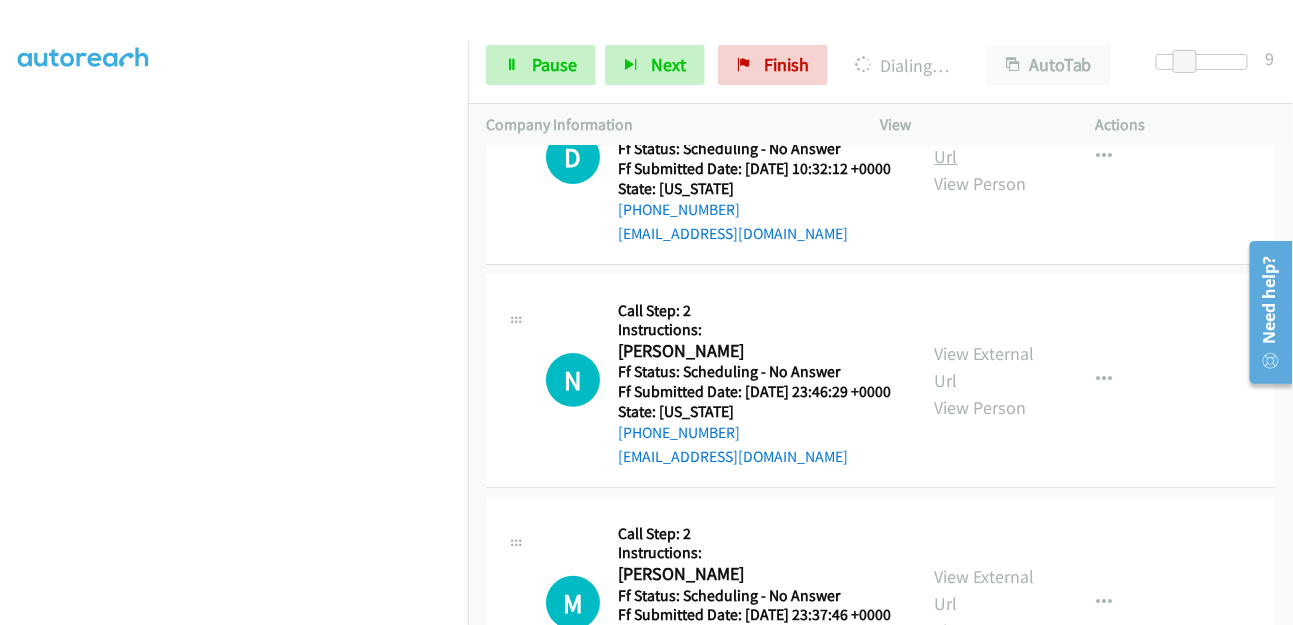 click on "View External Url" at bounding box center [985, 143] 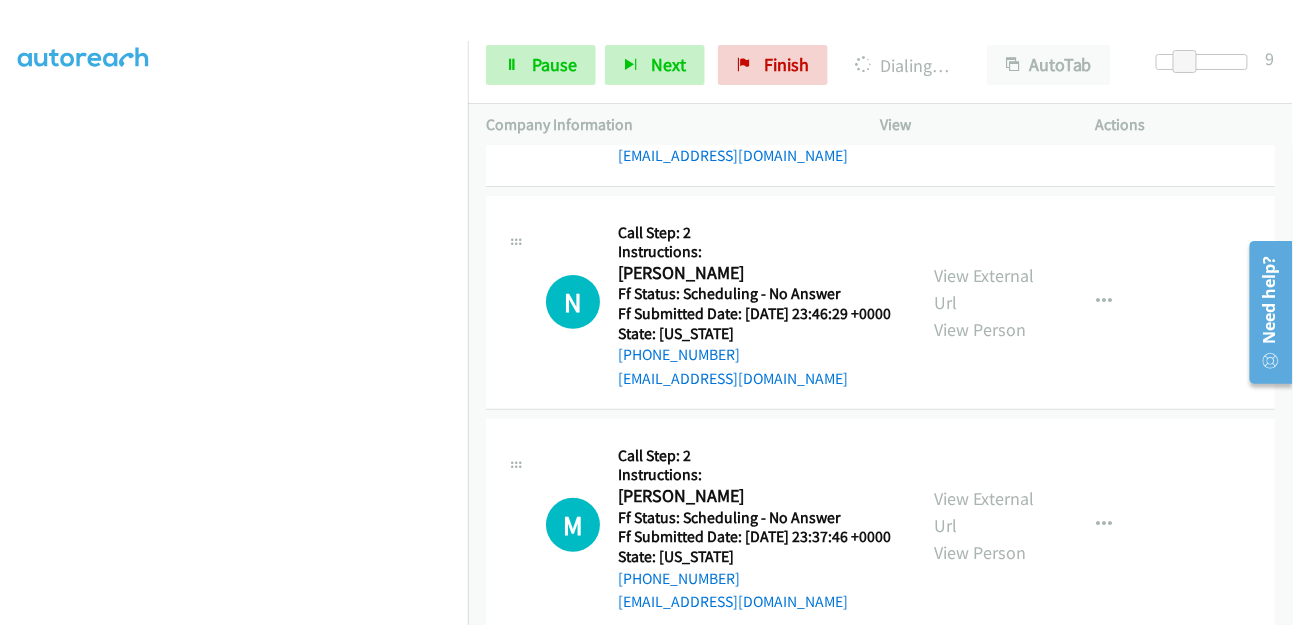 scroll, scrollTop: 2280, scrollLeft: 0, axis: vertical 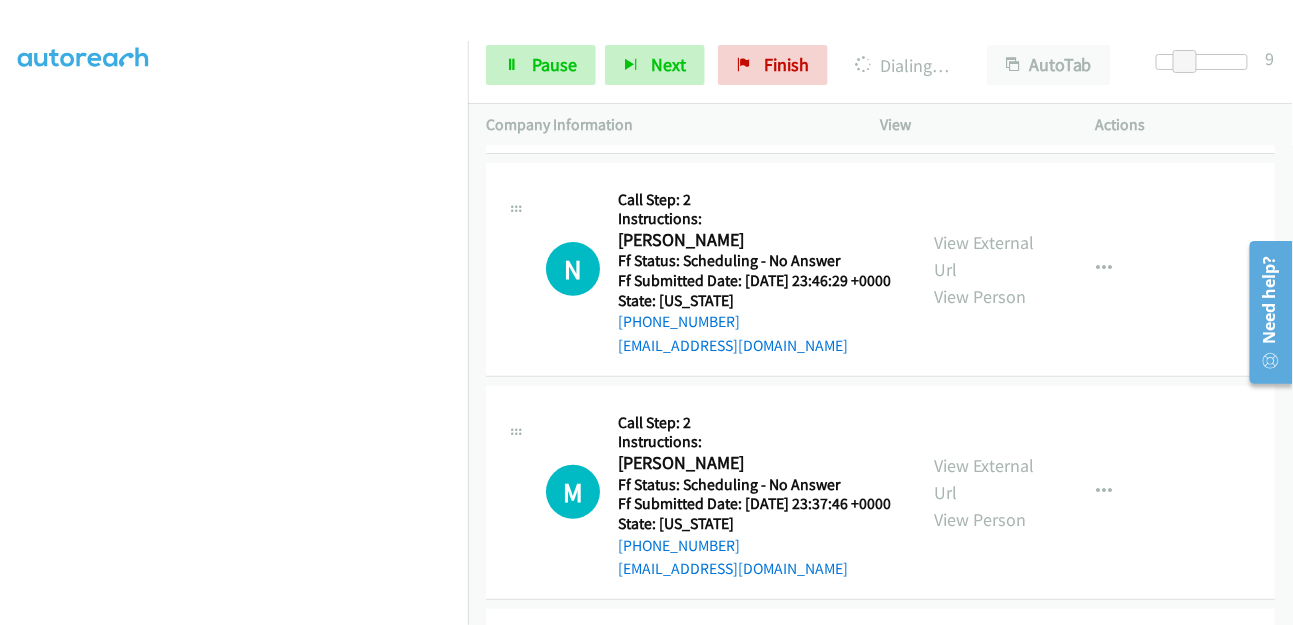 click on "View External Url
View Person
View External Url
Email
Schedule/Manage Callback
Skip Call
Add to do not call list" at bounding box center (1033, 269) 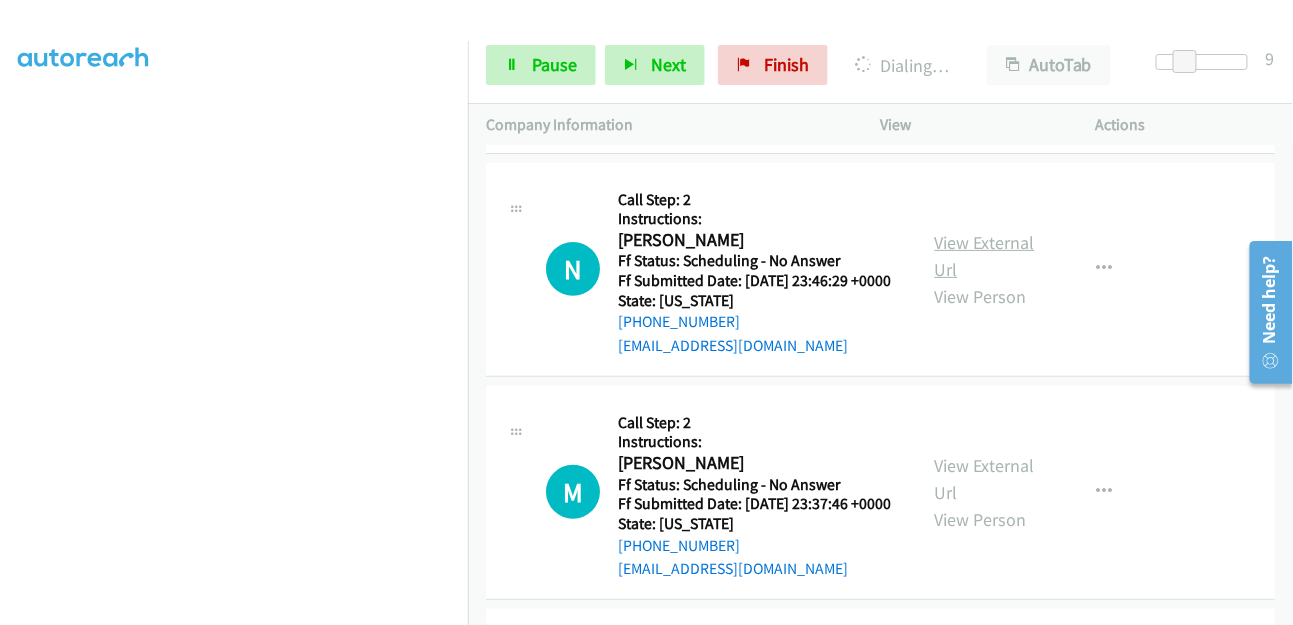 click on "View External Url" at bounding box center [985, 256] 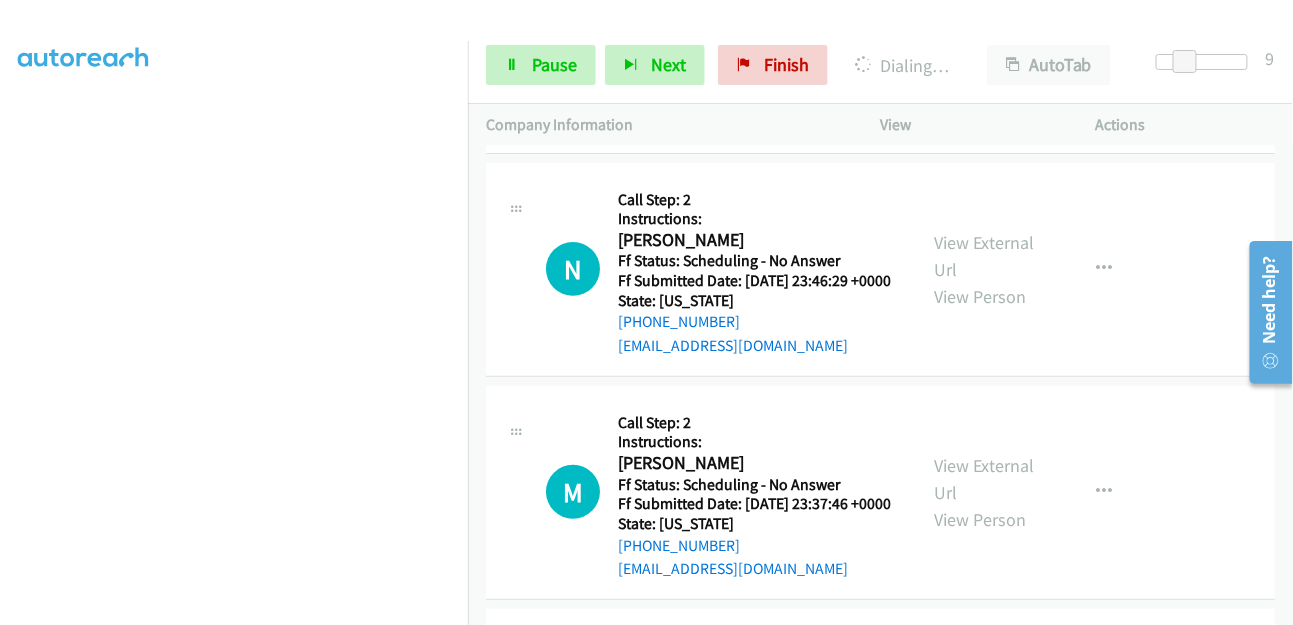 scroll, scrollTop: 2391, scrollLeft: 0, axis: vertical 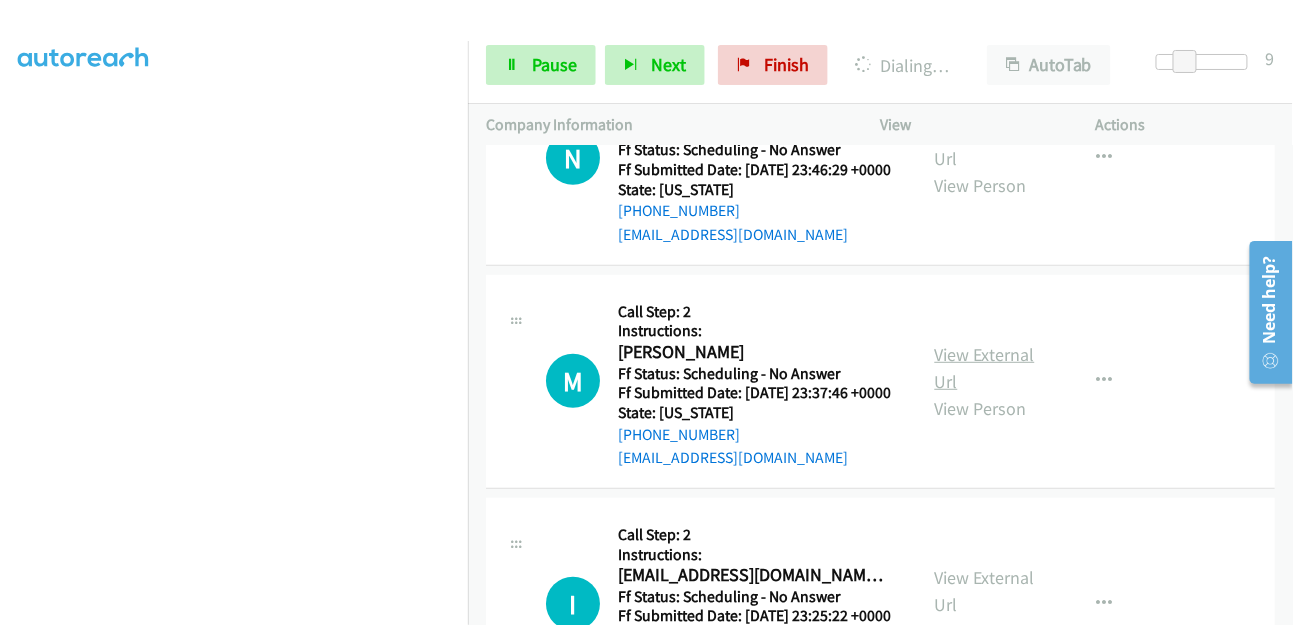 click on "View External Url" at bounding box center (985, 368) 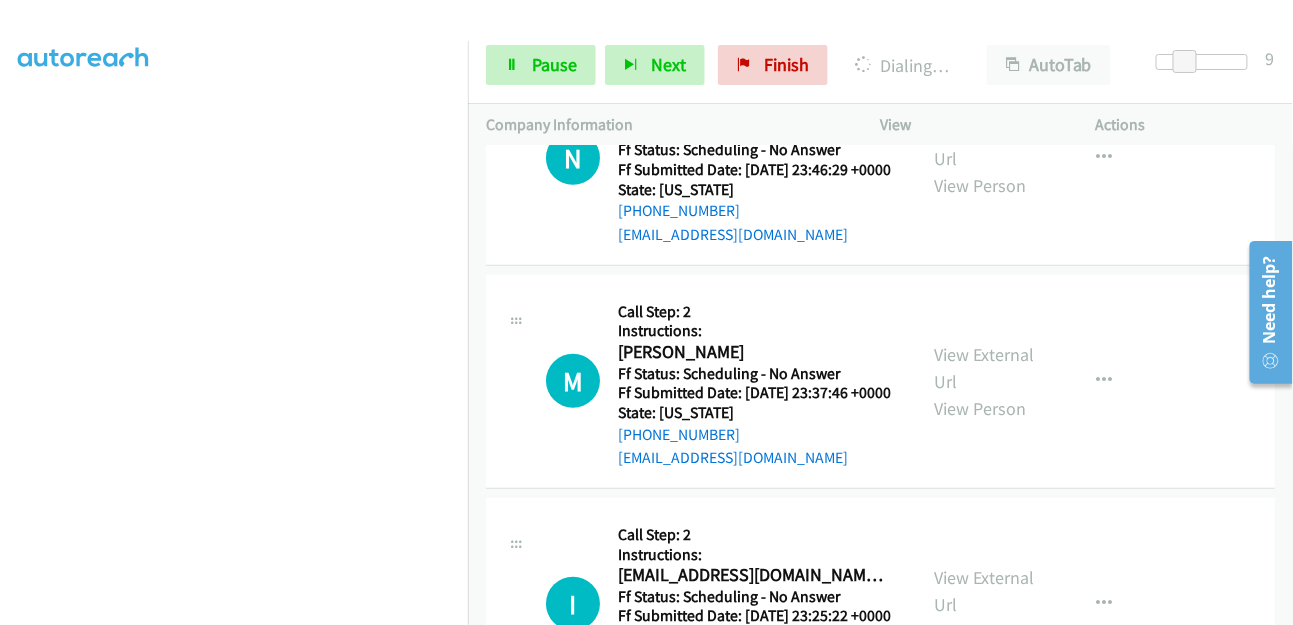 scroll, scrollTop: 2724, scrollLeft: 0, axis: vertical 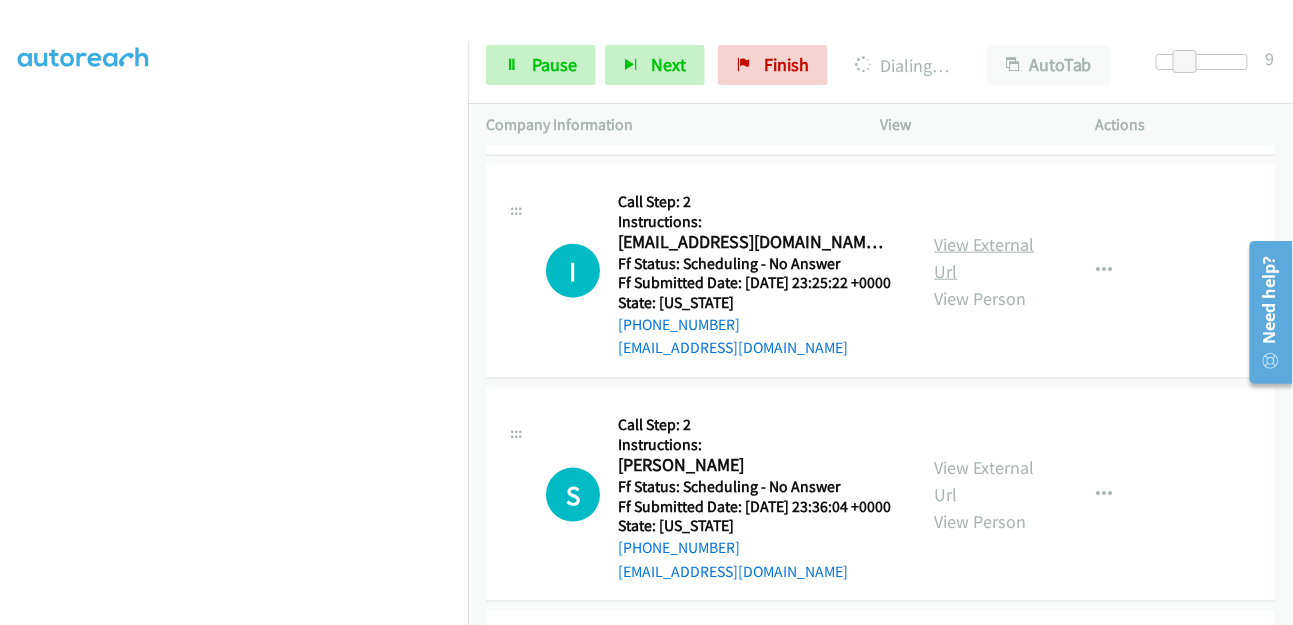 click on "View External Url" at bounding box center (985, 258) 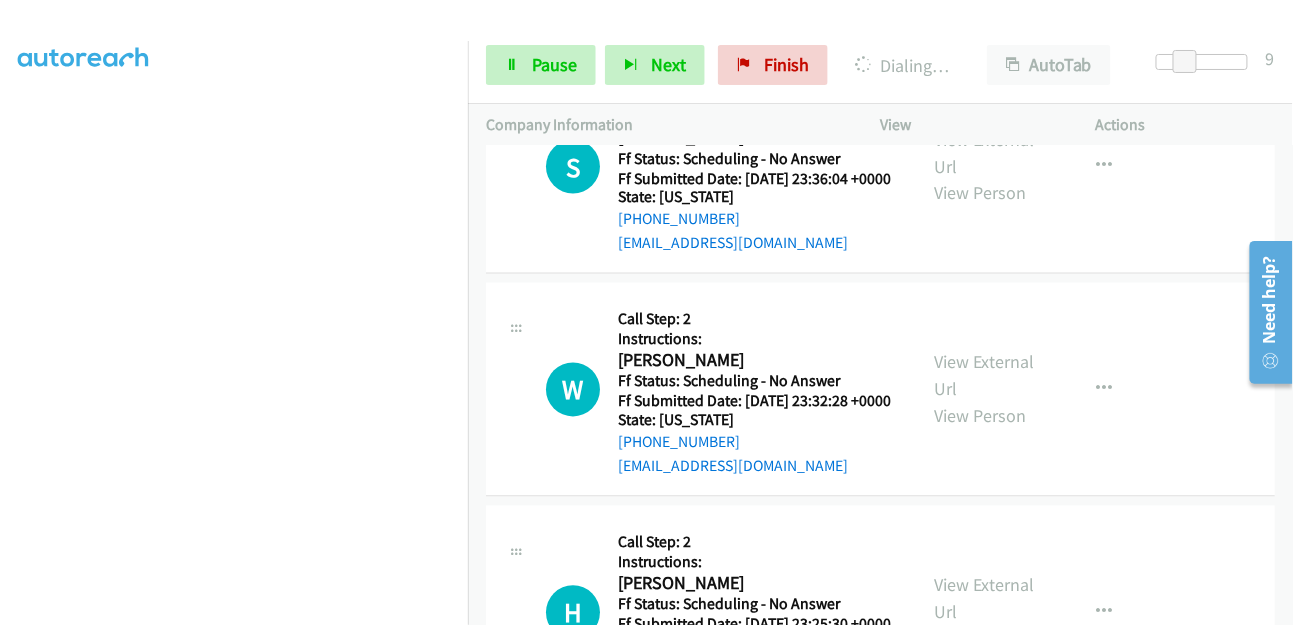 scroll, scrollTop: 3184, scrollLeft: 0, axis: vertical 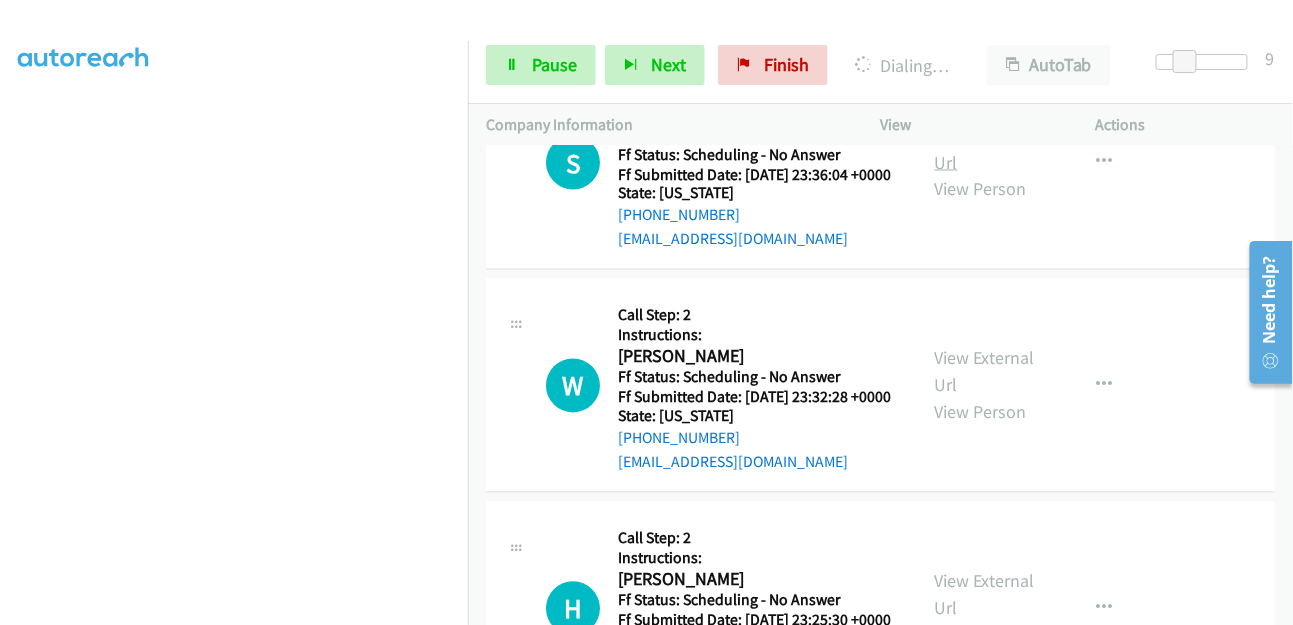 click on "View External Url" at bounding box center [985, 149] 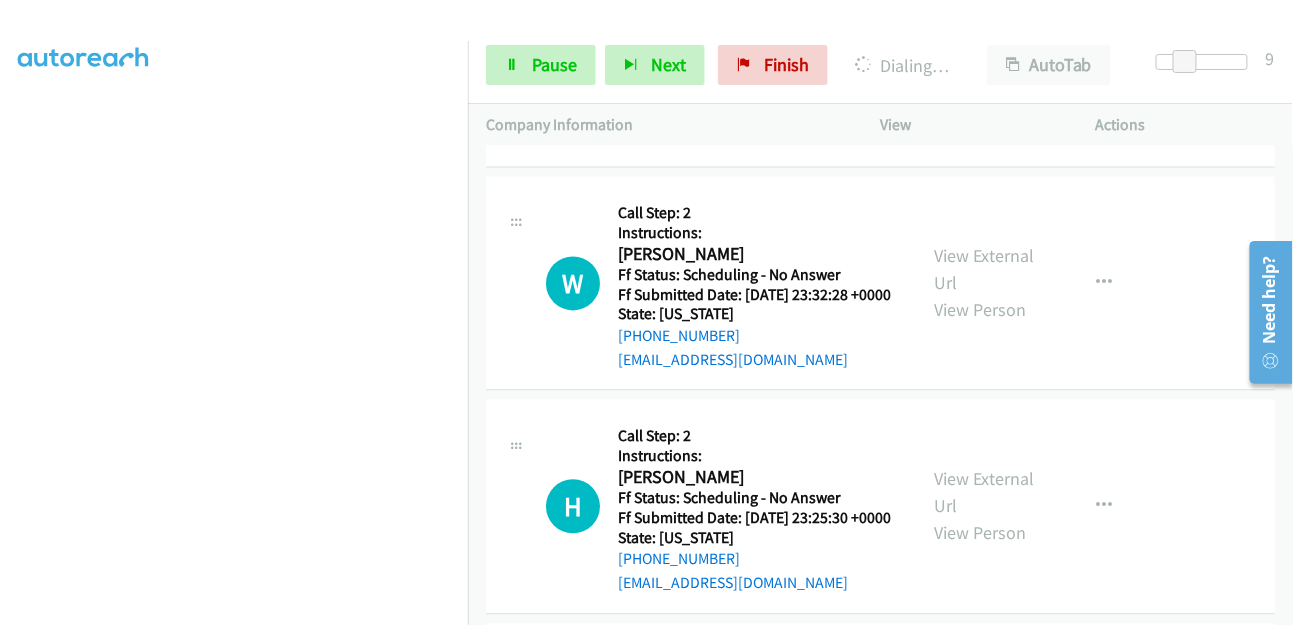 scroll, scrollTop: 3406, scrollLeft: 0, axis: vertical 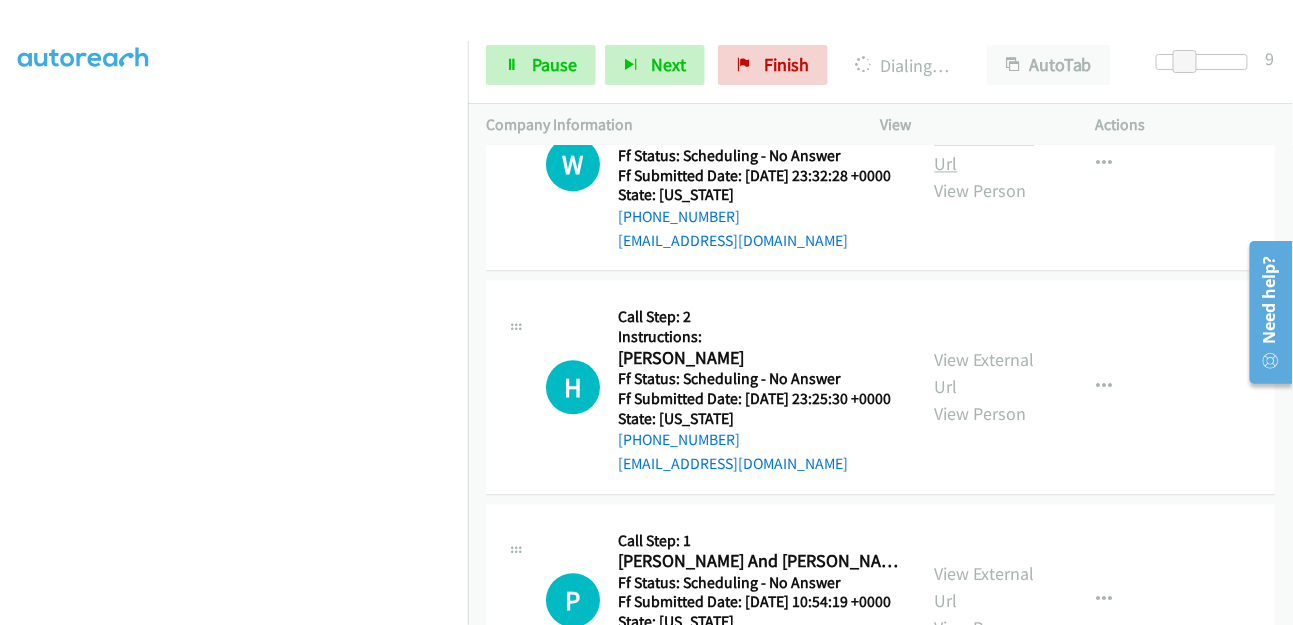 click on "View External Url" at bounding box center (985, 150) 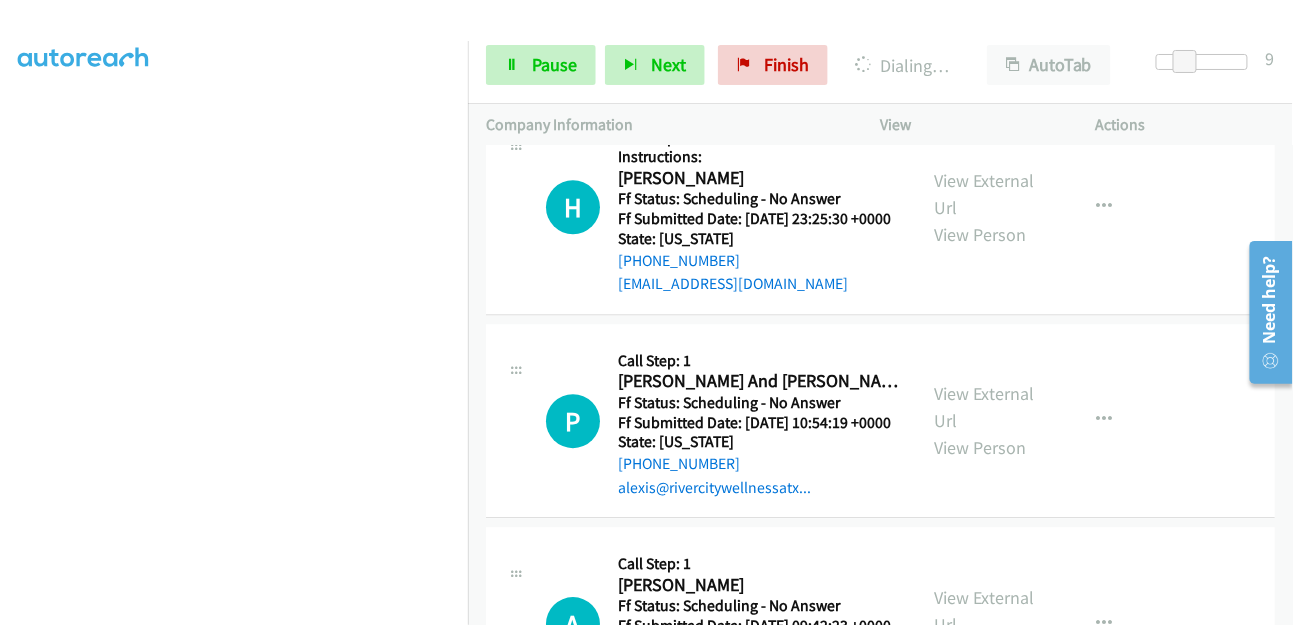 scroll, scrollTop: 3893, scrollLeft: 0, axis: vertical 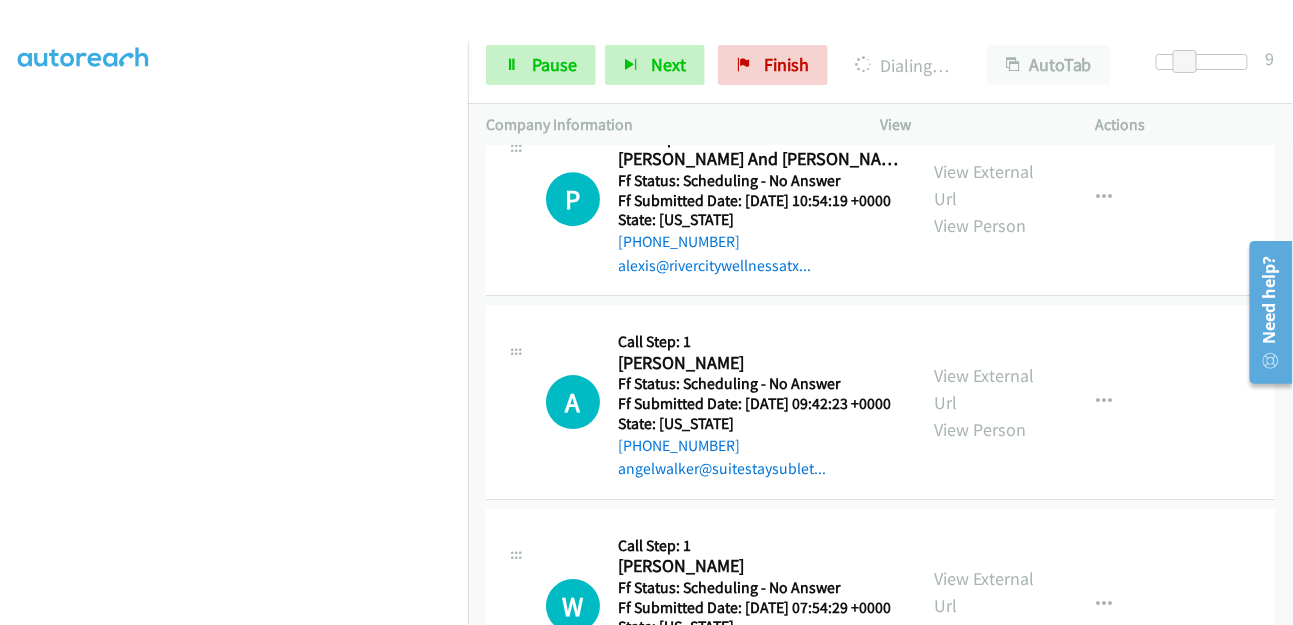 click on "View External Url" at bounding box center [985, -28] 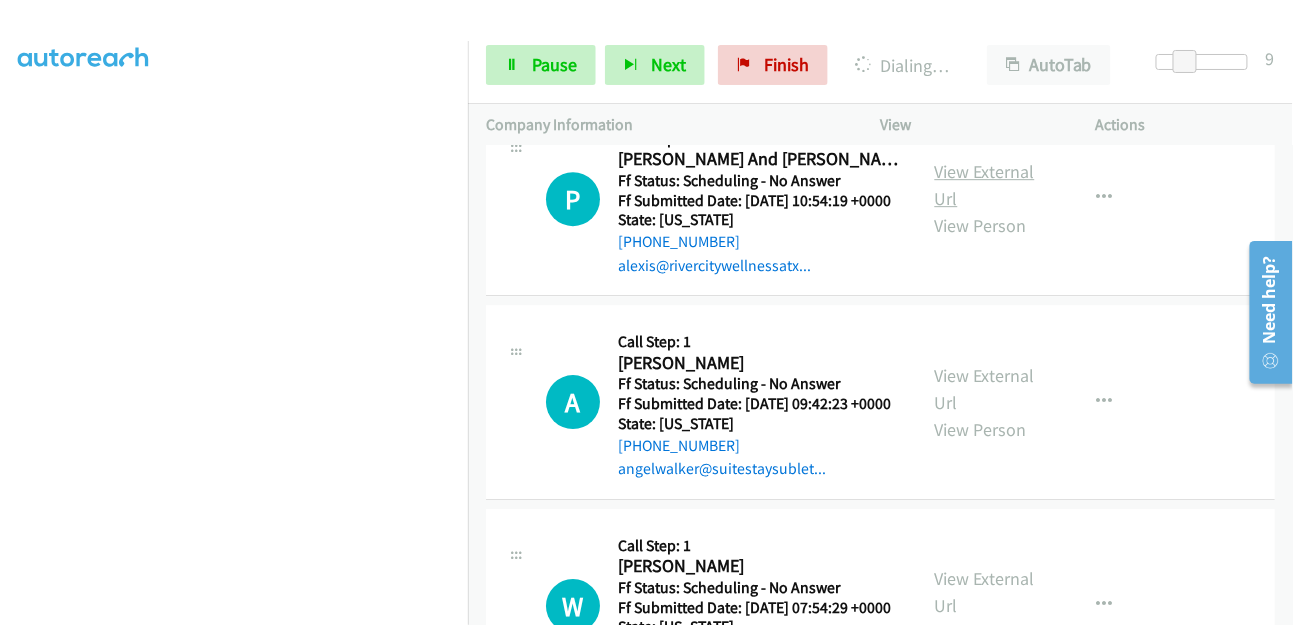 click on "View External Url" at bounding box center [985, 185] 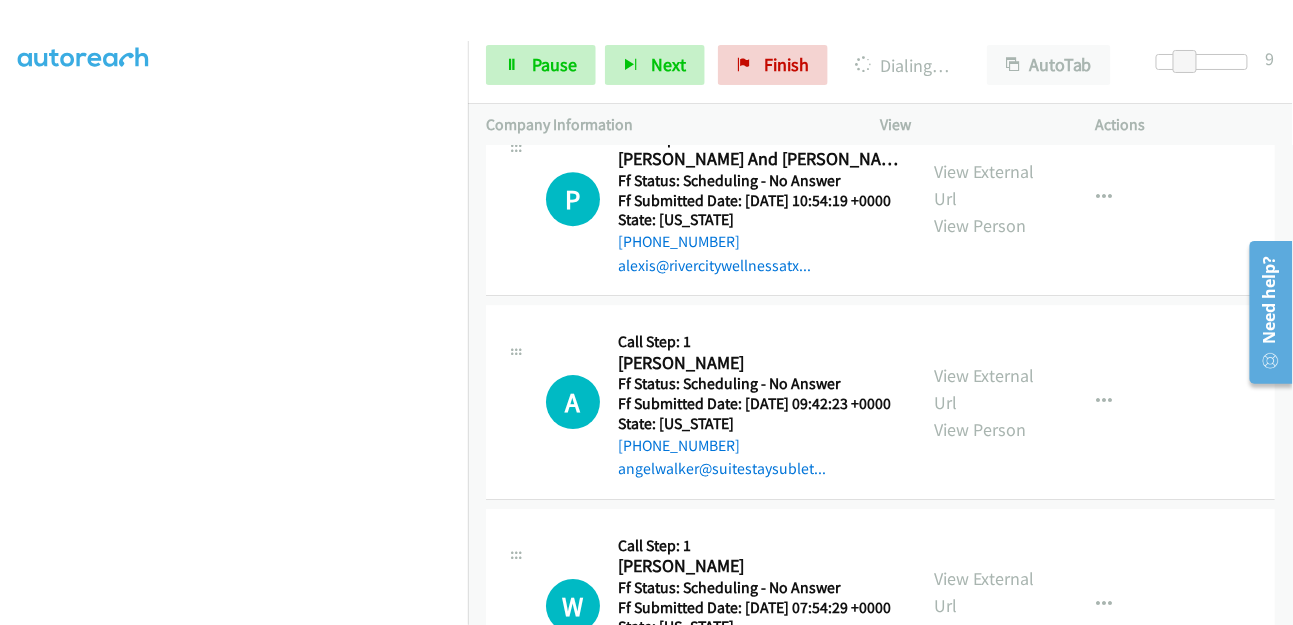 scroll, scrollTop: 4115, scrollLeft: 0, axis: vertical 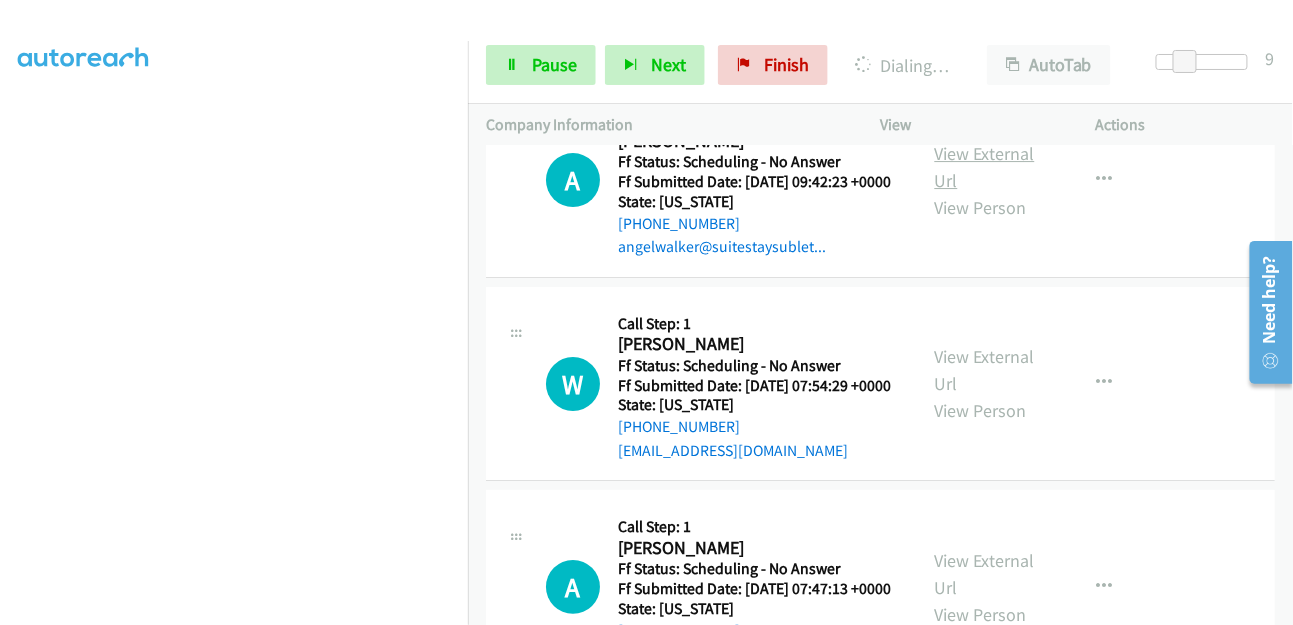 click on "View External Url" at bounding box center [985, 167] 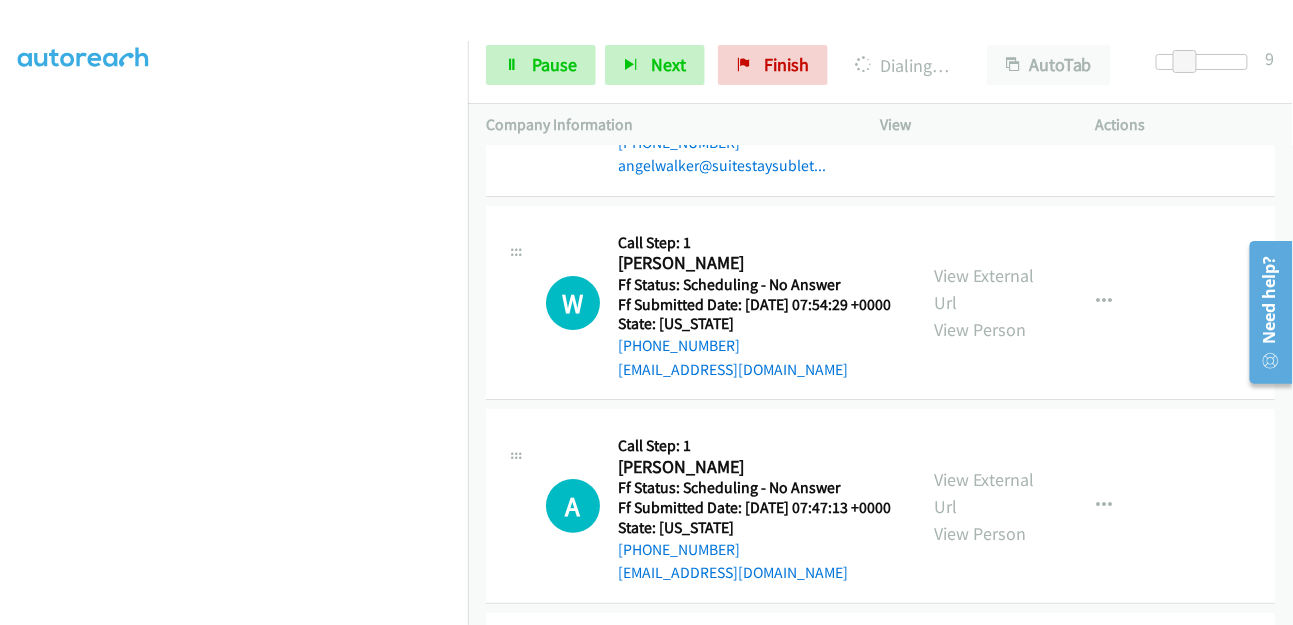 scroll, scrollTop: 4338, scrollLeft: 0, axis: vertical 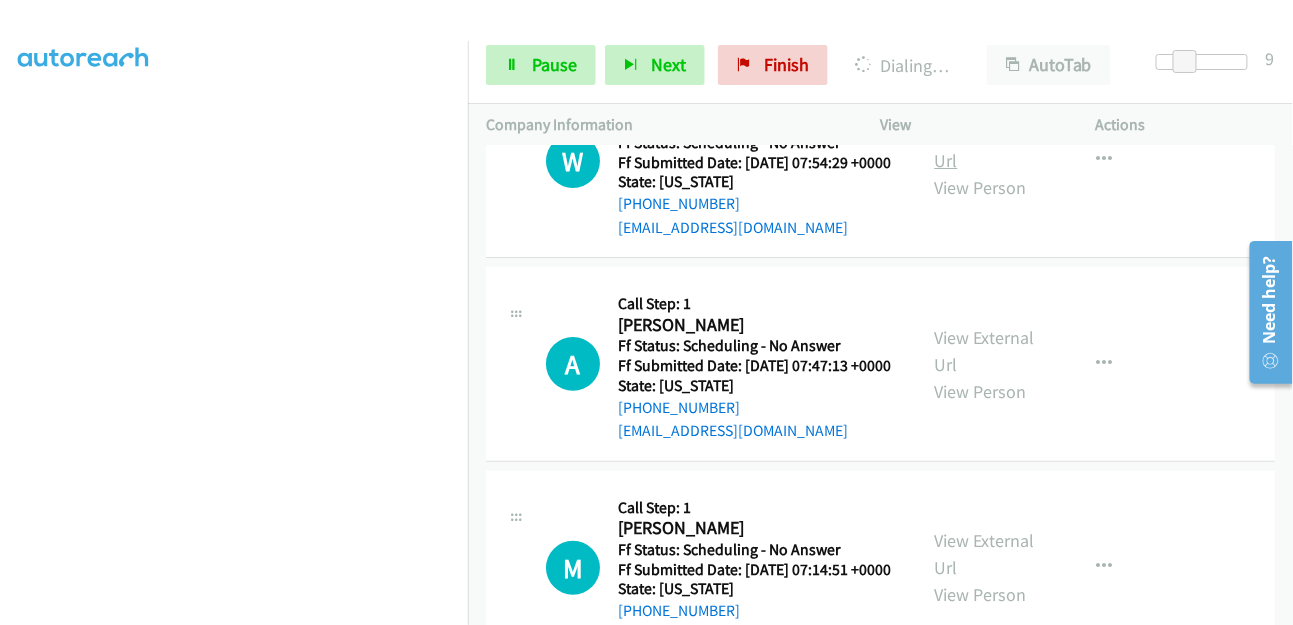 click on "View External Url" at bounding box center (985, 147) 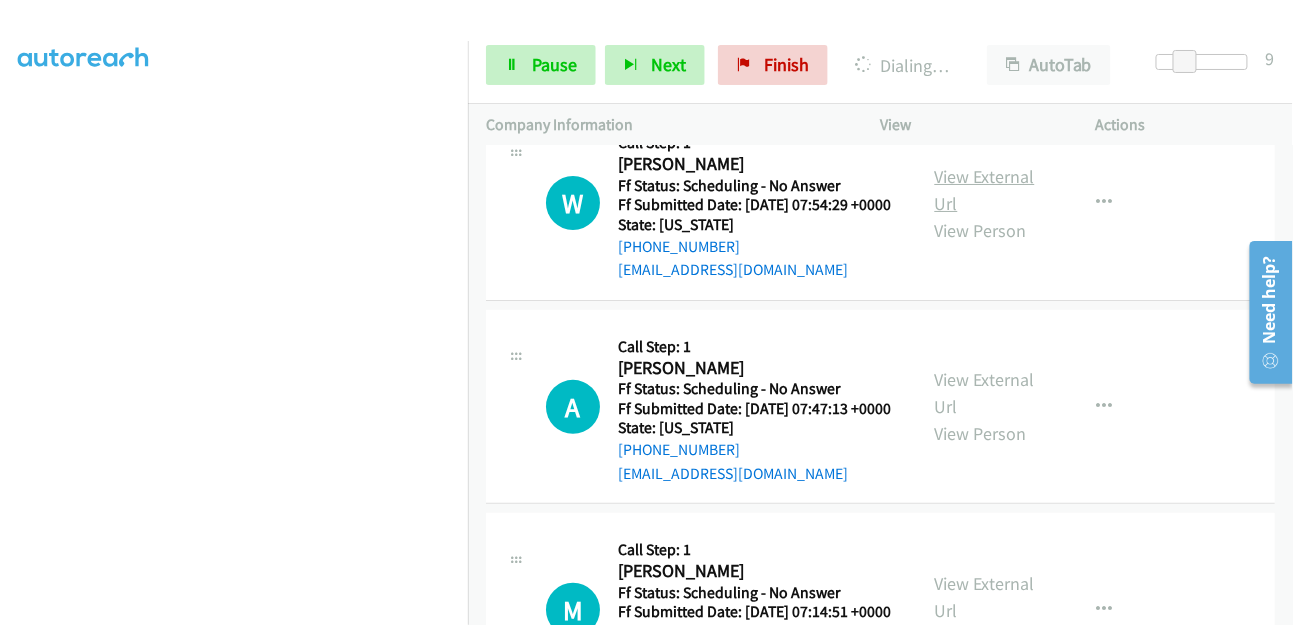 scroll, scrollTop: 4380, scrollLeft: 0, axis: vertical 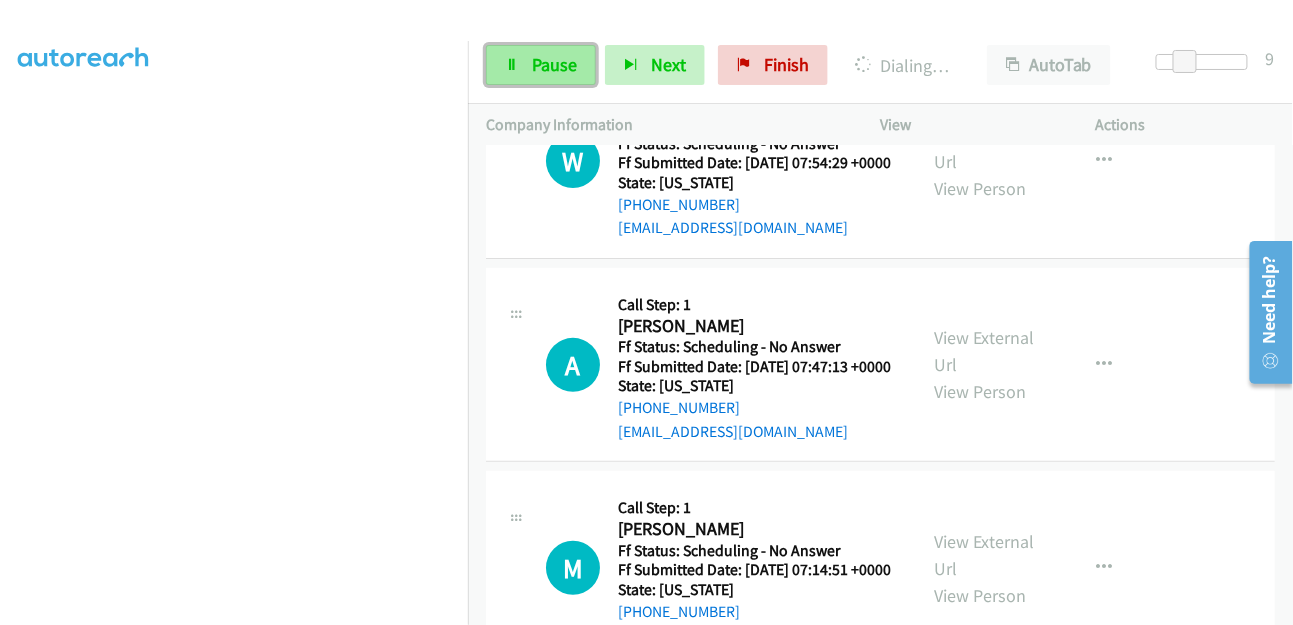 click at bounding box center [512, 66] 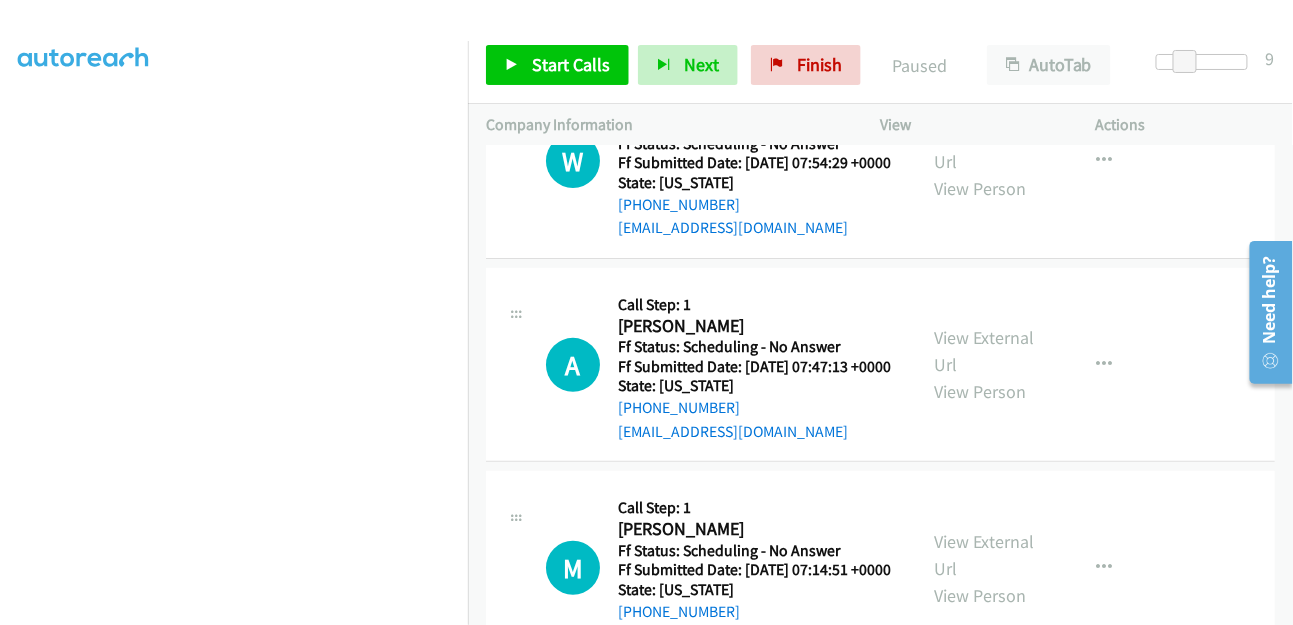 scroll, scrollTop: 4422, scrollLeft: 0, axis: vertical 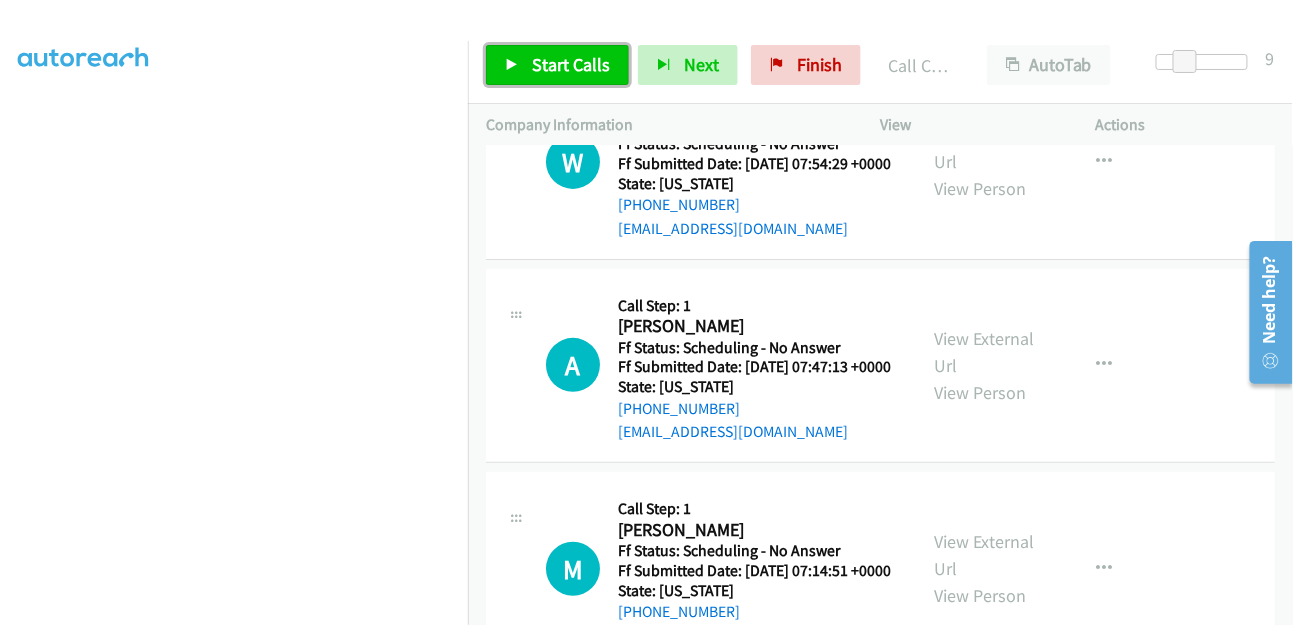click at bounding box center [512, 66] 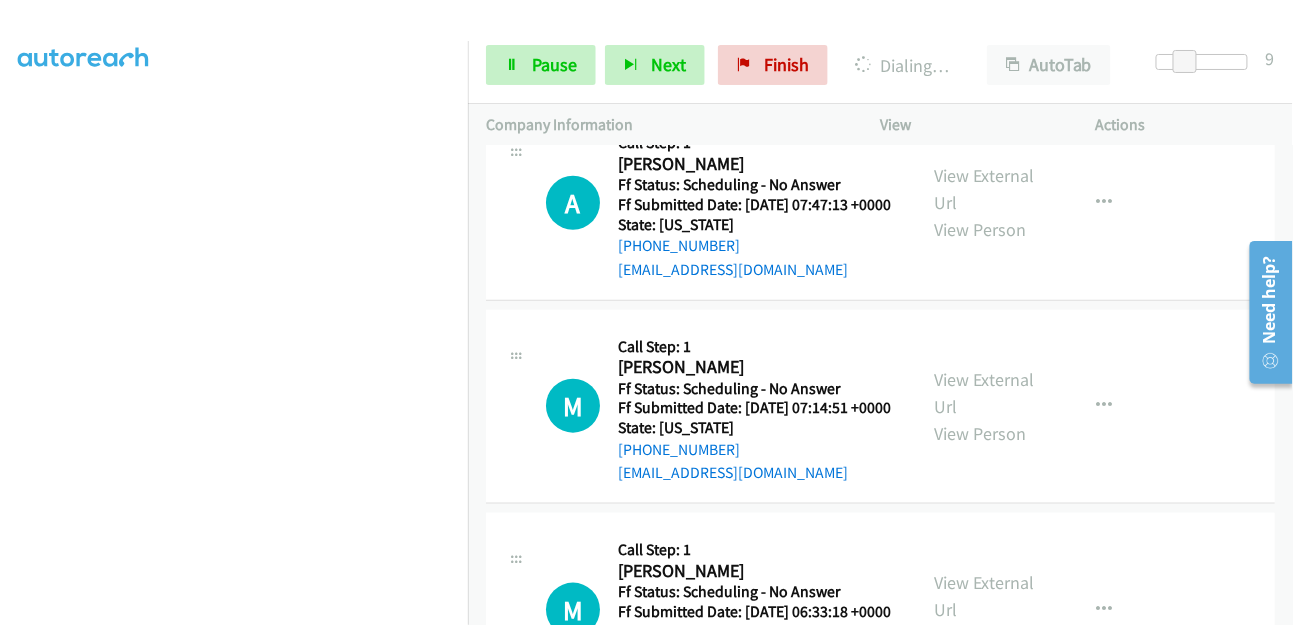 scroll, scrollTop: 4882, scrollLeft: 0, axis: vertical 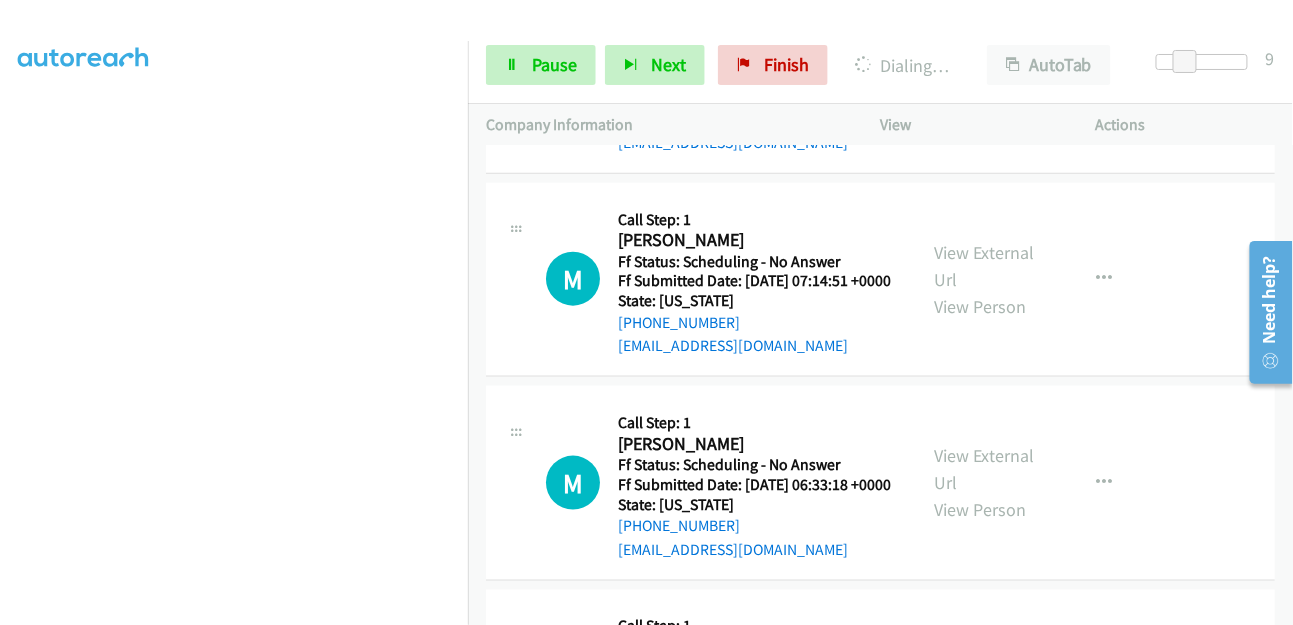 click on "View External Url" at bounding box center (985, 62) 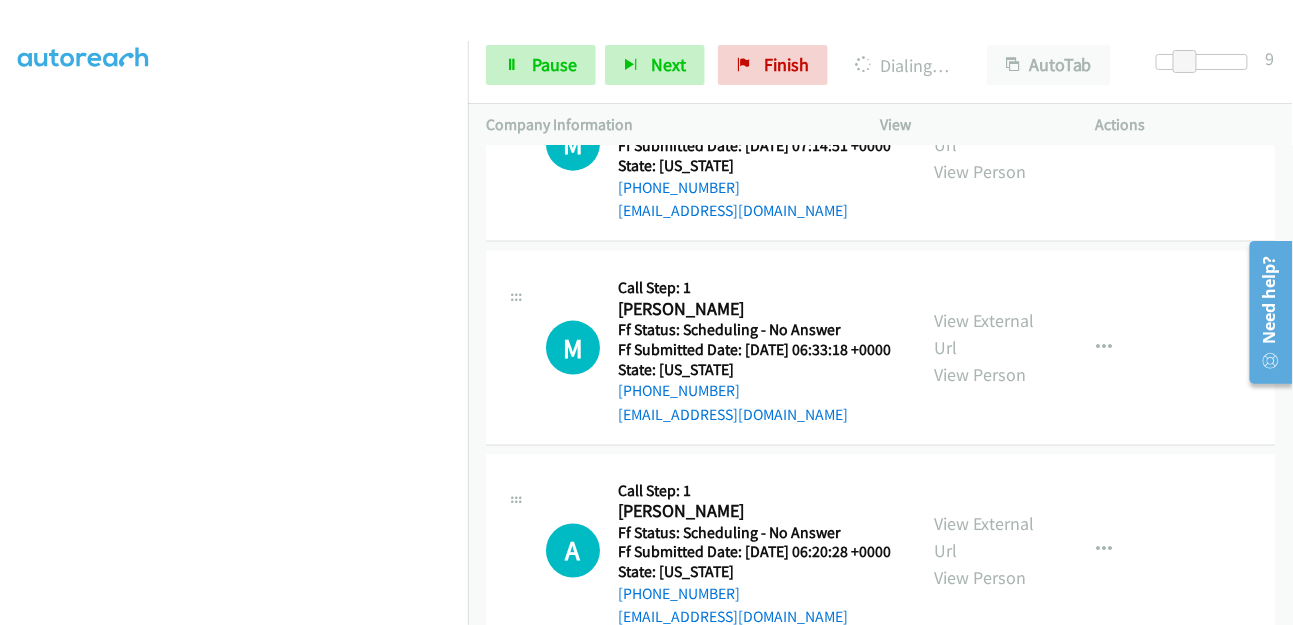 scroll, scrollTop: 5105, scrollLeft: 0, axis: vertical 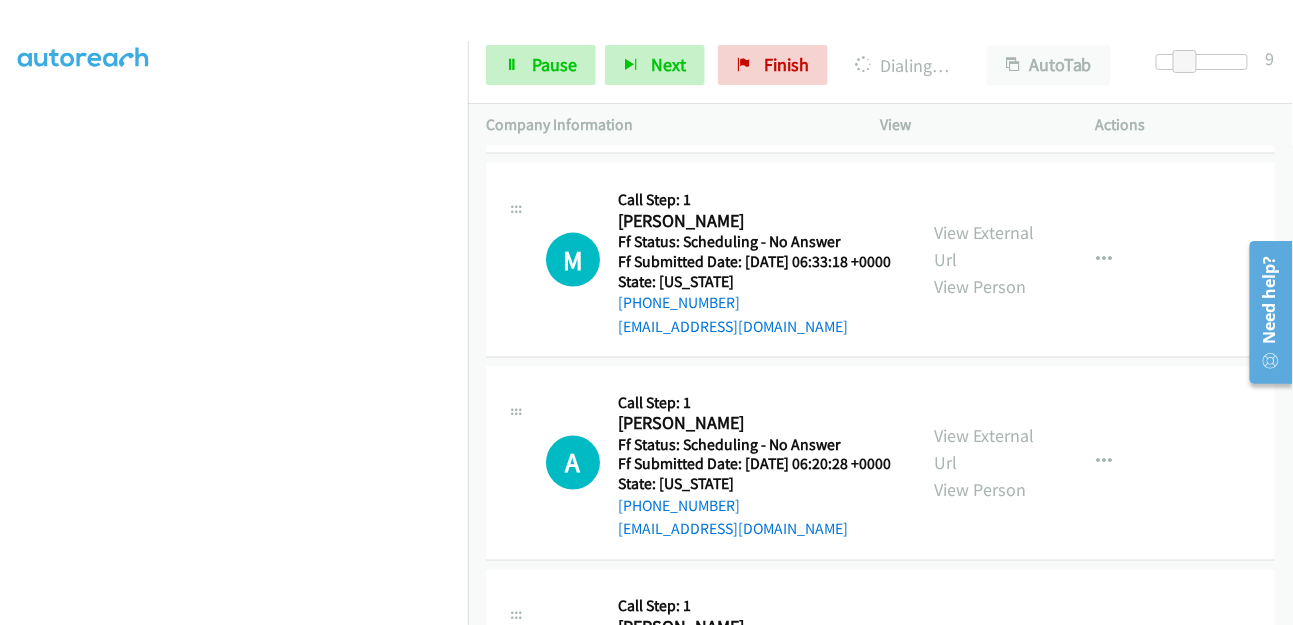 click on "View External Url" at bounding box center (985, 43) 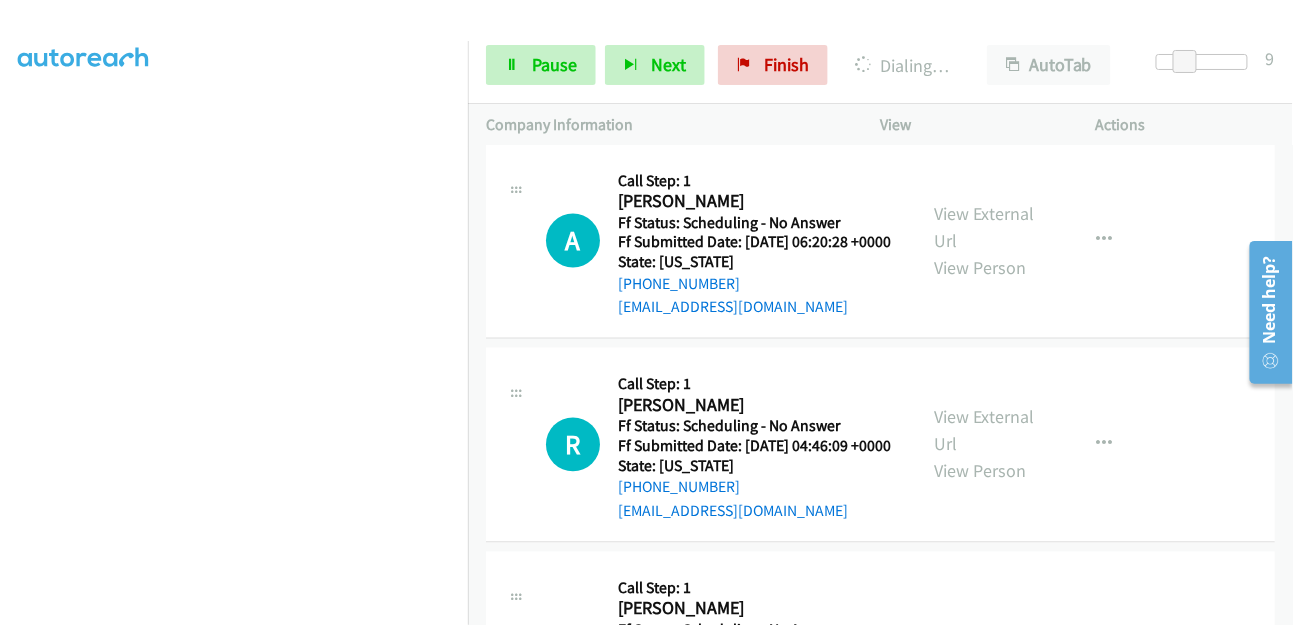 click on "View External Url
View Person" at bounding box center [988, 37] 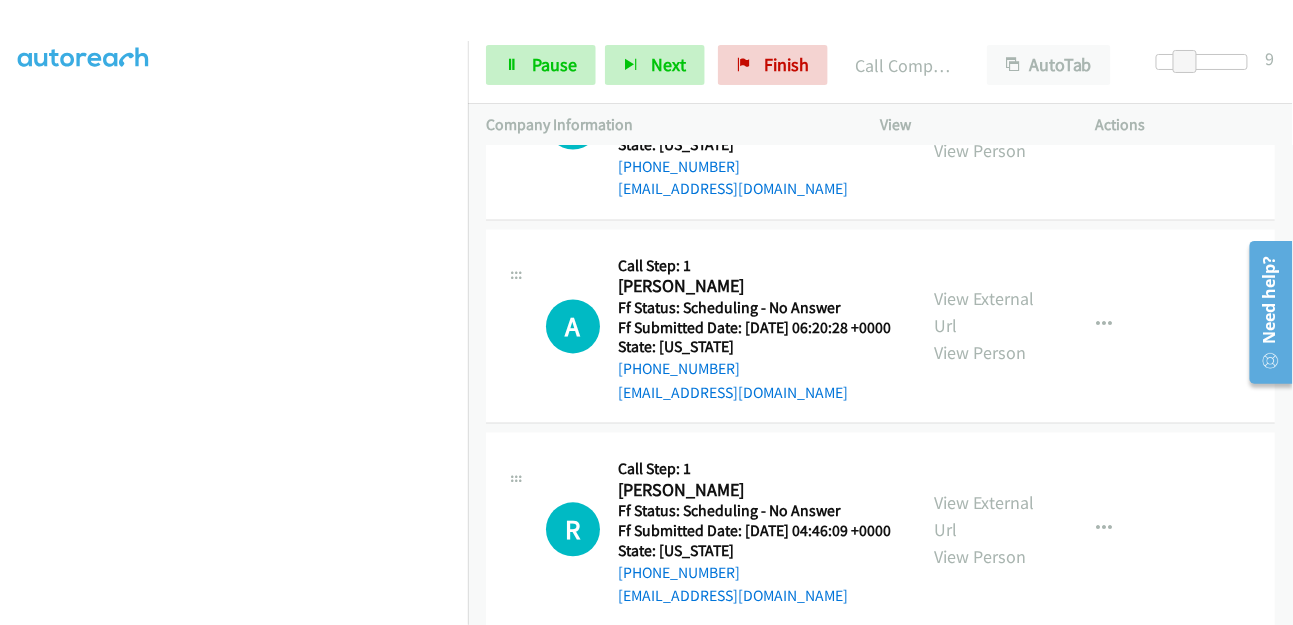 scroll, scrollTop: 5412, scrollLeft: 0, axis: vertical 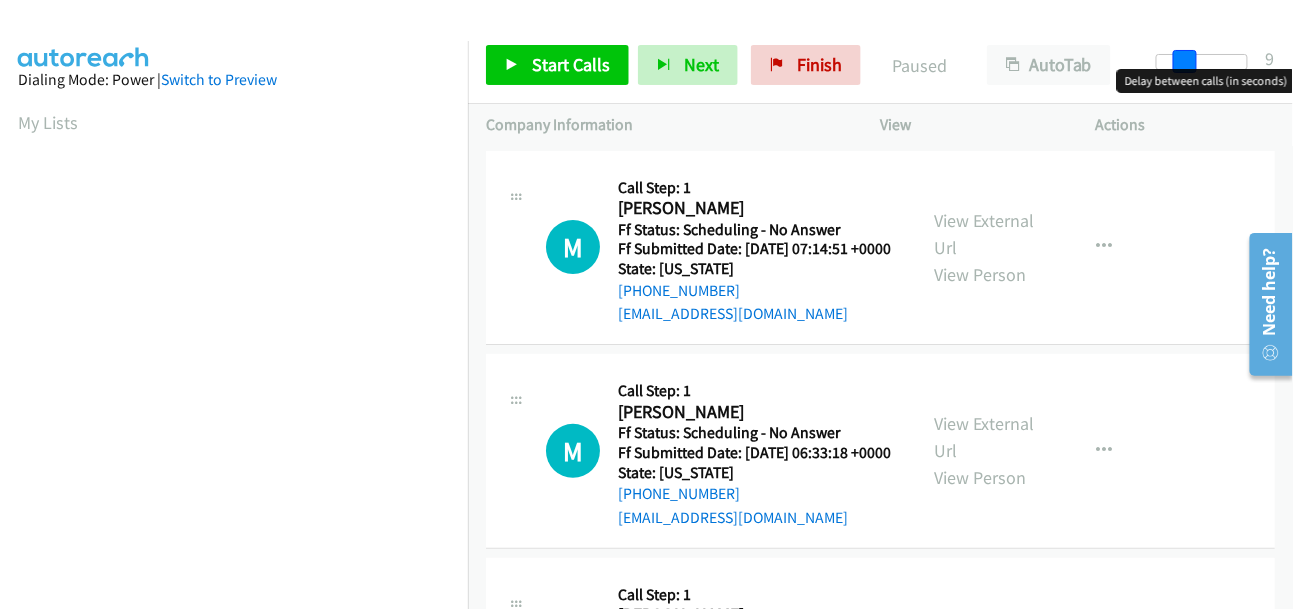drag, startPoint x: 1154, startPoint y: 60, endPoint x: 1180, endPoint y: 58, distance: 26.076809 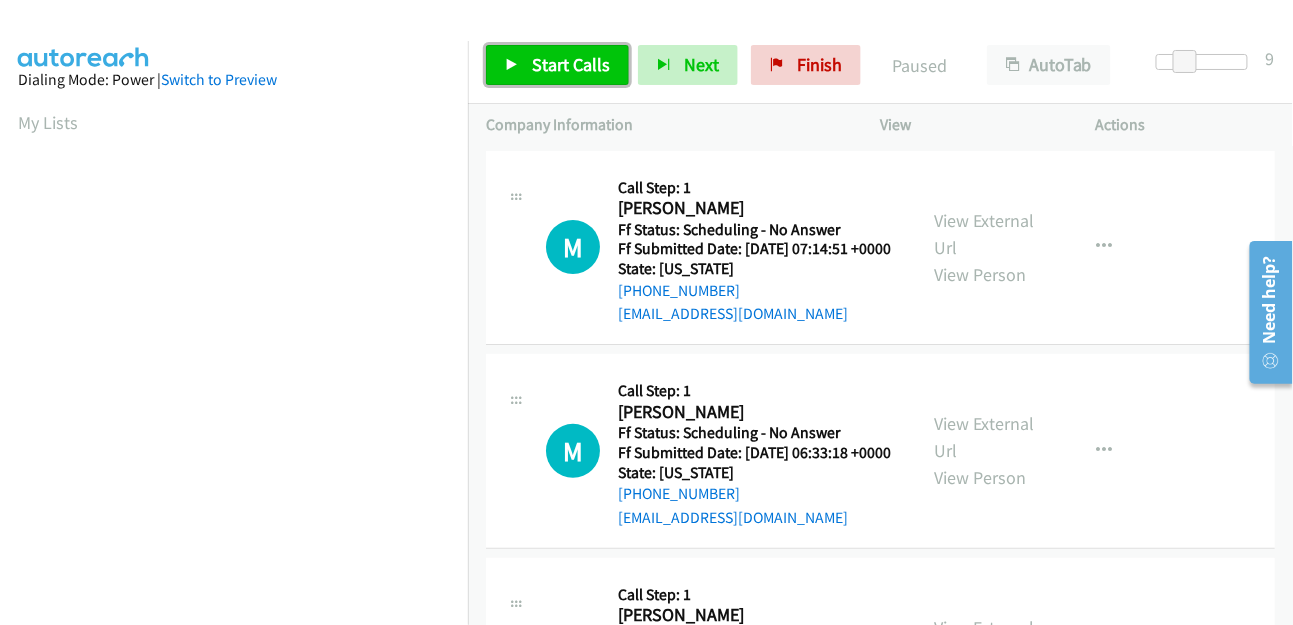 click on "Start Calls" at bounding box center (571, 64) 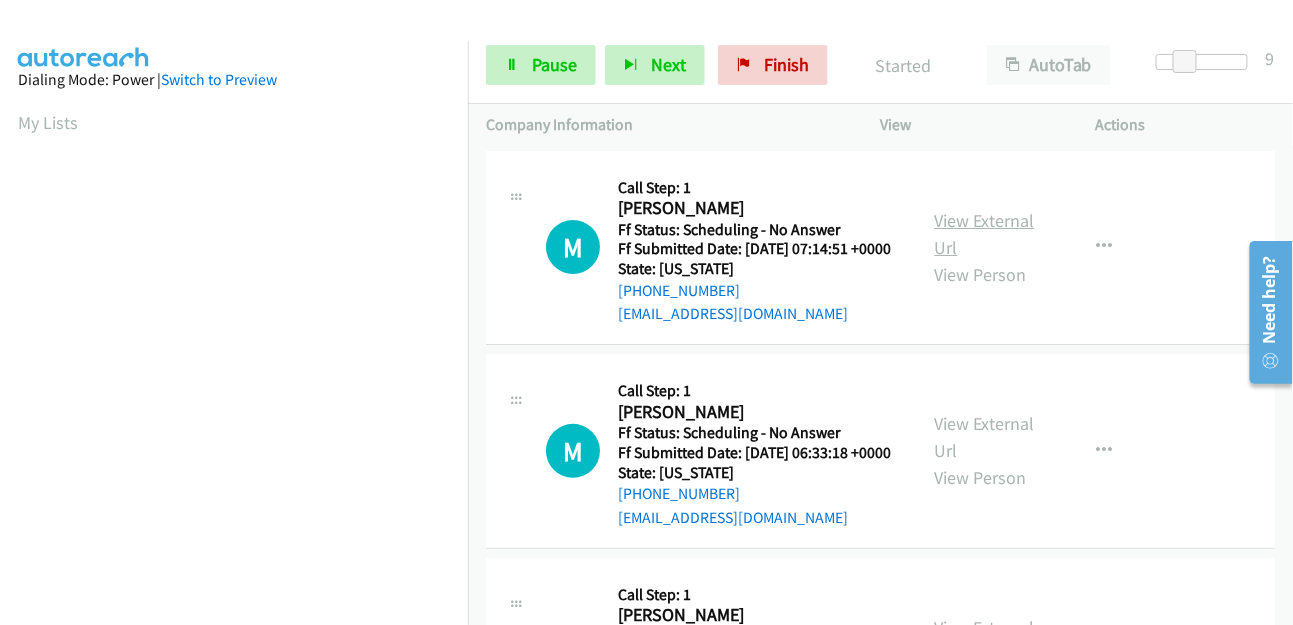 click on "View External Url" at bounding box center (985, 234) 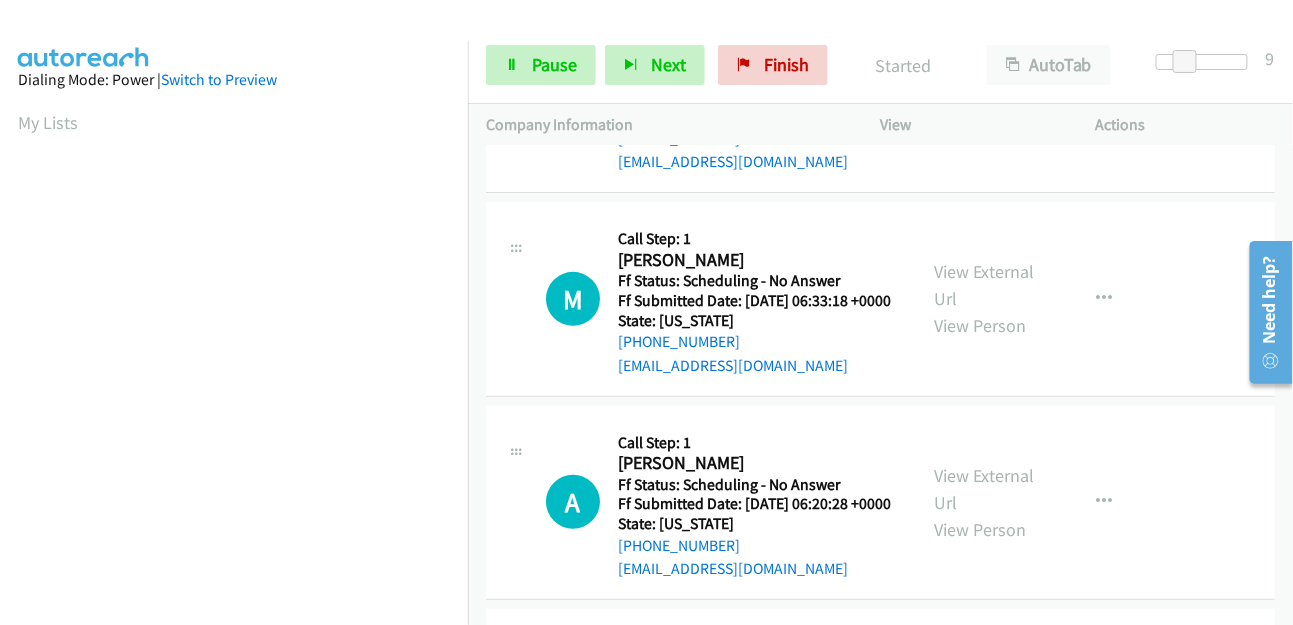 scroll, scrollTop: 222, scrollLeft: 0, axis: vertical 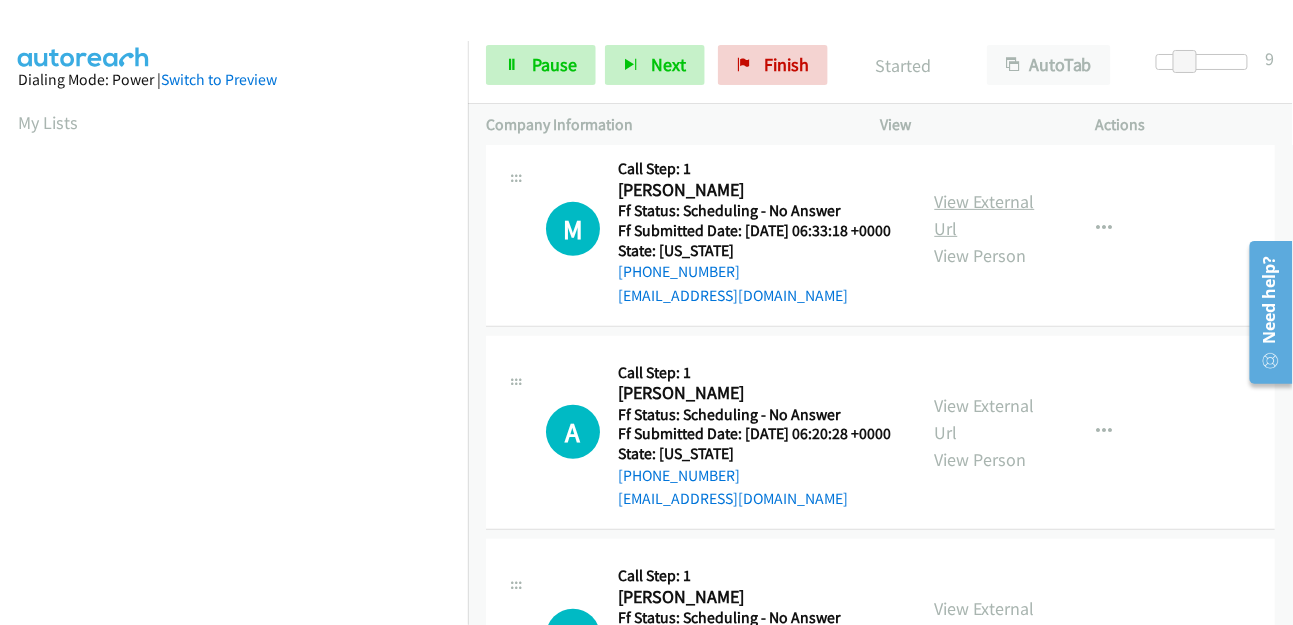 click on "View External Url" at bounding box center (985, 215) 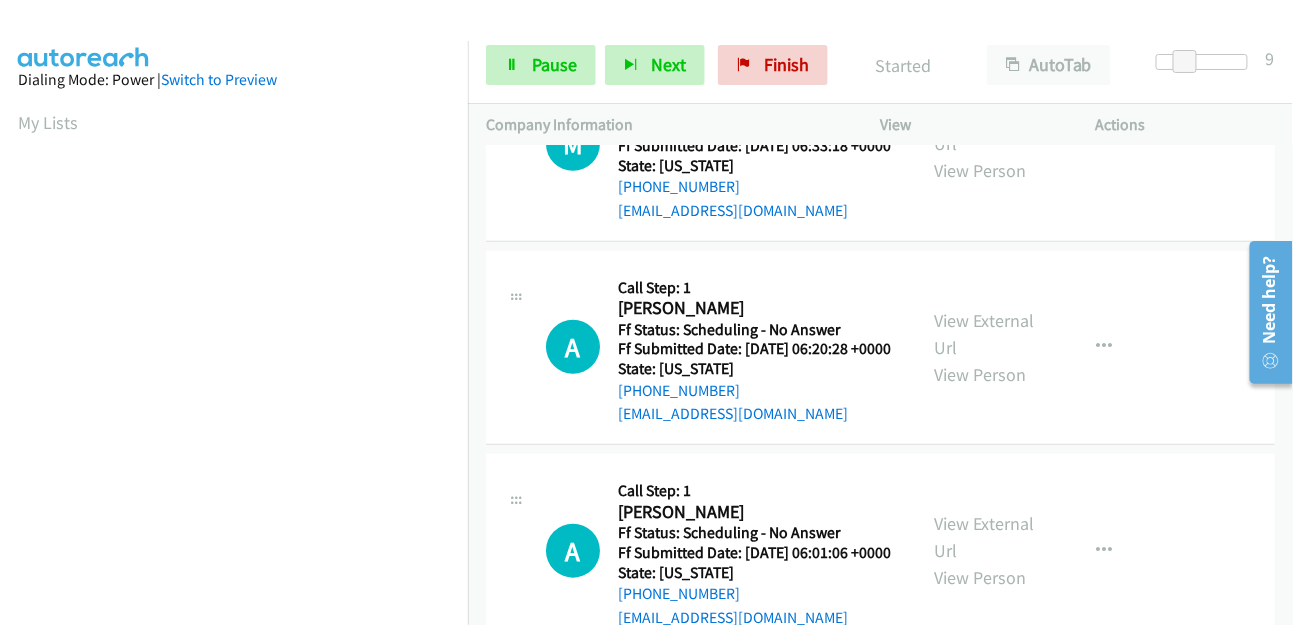 scroll, scrollTop: 333, scrollLeft: 0, axis: vertical 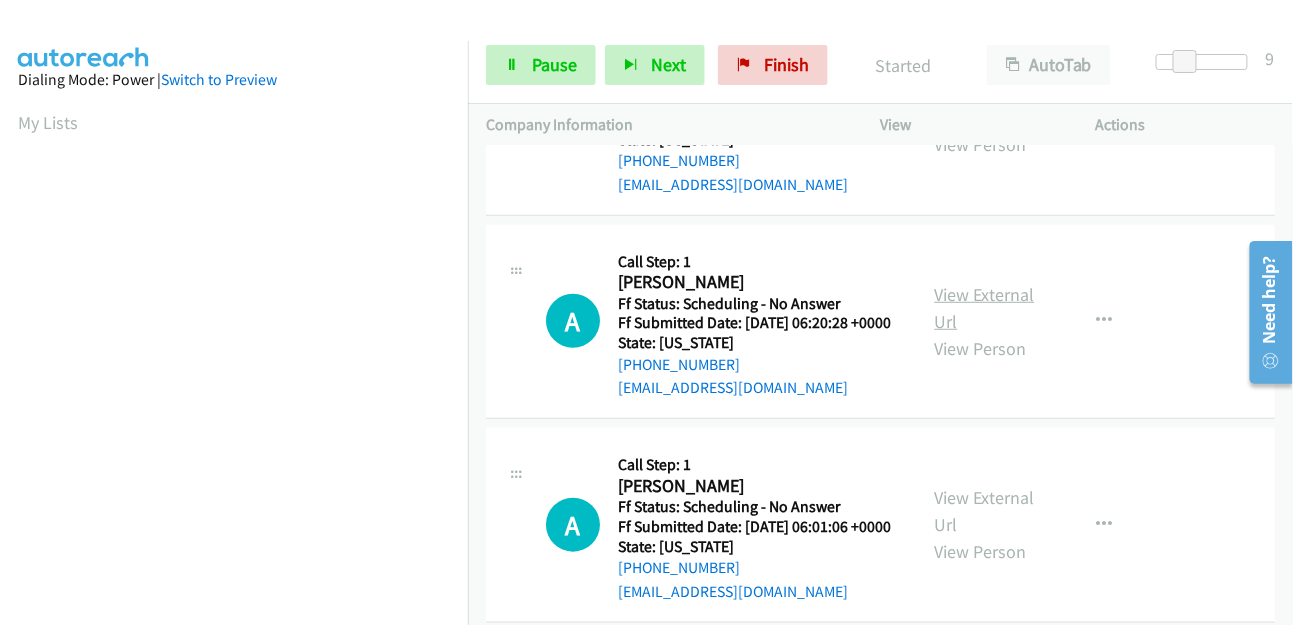 click on "View External Url" at bounding box center [985, 308] 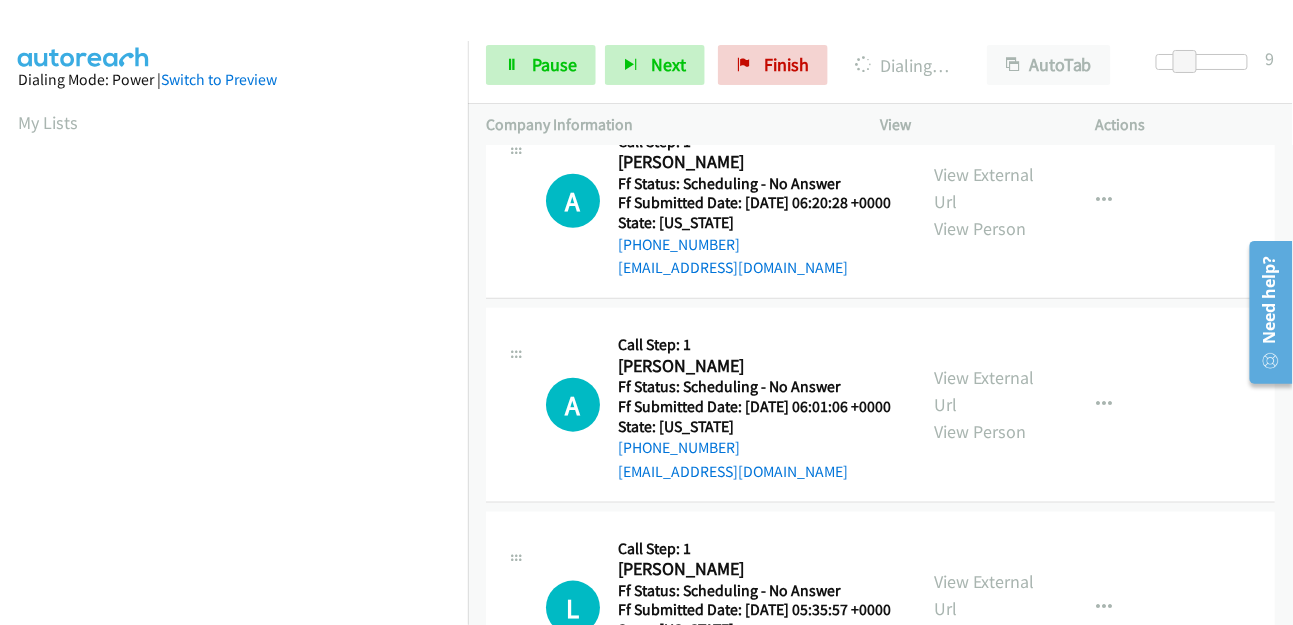 scroll, scrollTop: 555, scrollLeft: 0, axis: vertical 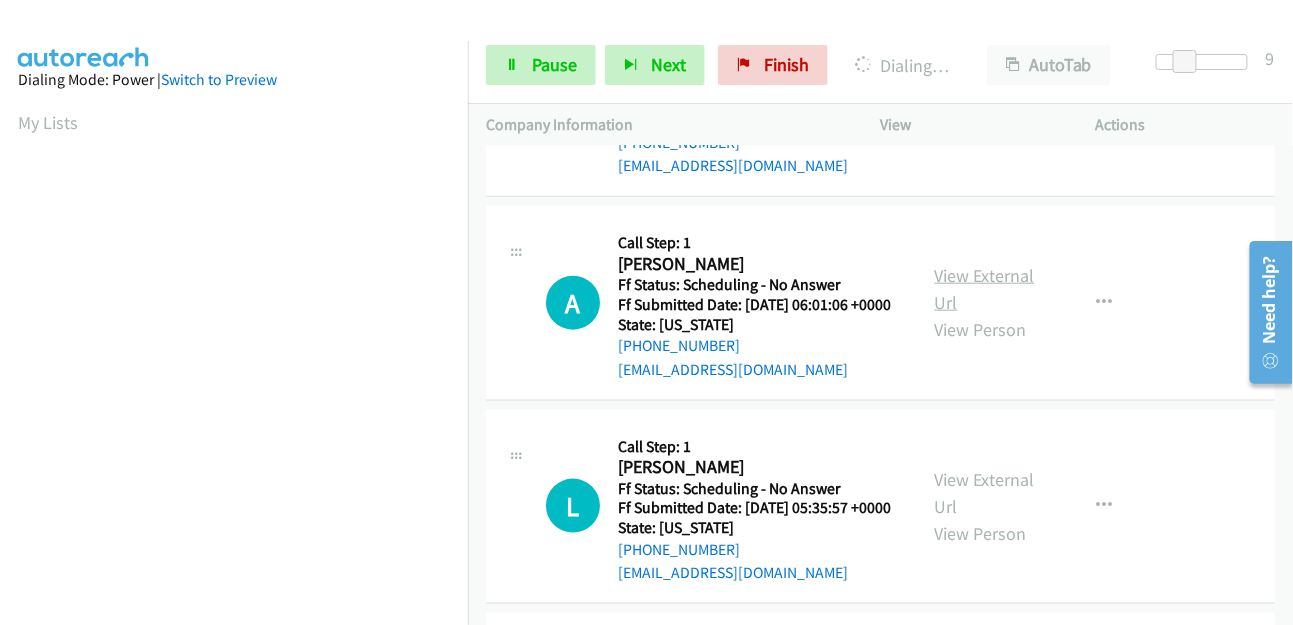 click on "View External Url" at bounding box center [985, 289] 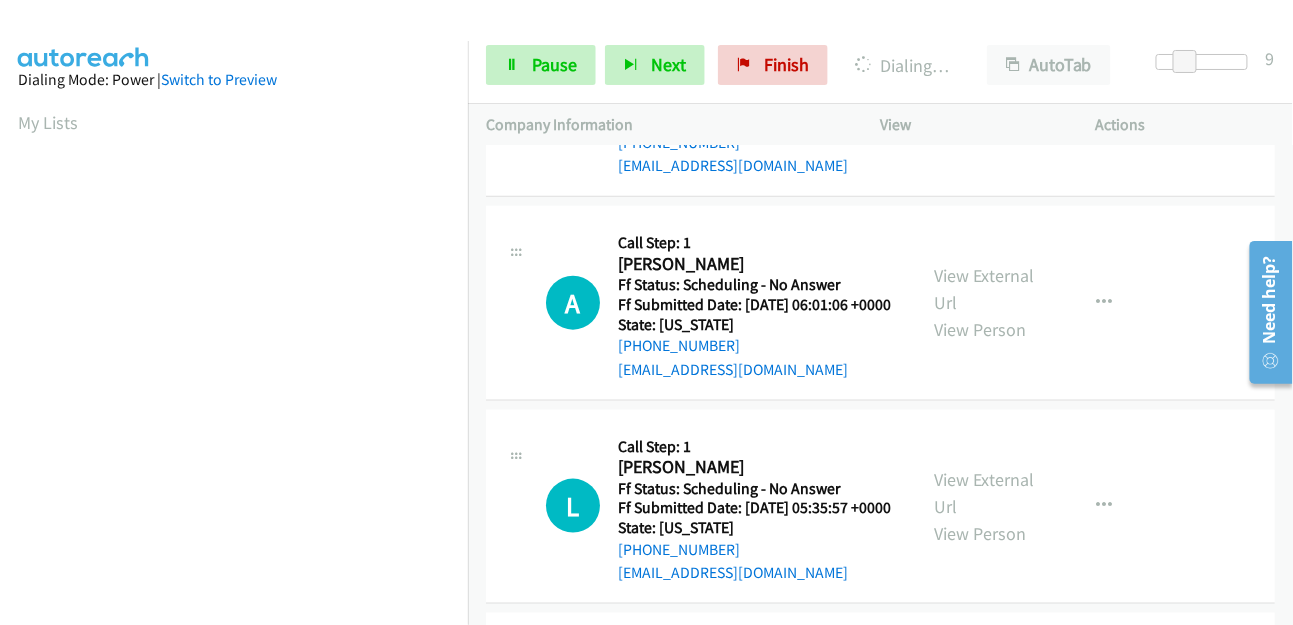 scroll, scrollTop: 777, scrollLeft: 0, axis: vertical 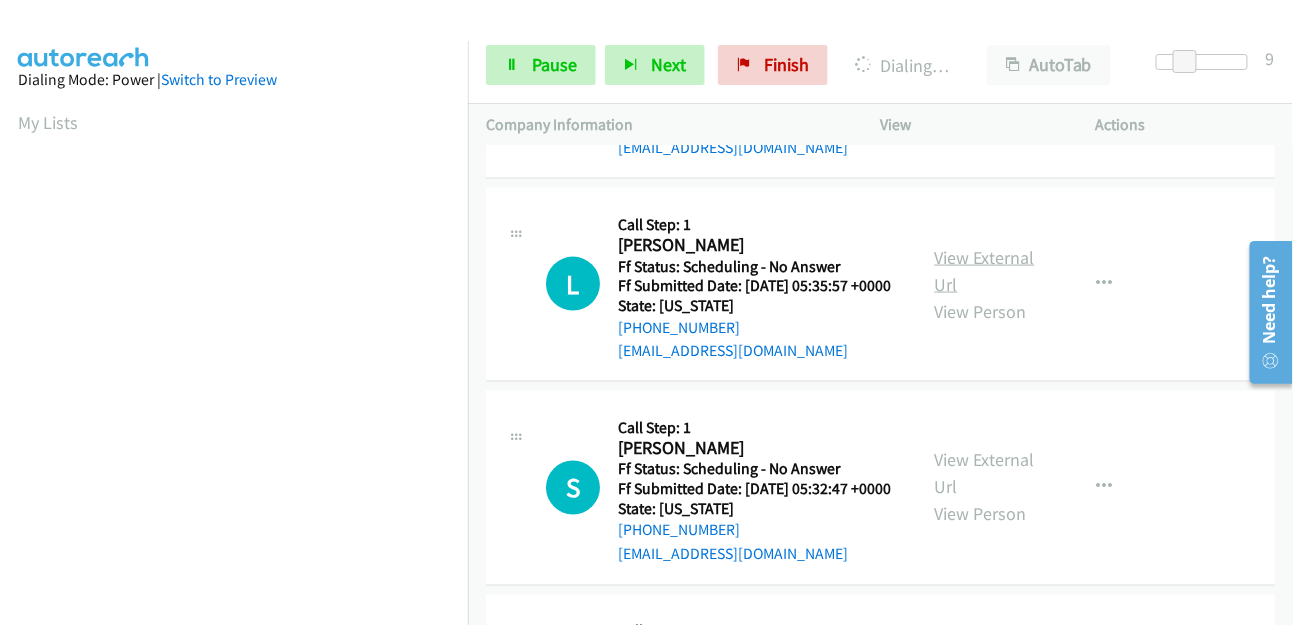 click on "View External Url" at bounding box center [985, 271] 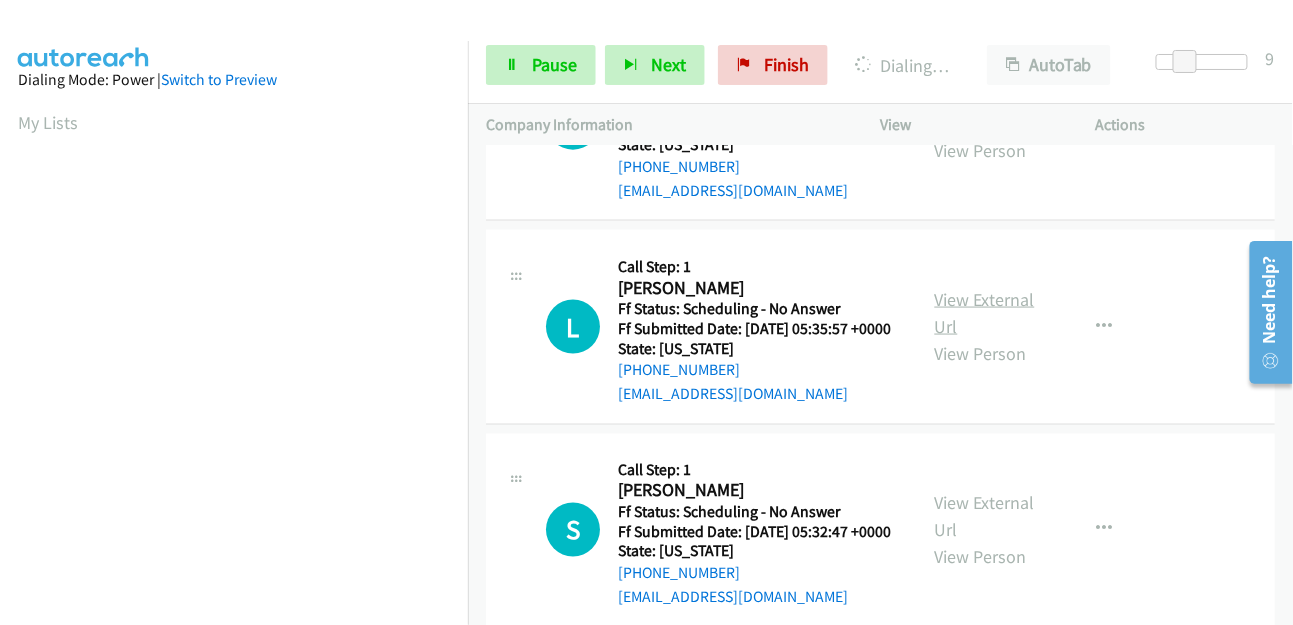 scroll, scrollTop: 498, scrollLeft: 0, axis: vertical 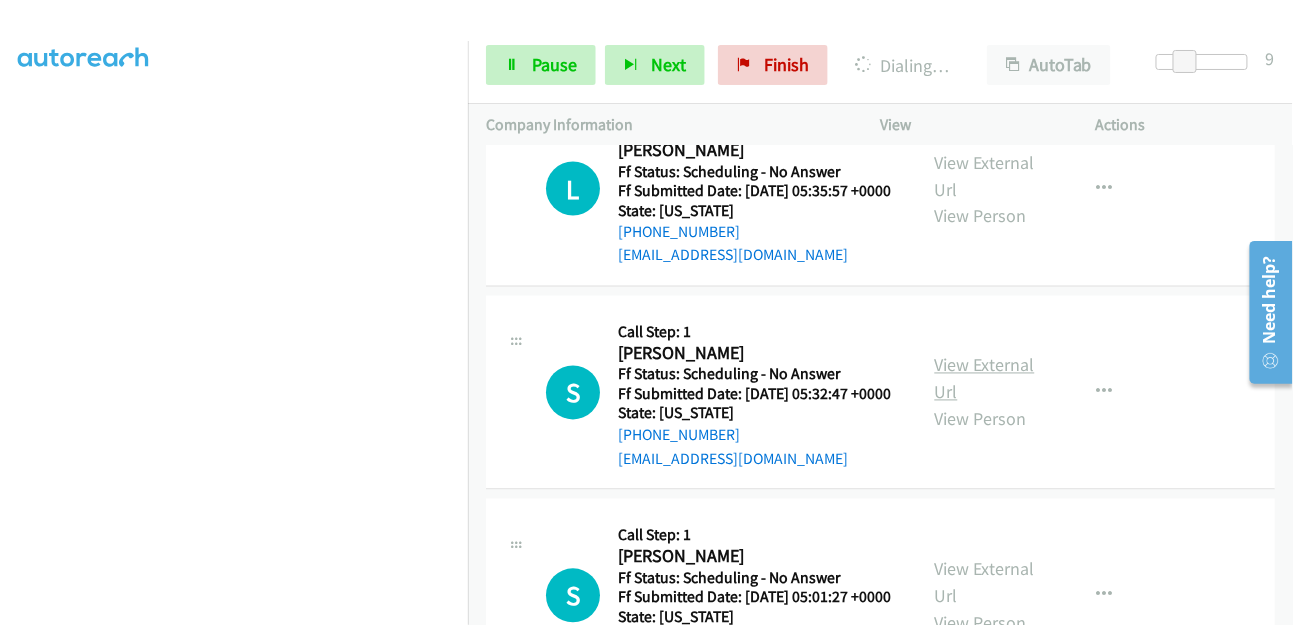 click on "View External Url" at bounding box center (985, 379) 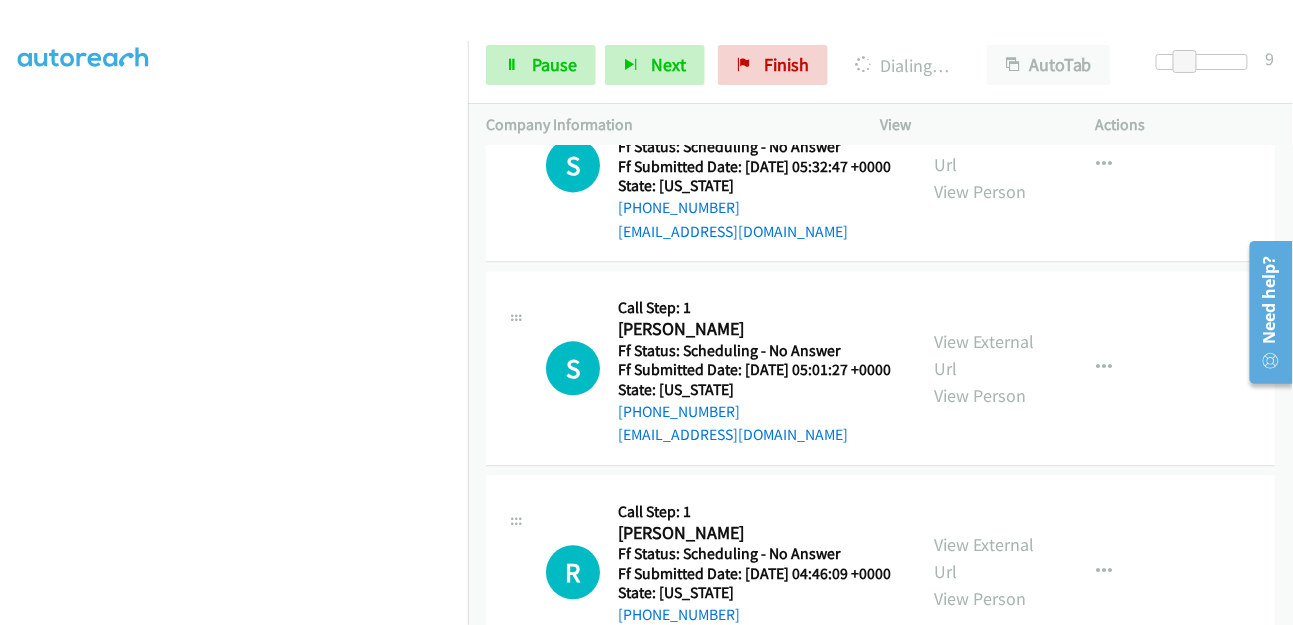 scroll, scrollTop: 1333, scrollLeft: 0, axis: vertical 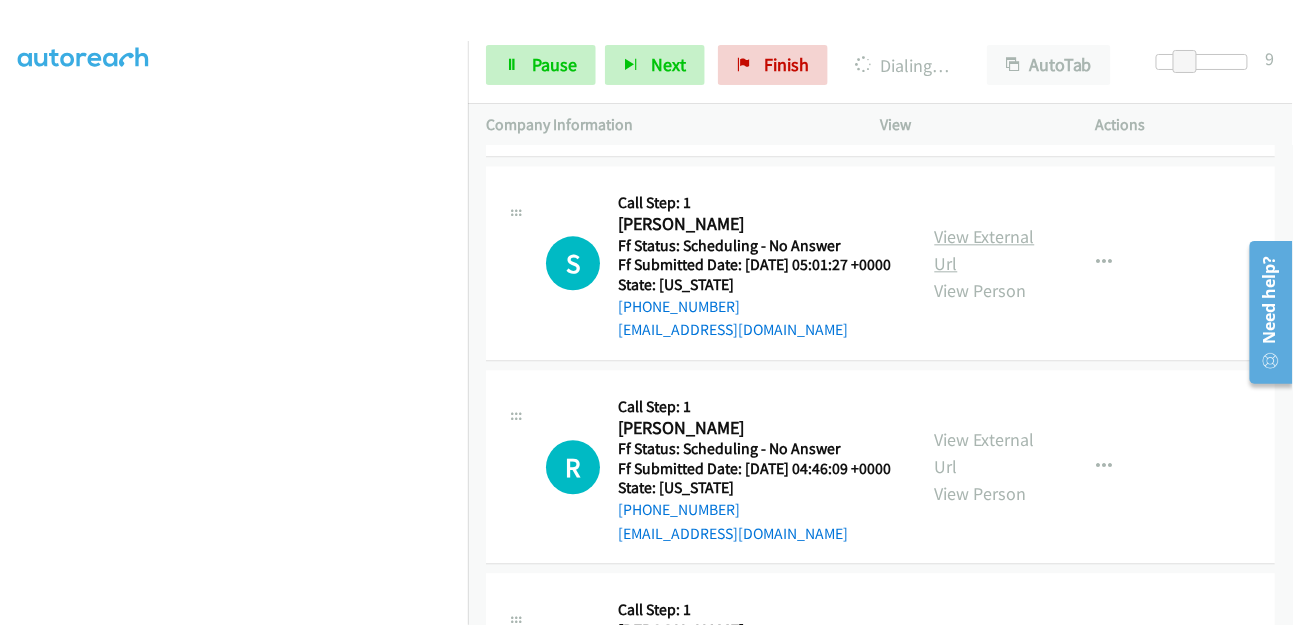 click on "View External Url" at bounding box center [985, 250] 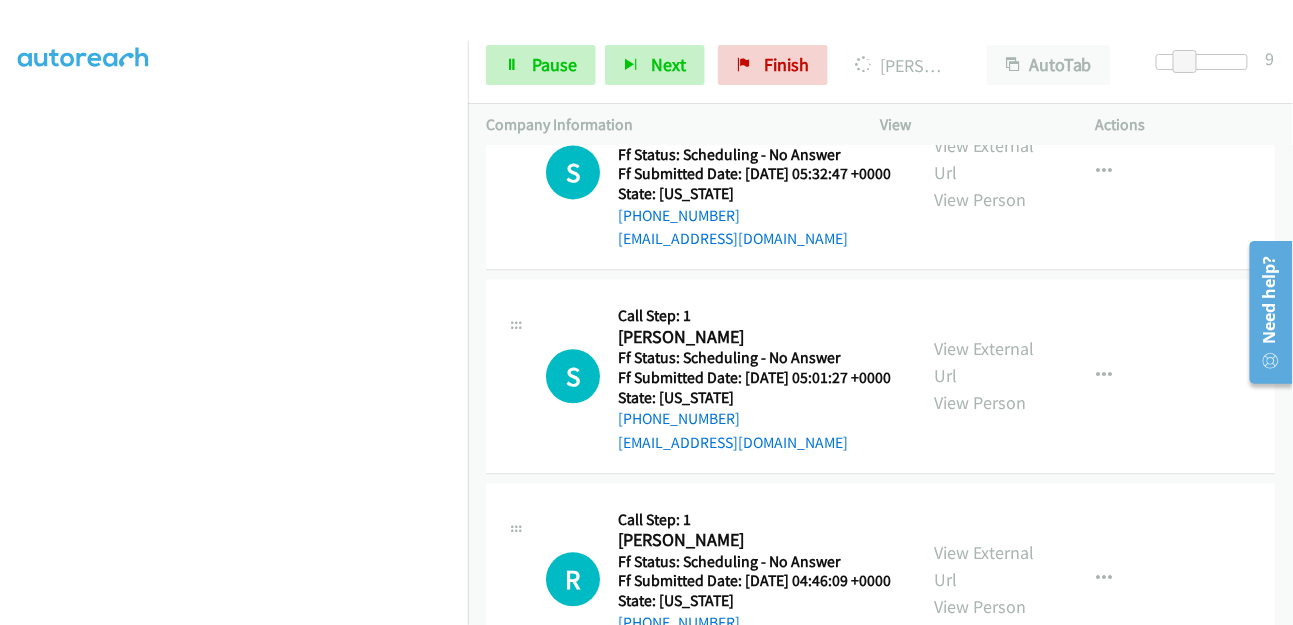 scroll, scrollTop: 1486, scrollLeft: 0, axis: vertical 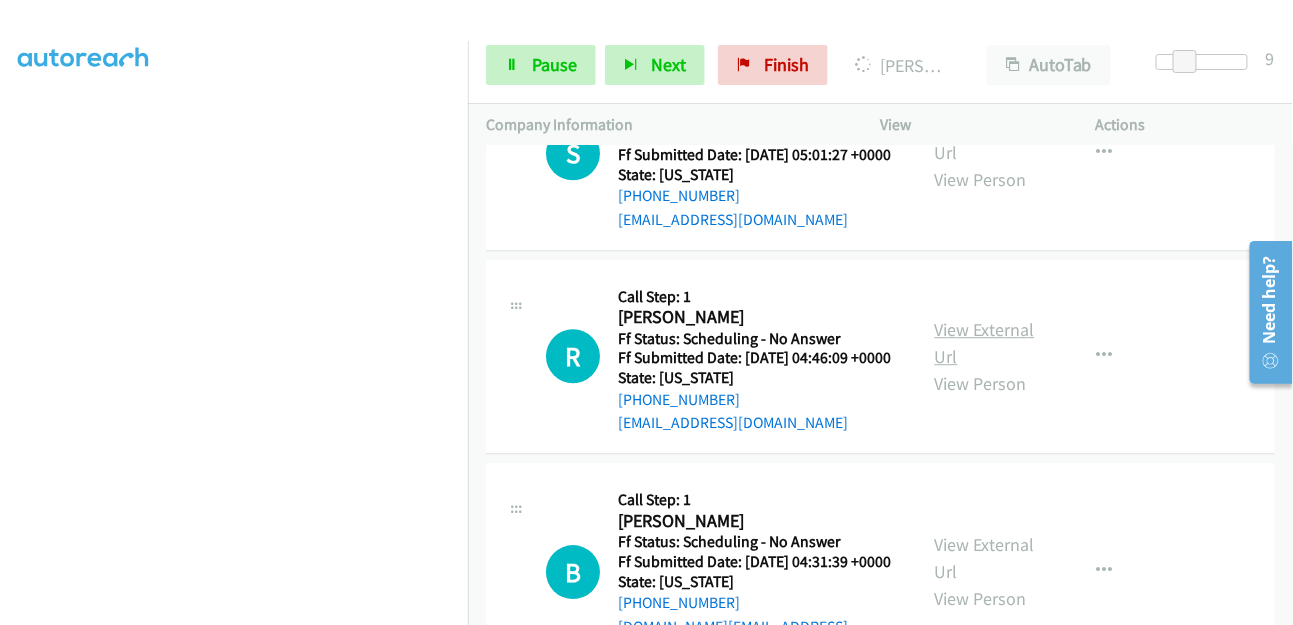 click on "View External Url" at bounding box center [985, 343] 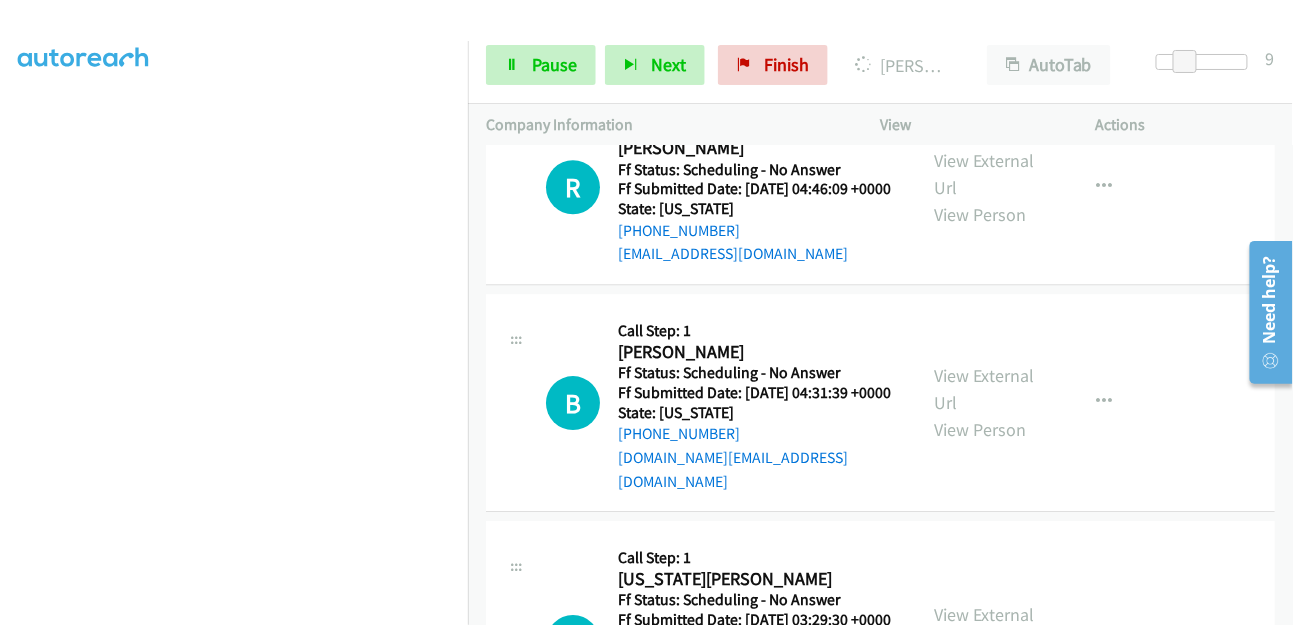 scroll, scrollTop: 1708, scrollLeft: 0, axis: vertical 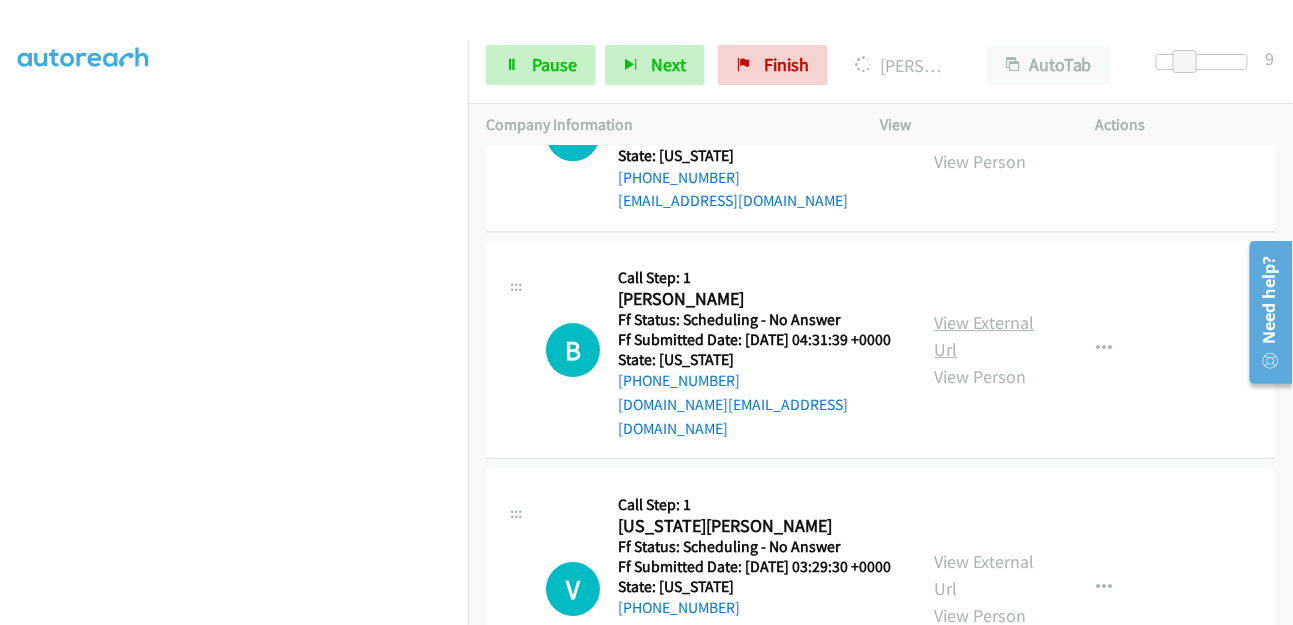 click on "View External Url" at bounding box center [985, 336] 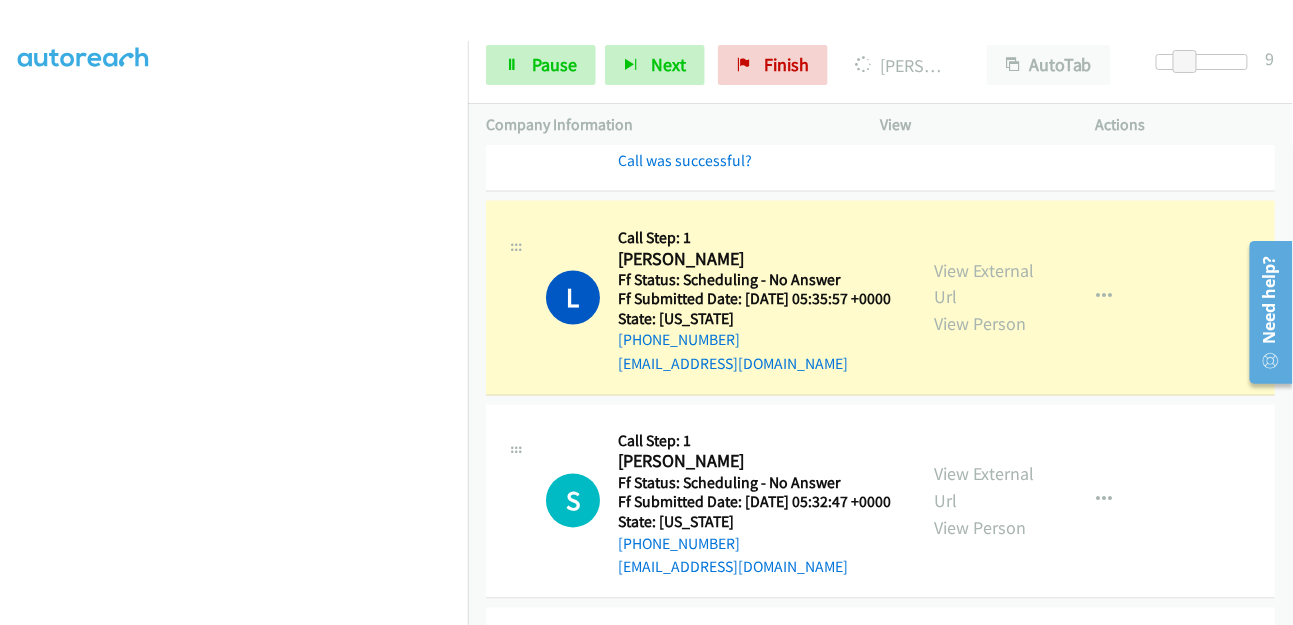 scroll, scrollTop: 930, scrollLeft: 0, axis: vertical 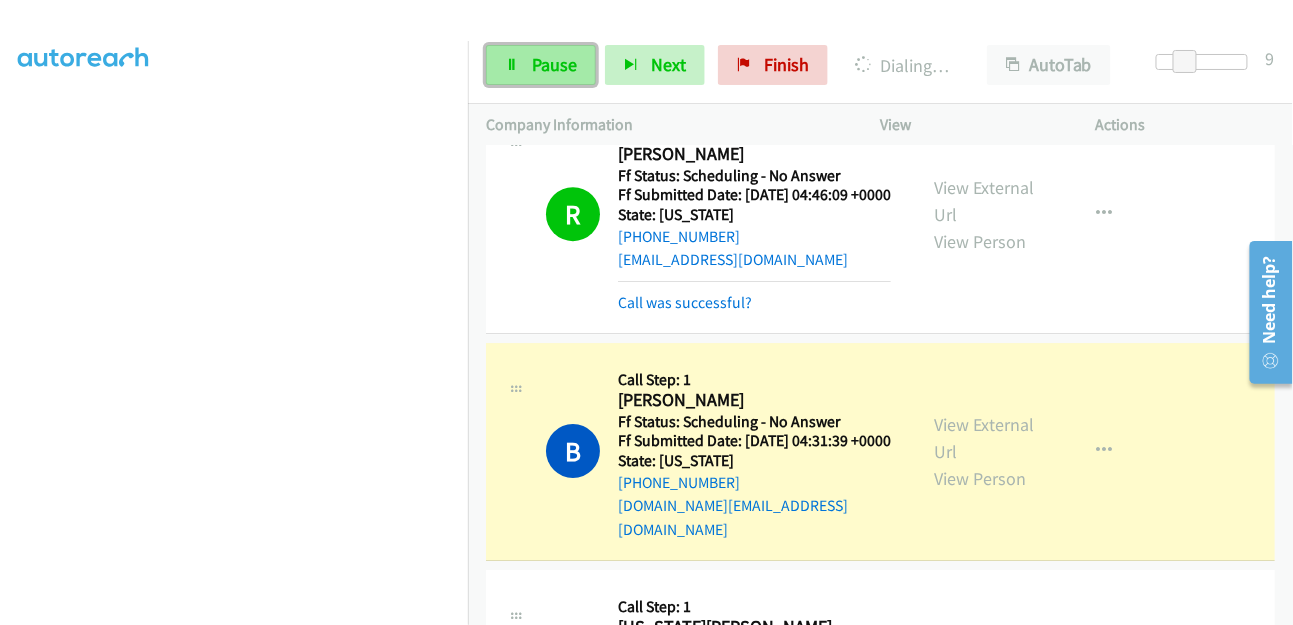 click on "Pause" at bounding box center (554, 64) 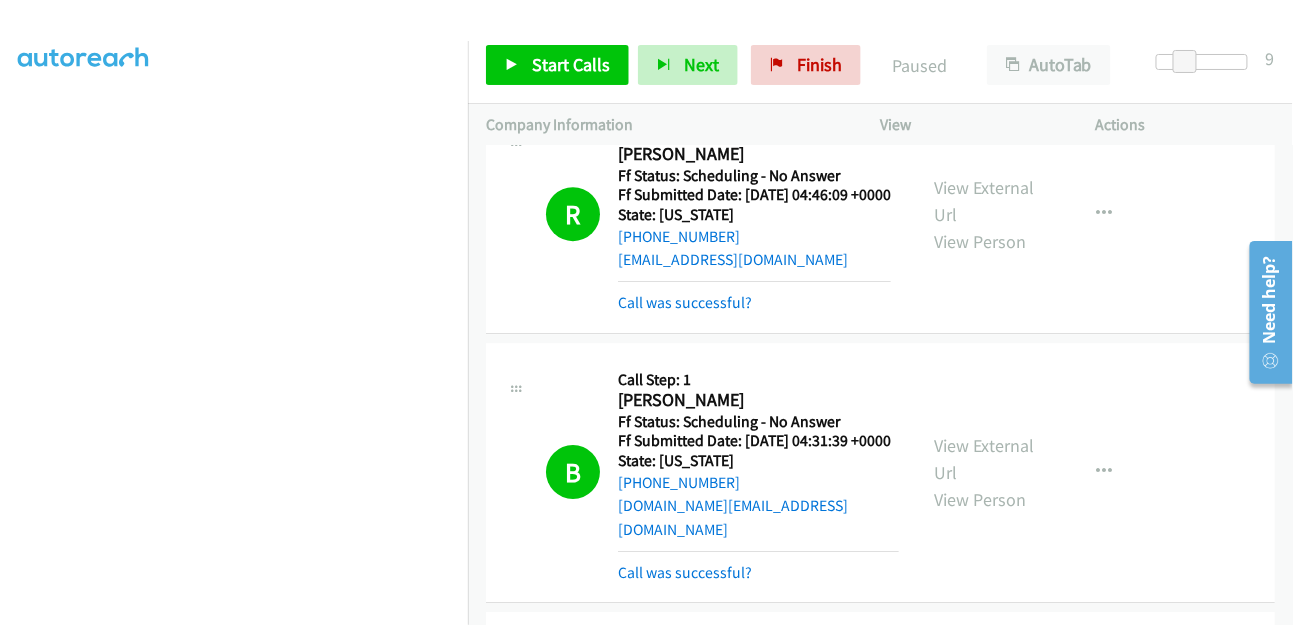 scroll, scrollTop: 1888, scrollLeft: 0, axis: vertical 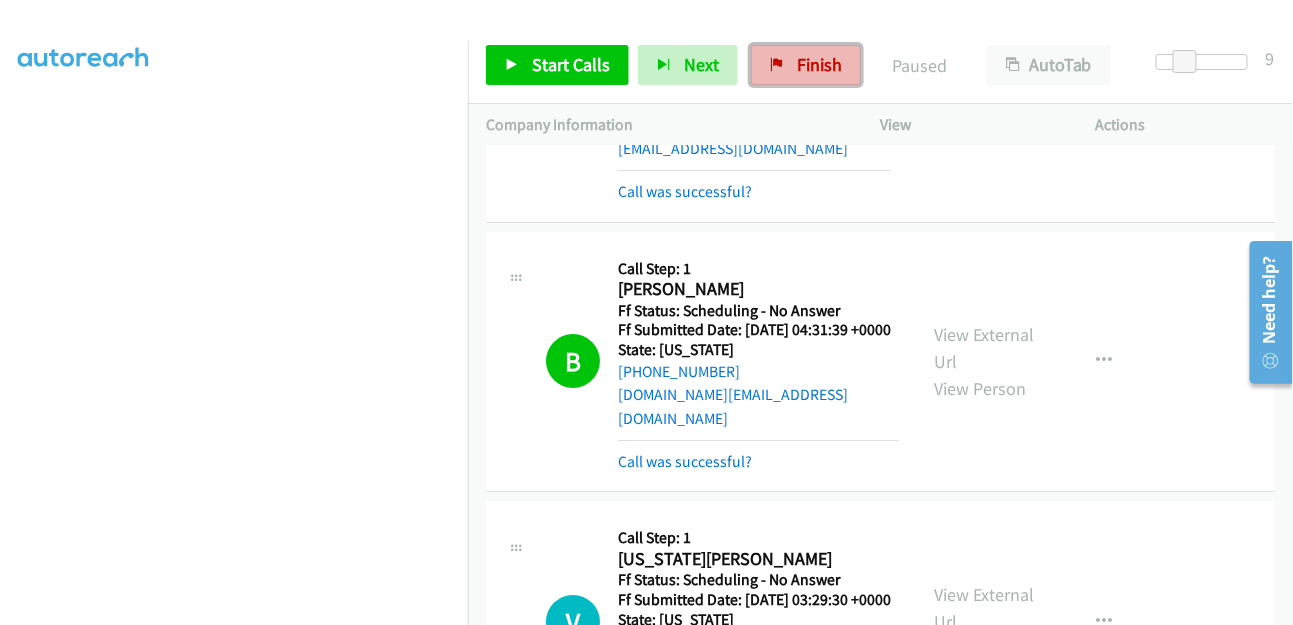 click on "Finish" at bounding box center [819, 64] 